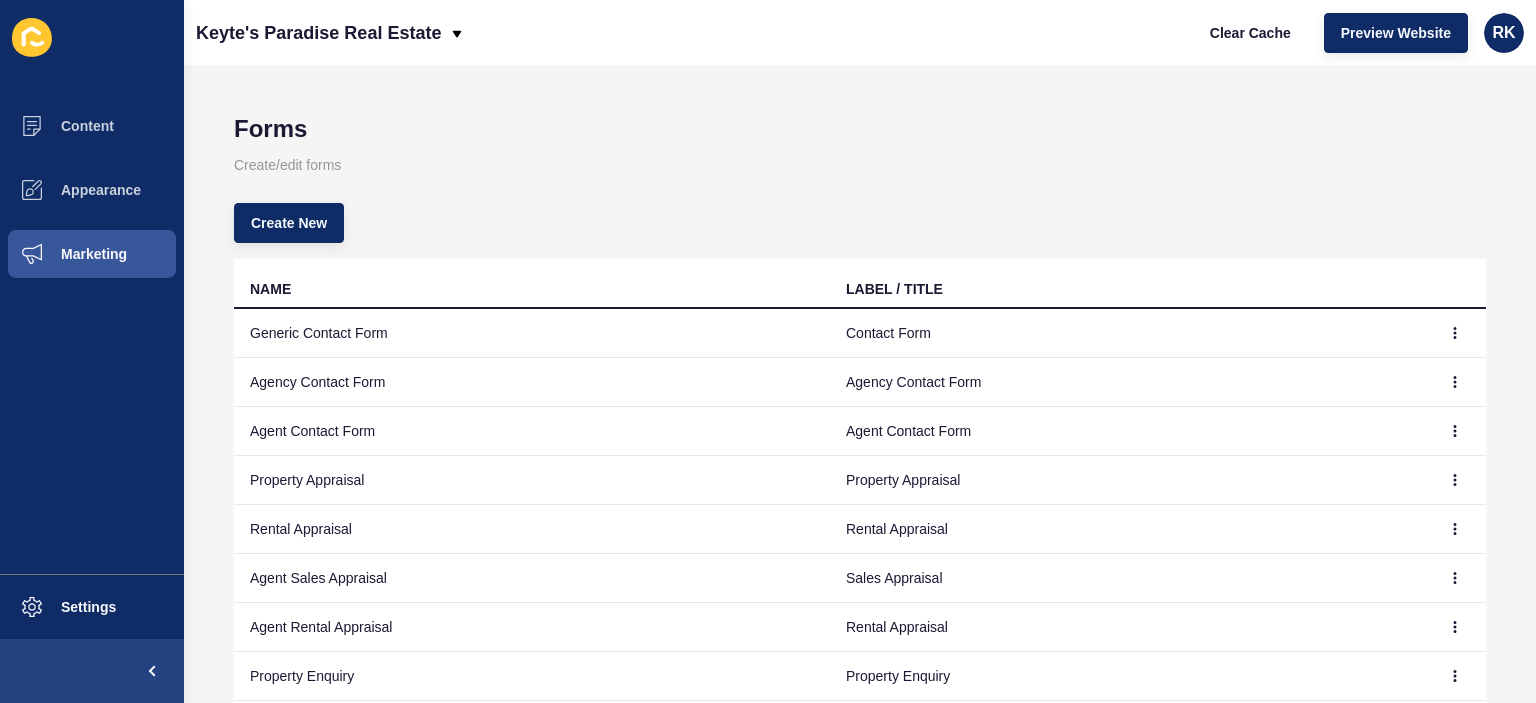 scroll, scrollTop: 0, scrollLeft: 0, axis: both 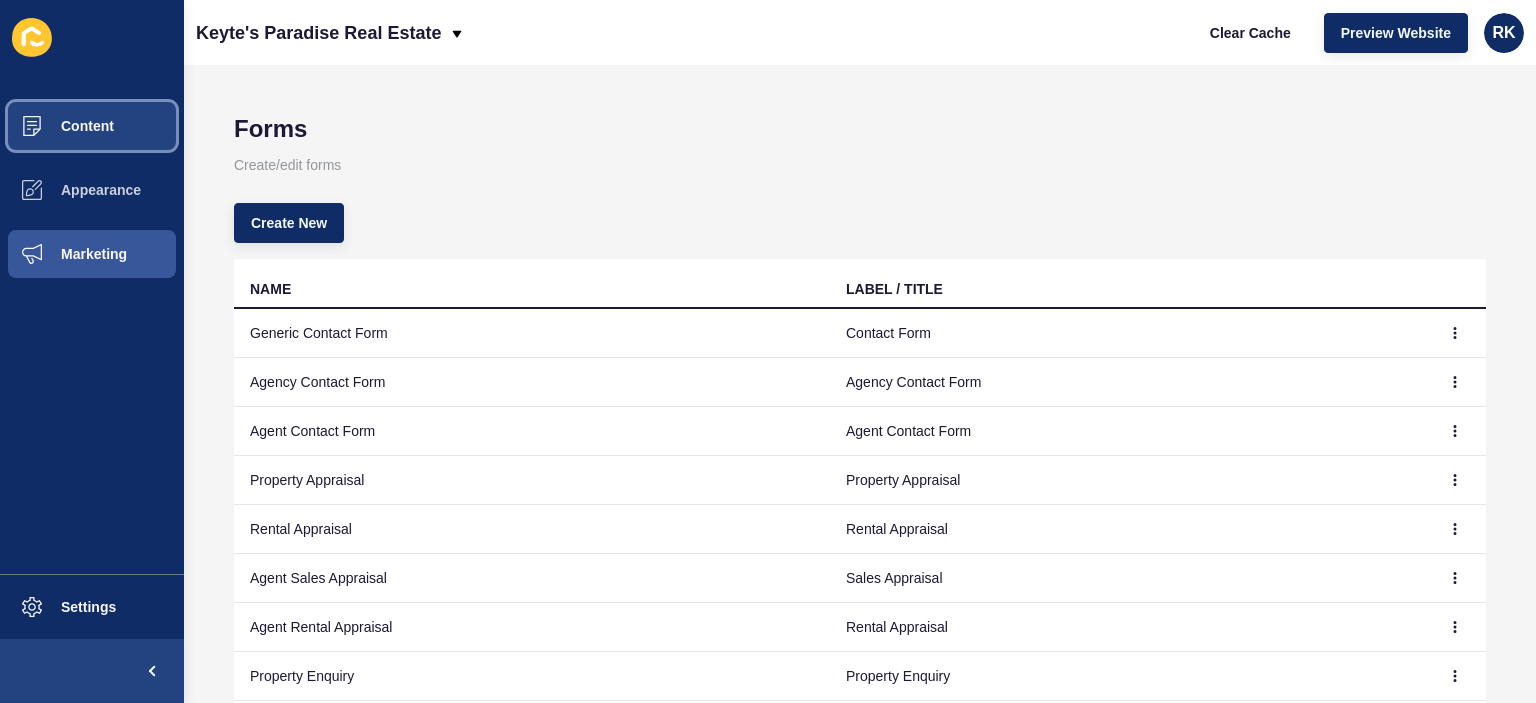 click on "Content" at bounding box center (92, 126) 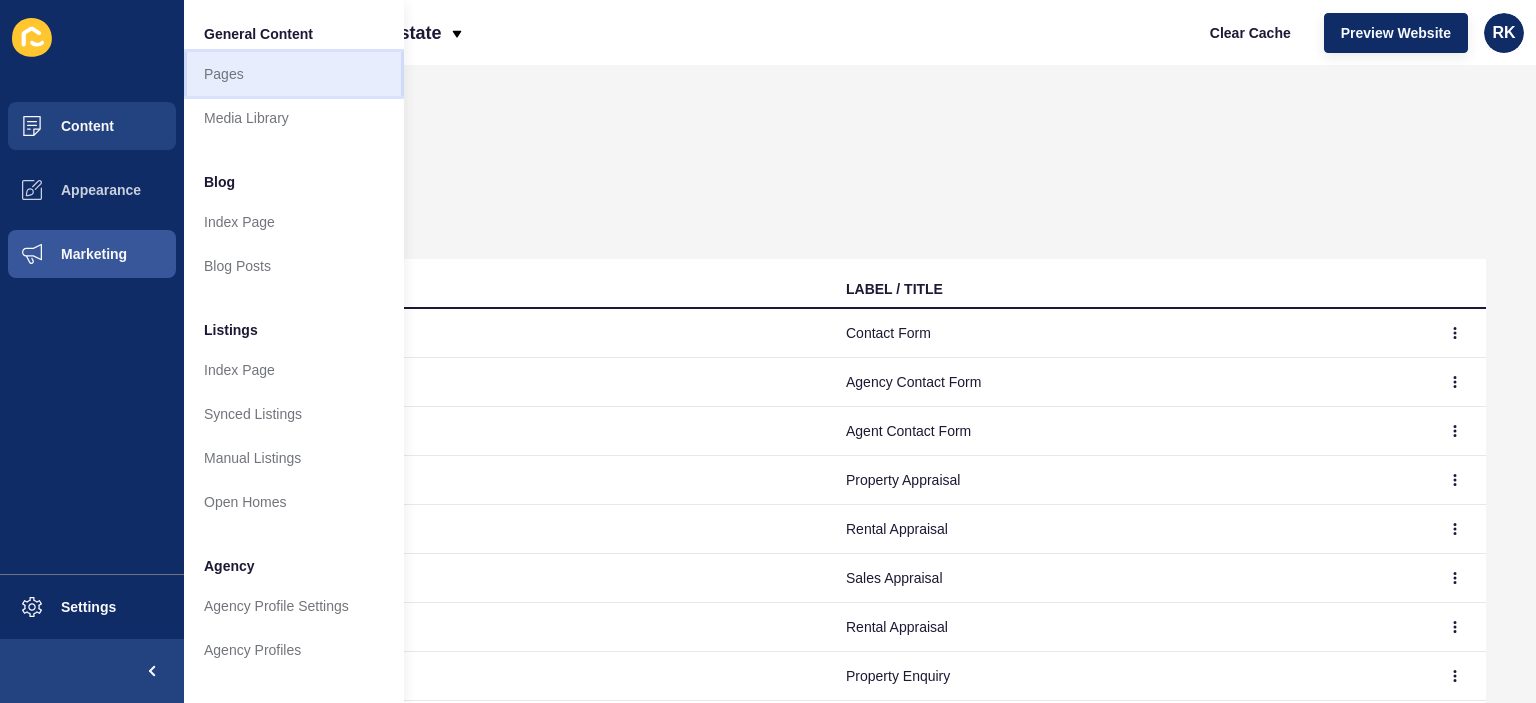 click on "Pages" at bounding box center [294, 74] 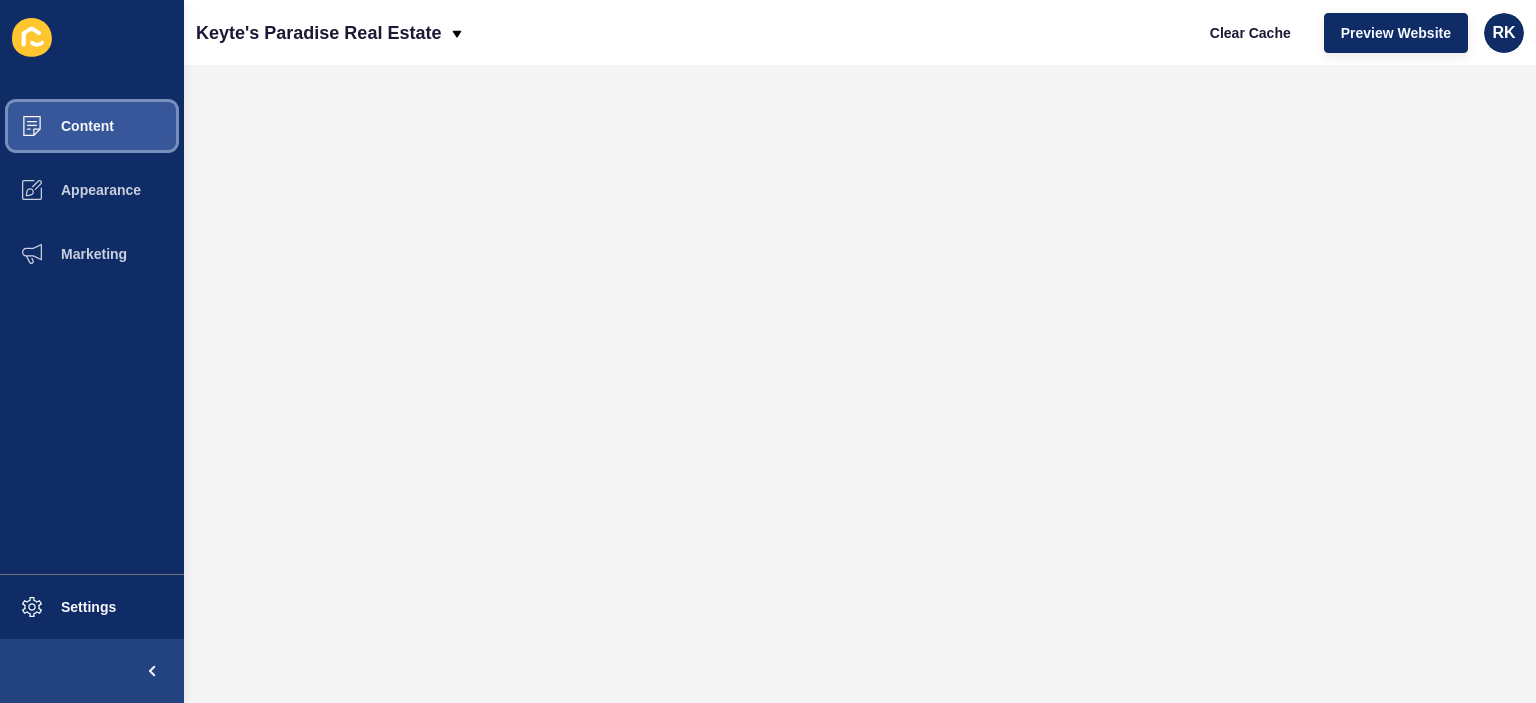 click on "Content" at bounding box center (55, 126) 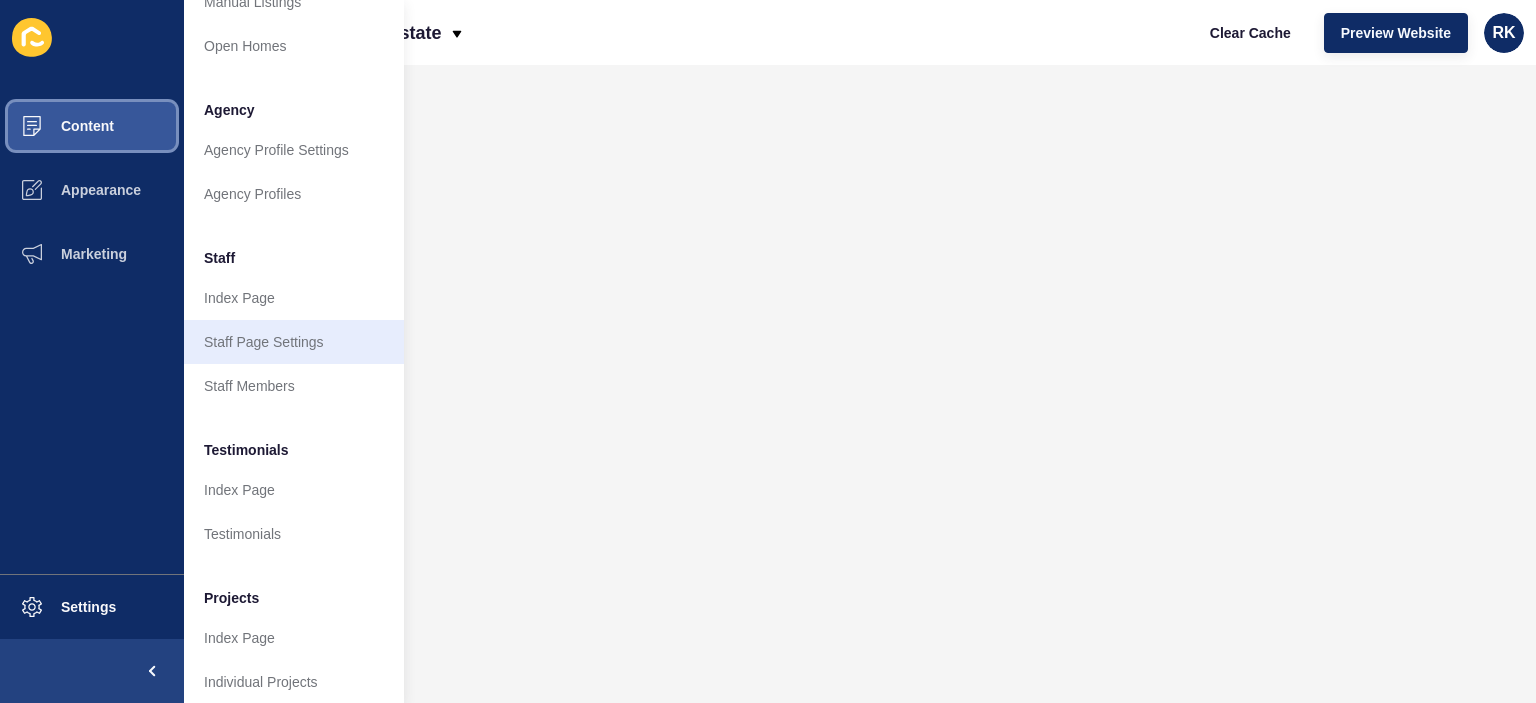 scroll, scrollTop: 484, scrollLeft: 0, axis: vertical 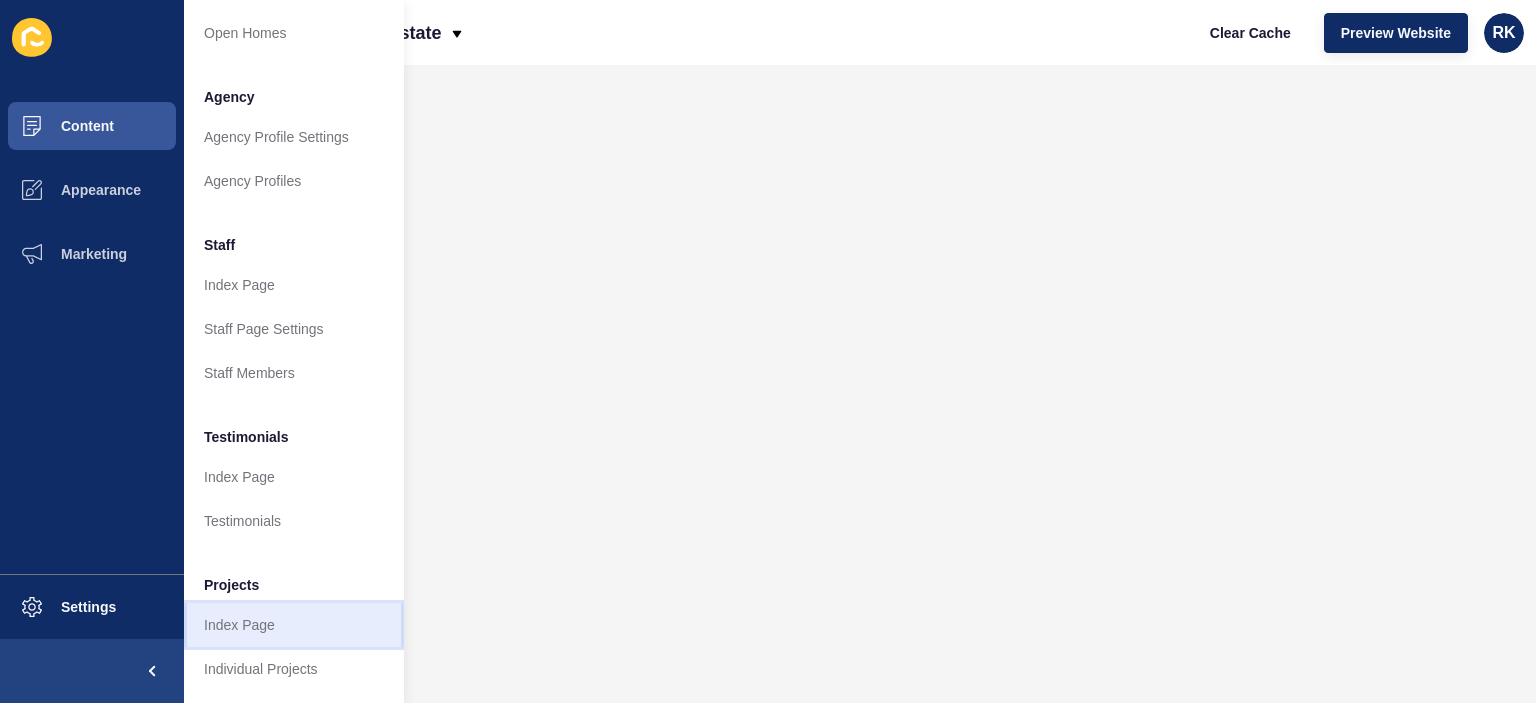 click on "Index Page" at bounding box center (294, 625) 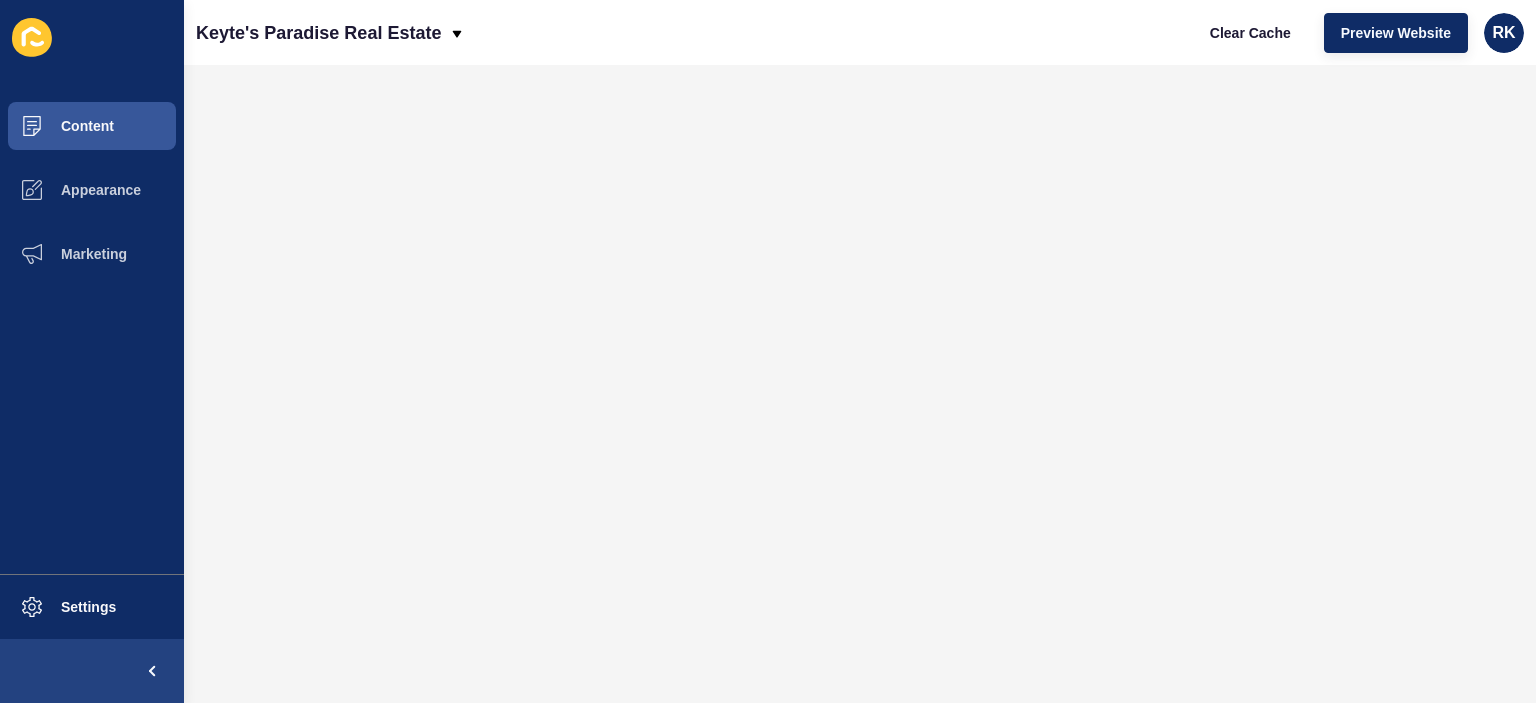 scroll, scrollTop: 0, scrollLeft: 0, axis: both 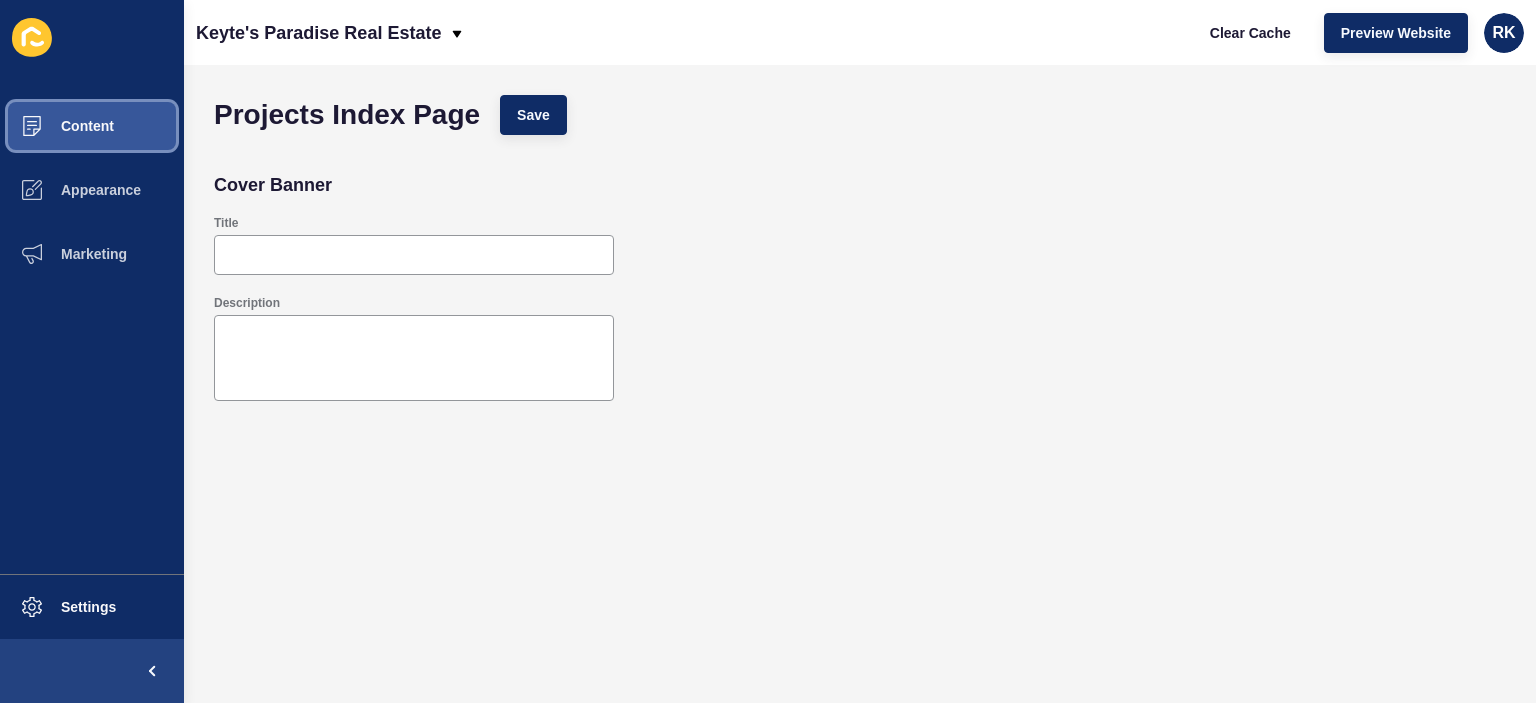 click on "Content" at bounding box center (55, 126) 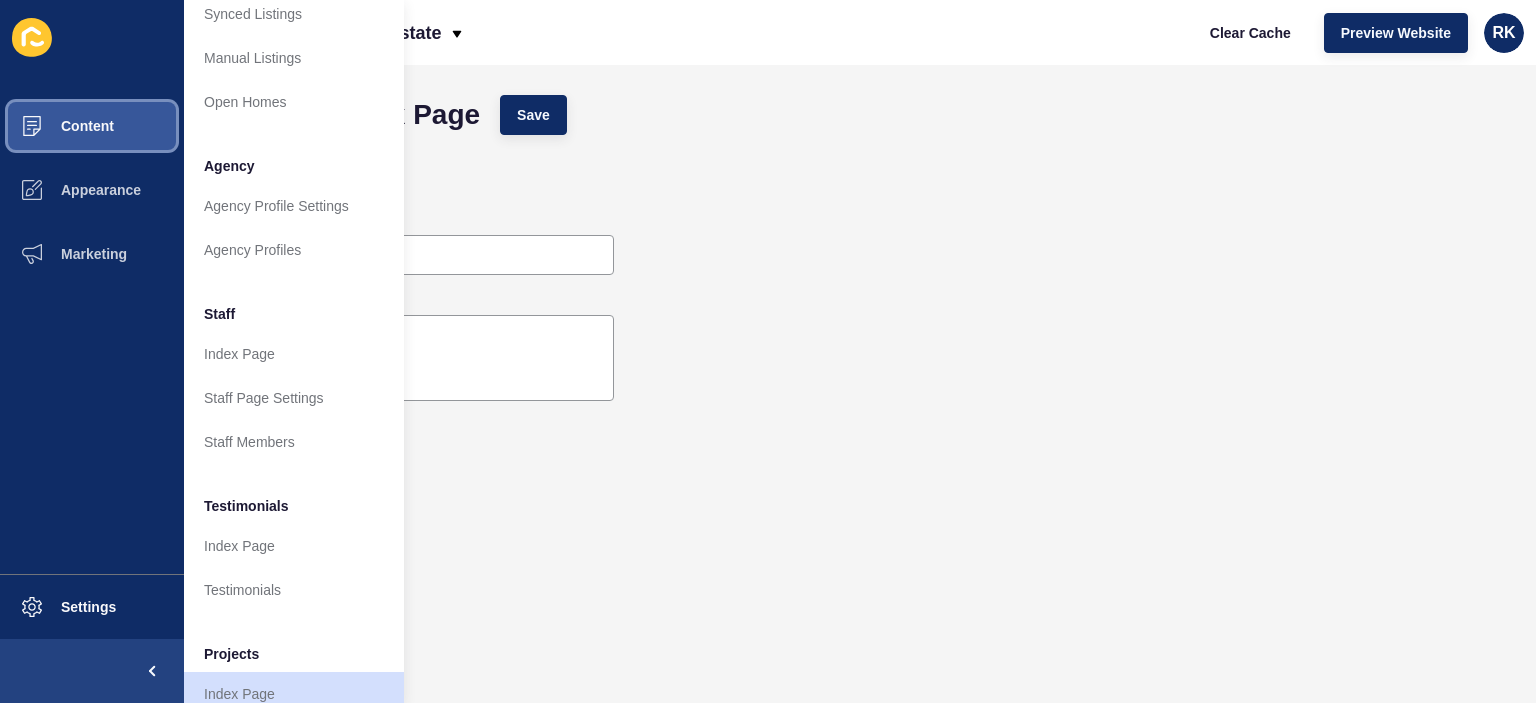 scroll, scrollTop: 484, scrollLeft: 0, axis: vertical 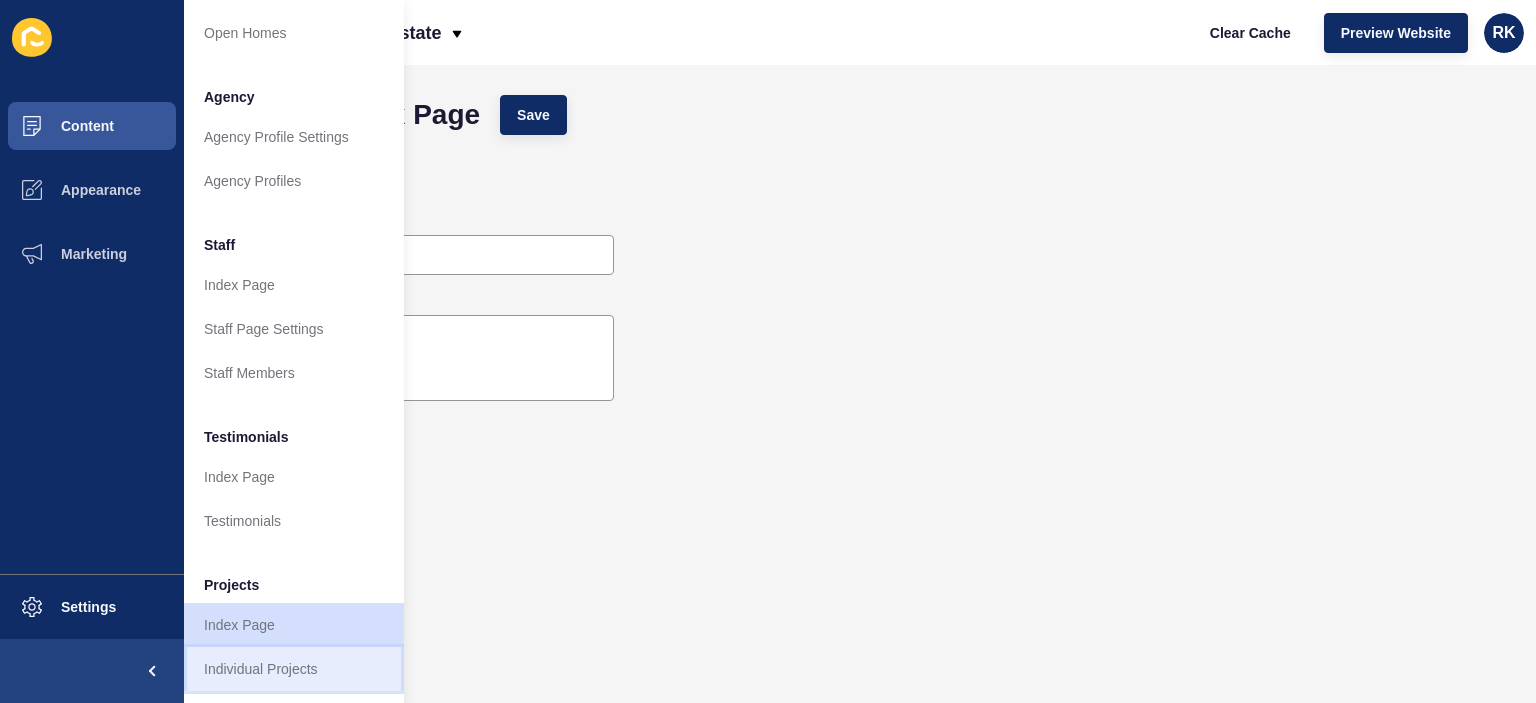 click on "Individual Projects" at bounding box center [294, 669] 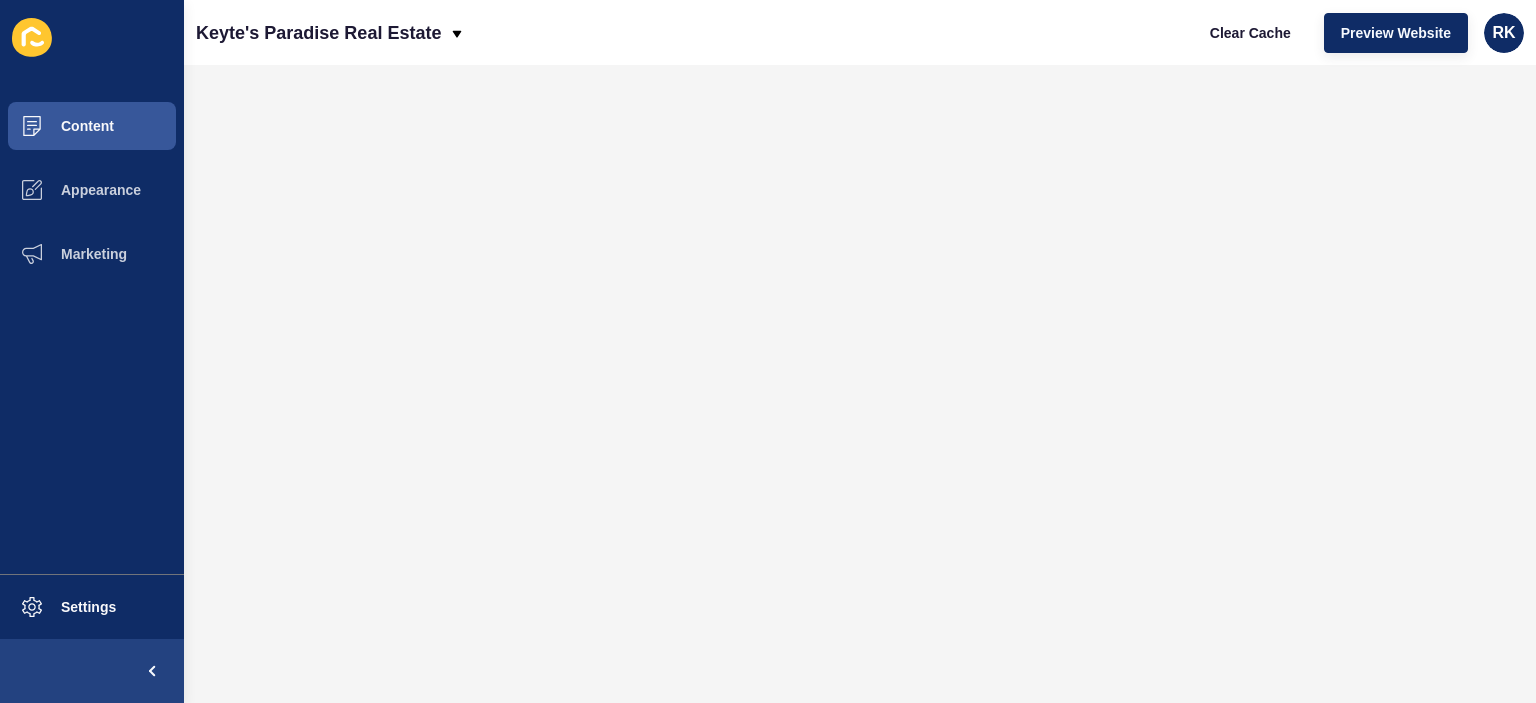 scroll, scrollTop: 0, scrollLeft: 0, axis: both 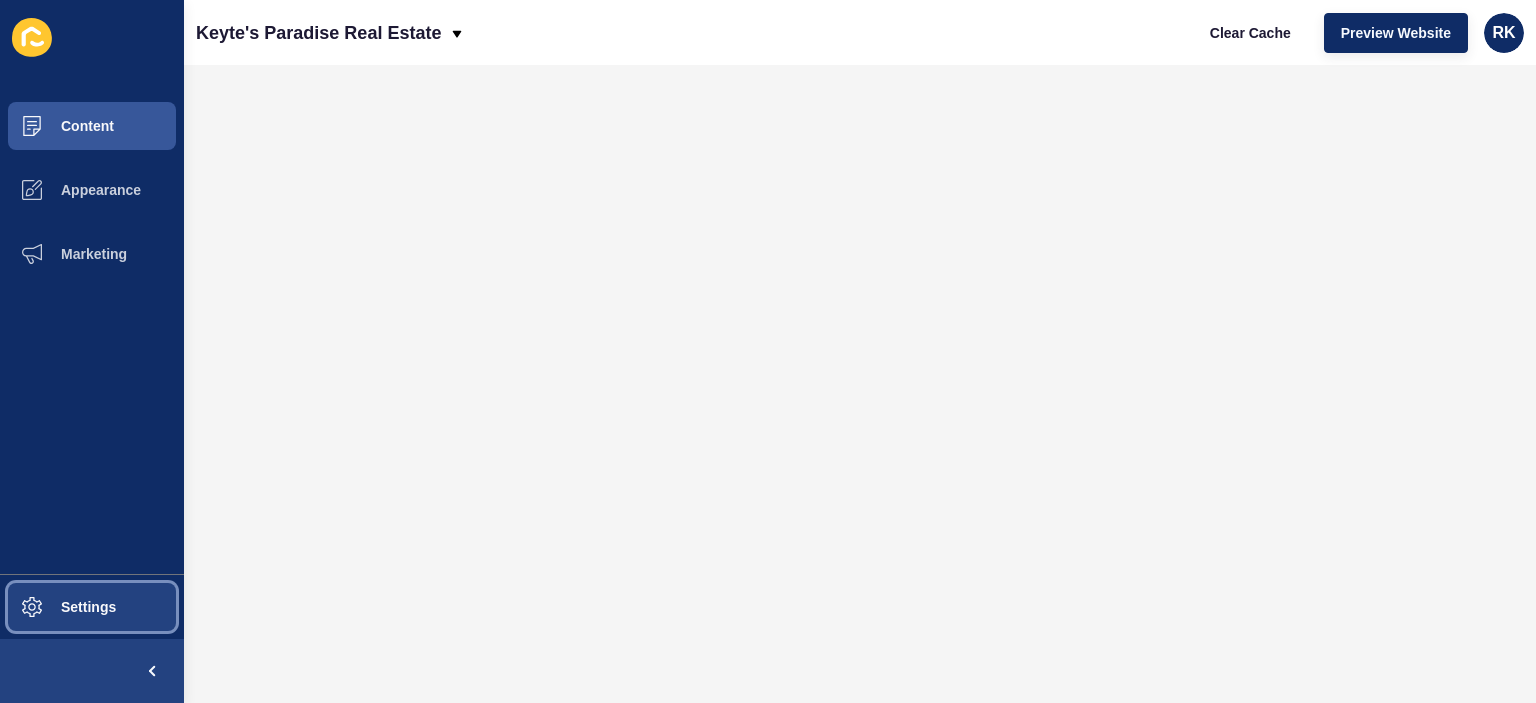 click on "Settings" at bounding box center [56, 607] 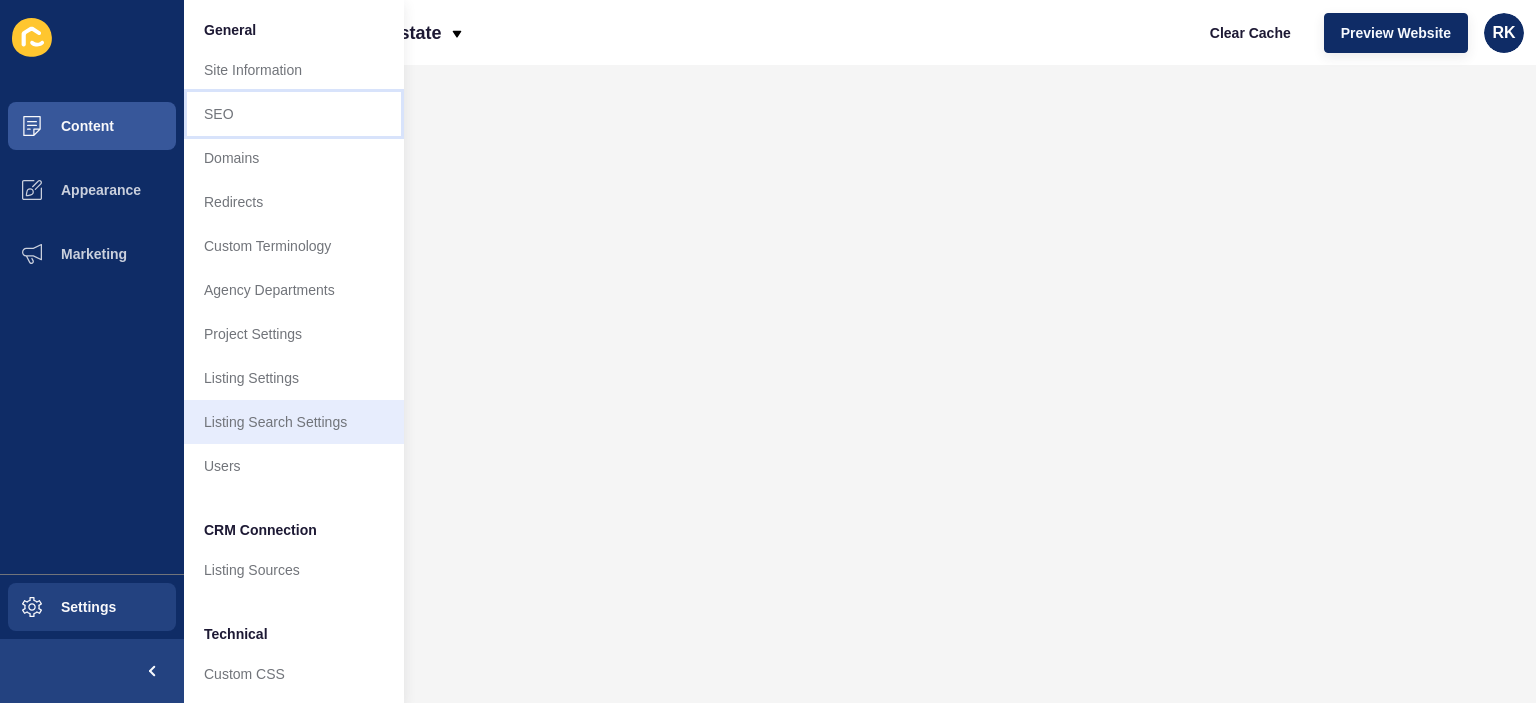 scroll, scrollTop: 0, scrollLeft: 0, axis: both 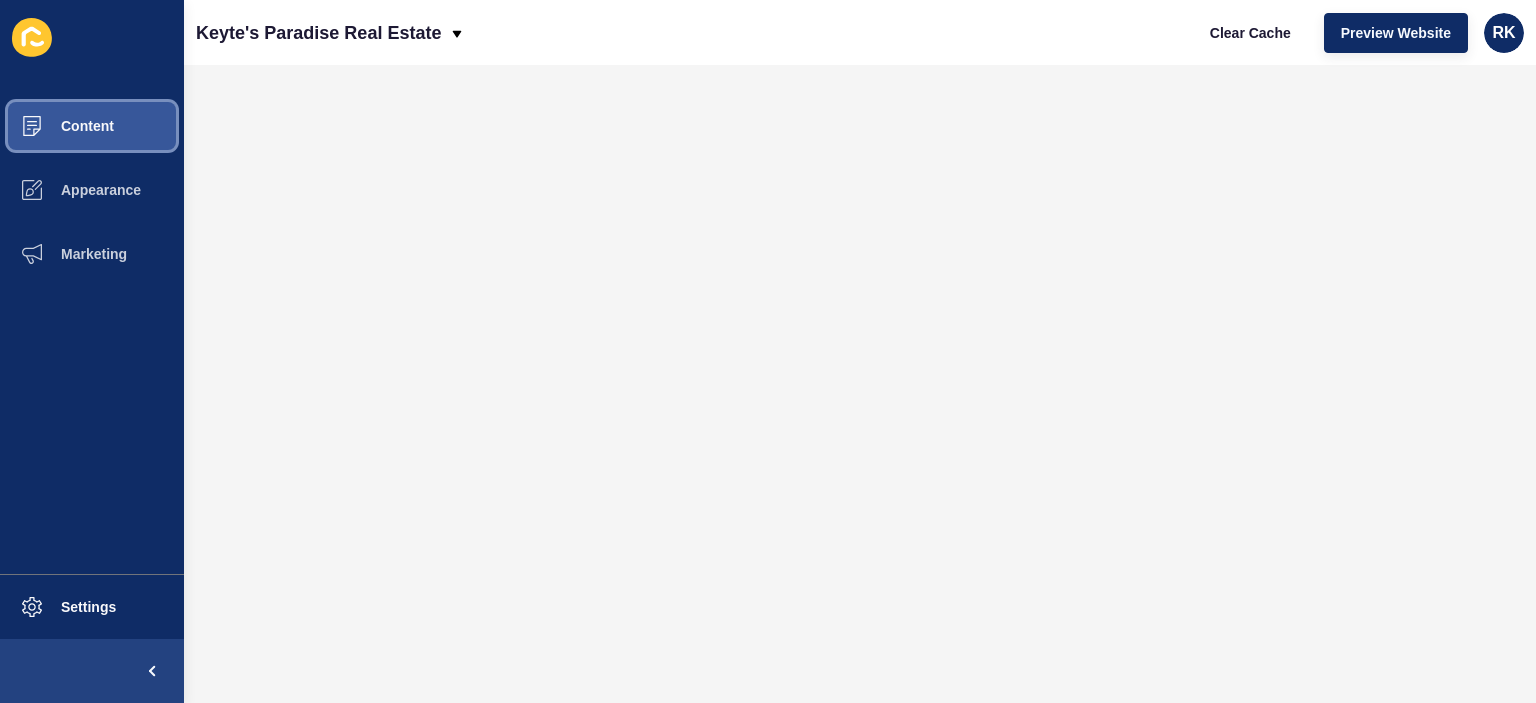 click on "Content" at bounding box center (55, 126) 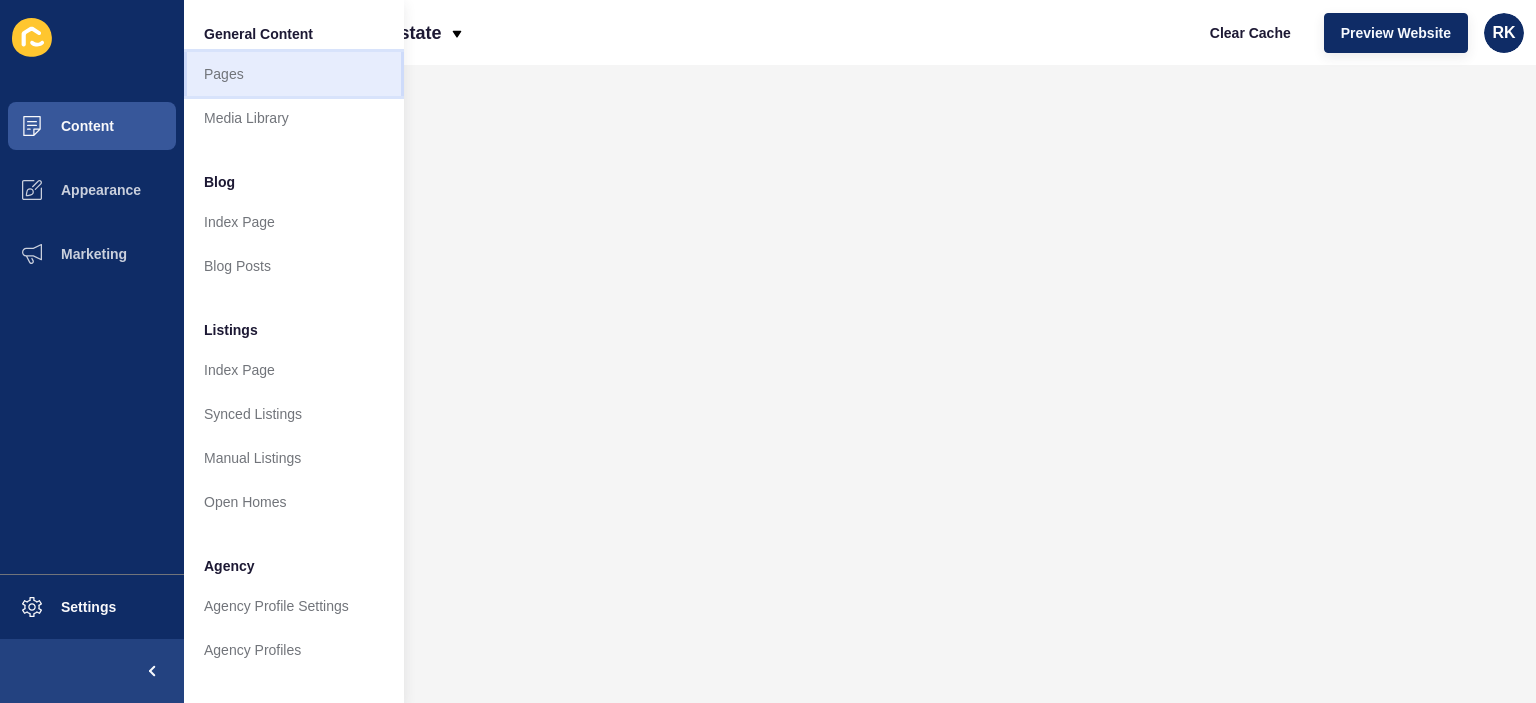 click on "Pages" at bounding box center [294, 74] 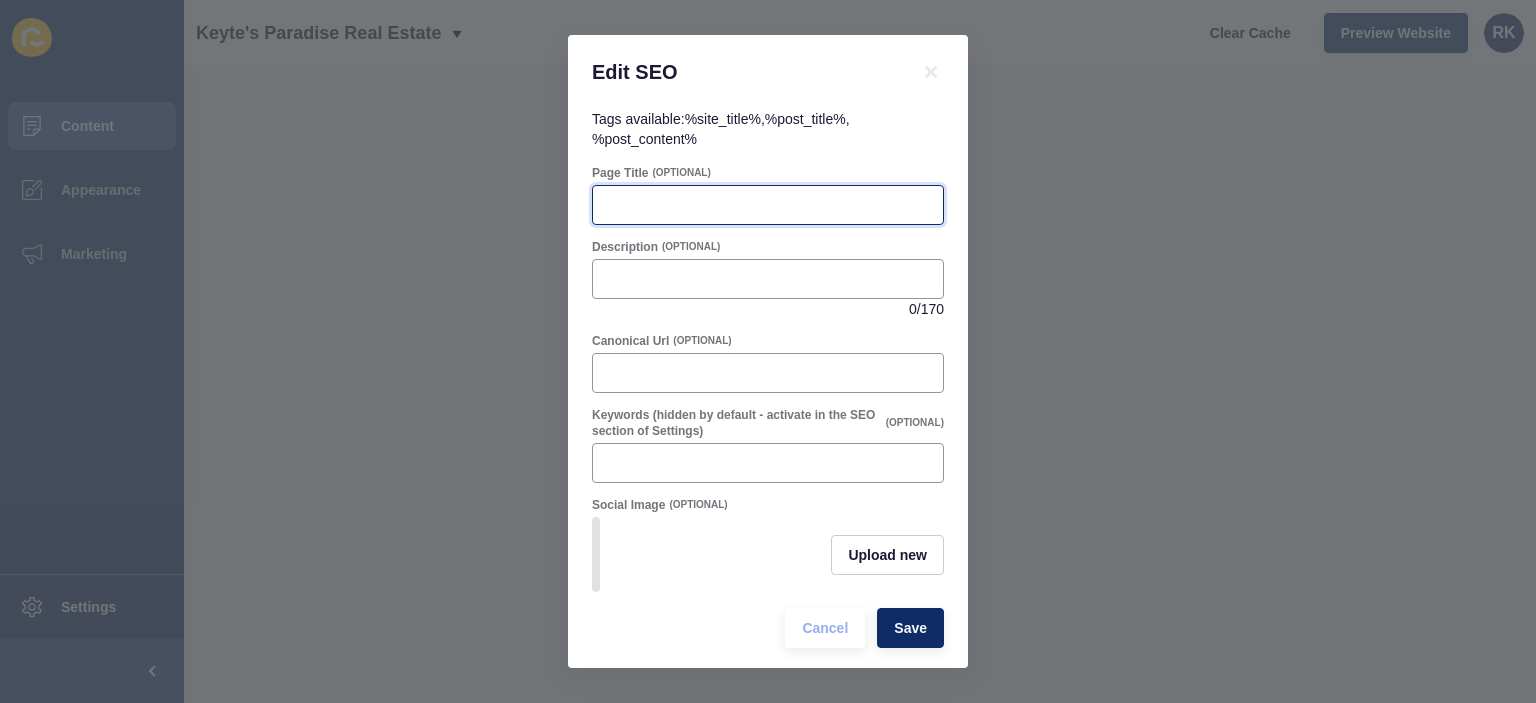 click on "Page Title" at bounding box center (768, 205) 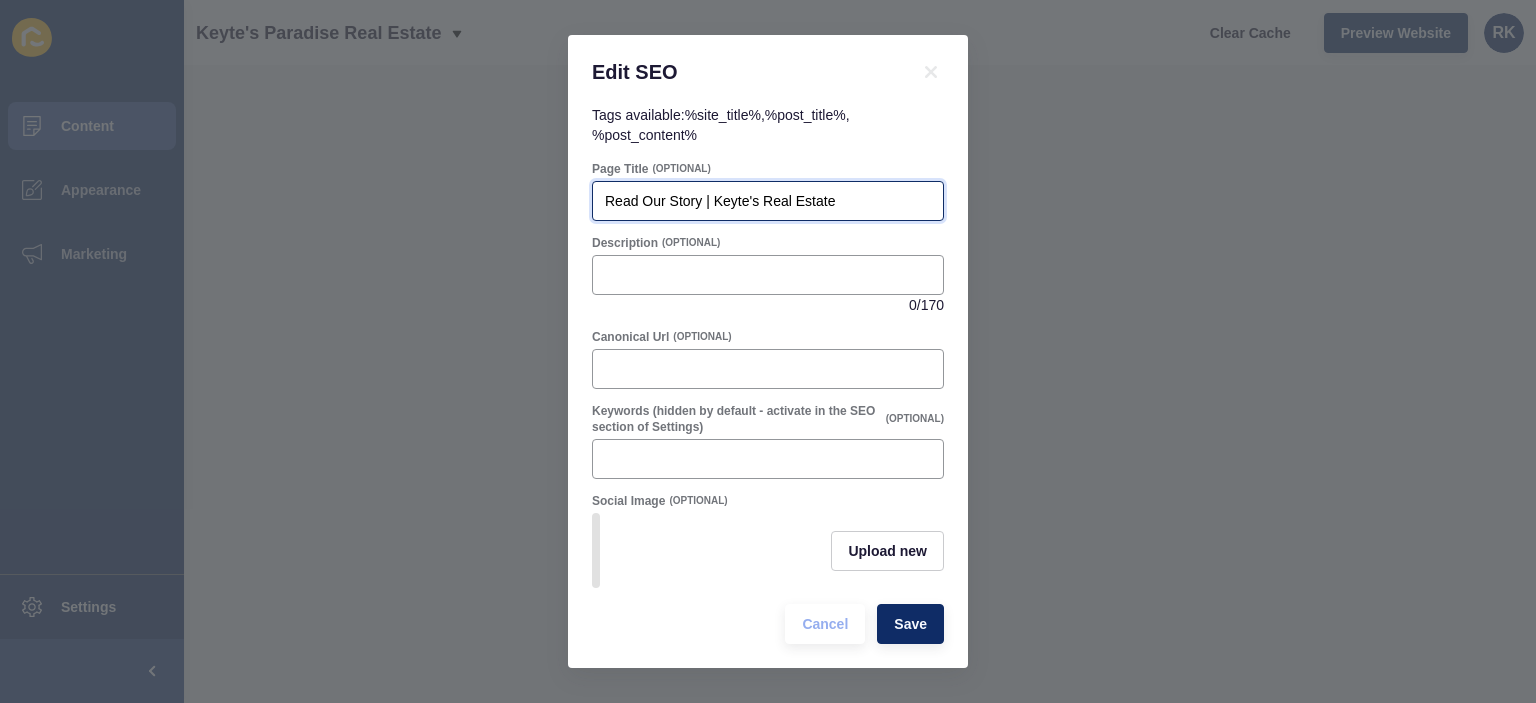 scroll, scrollTop: 19, scrollLeft: 0, axis: vertical 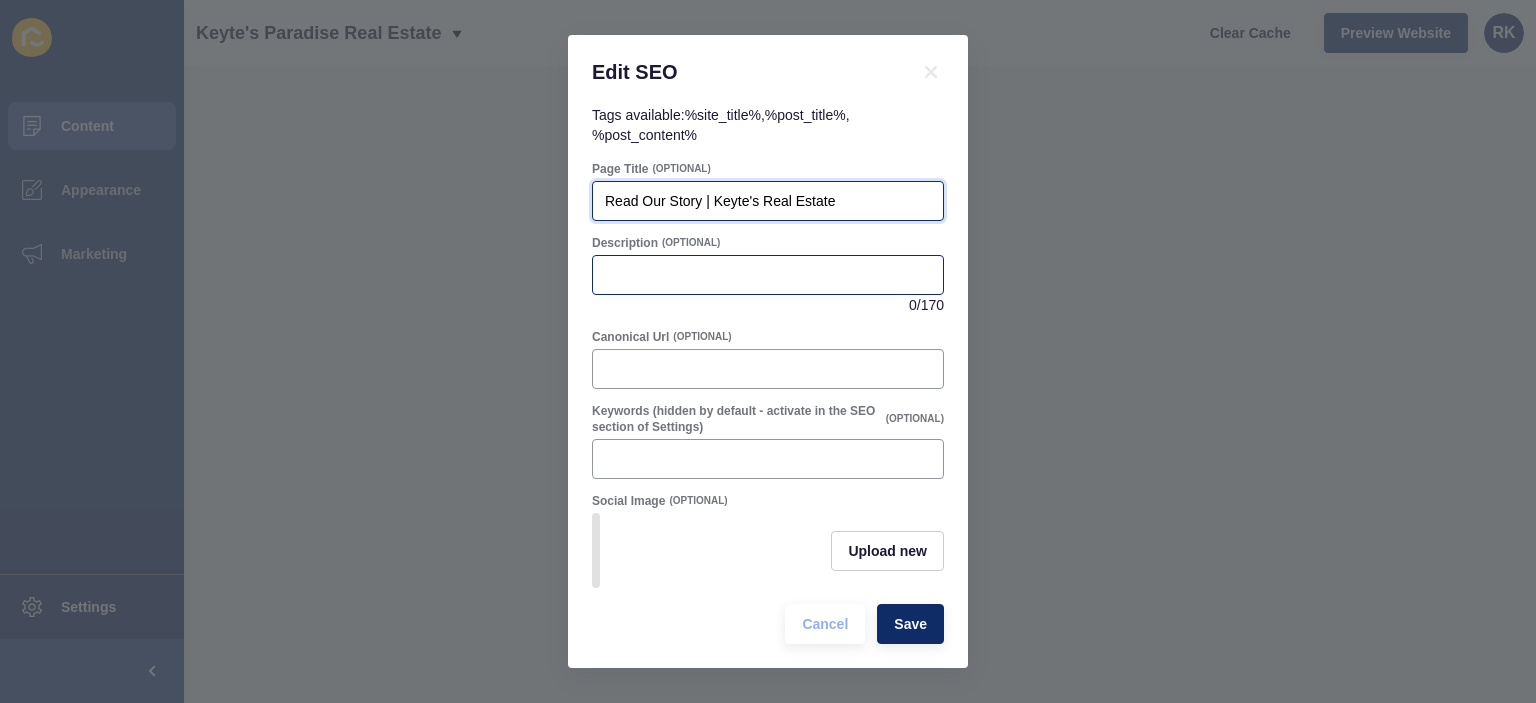 type on "Read Our Story | Keyte's Real Estate" 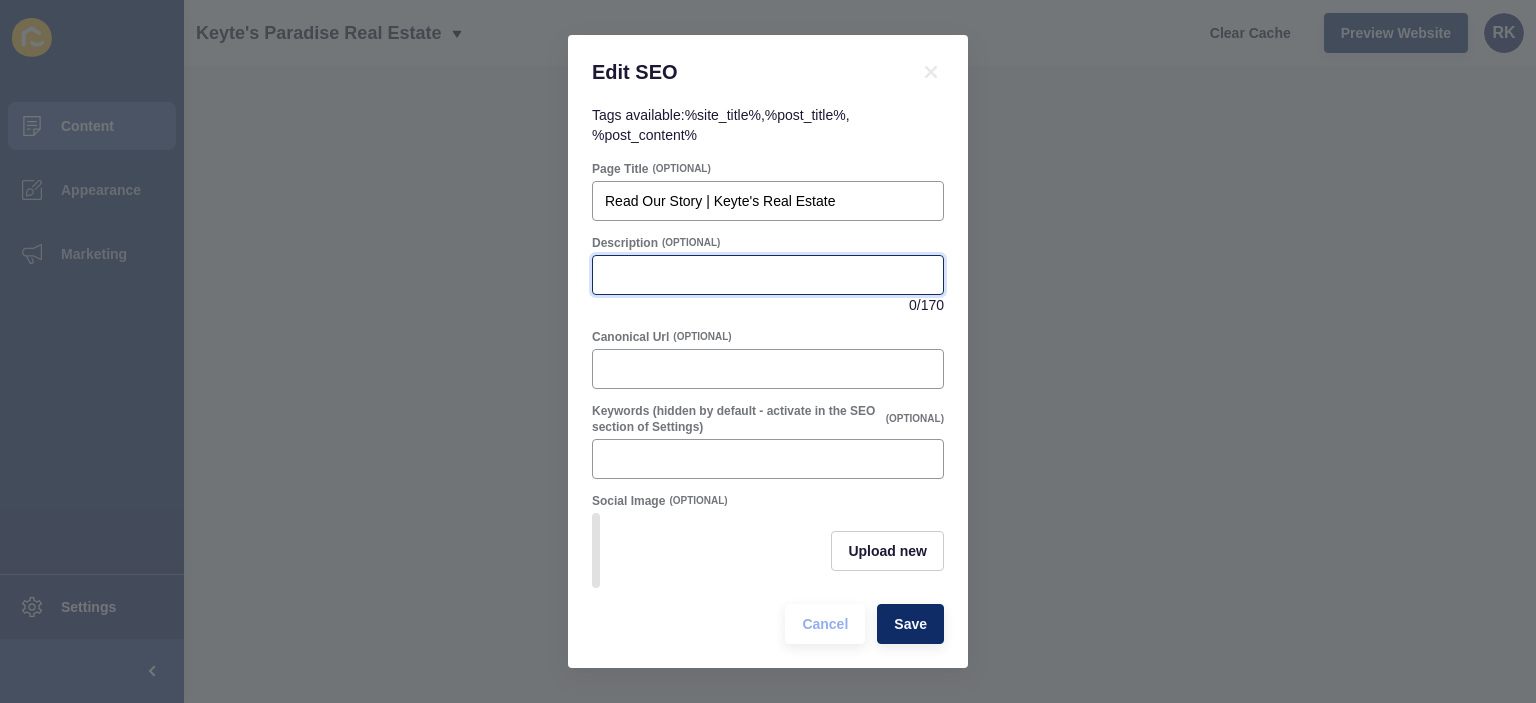 click on "Description" at bounding box center [768, 275] 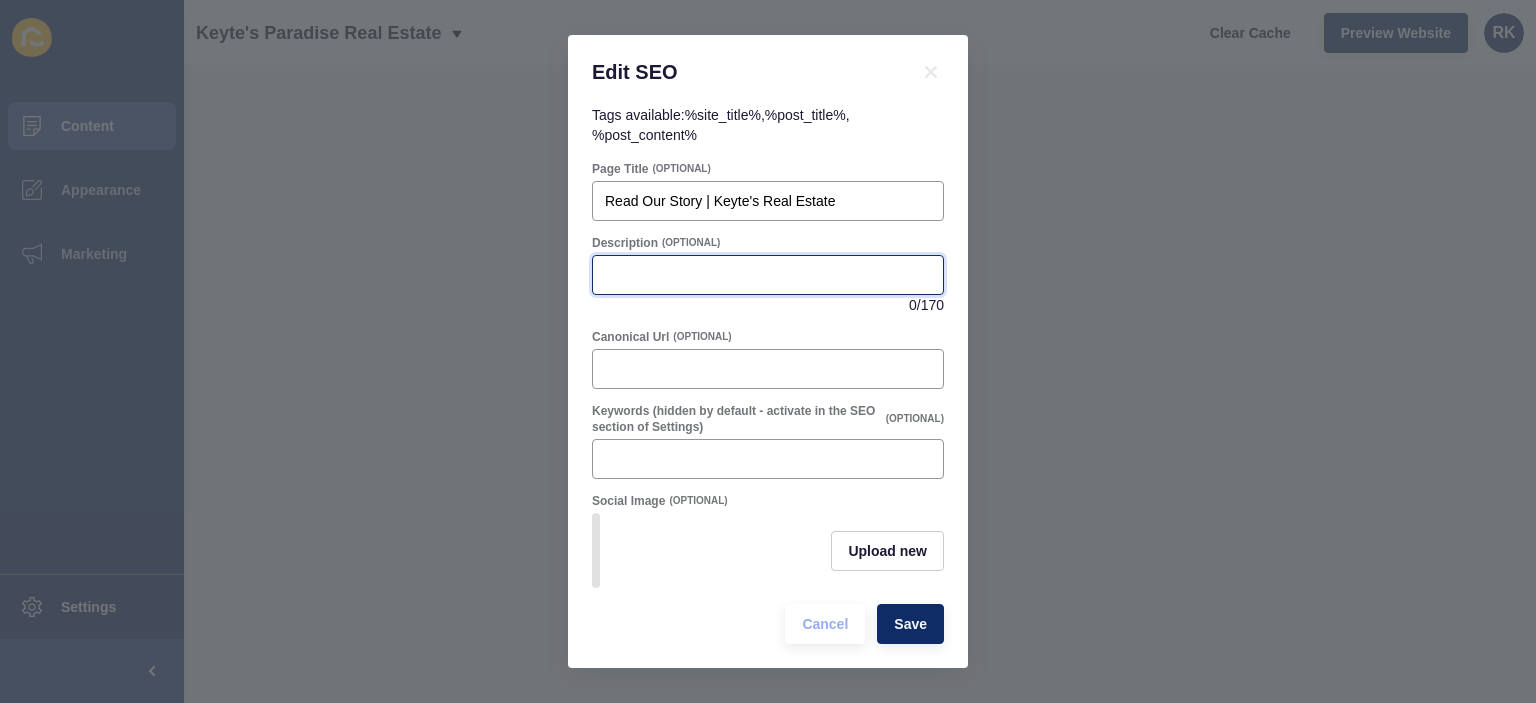 paste on "Learn about the history and principles that underpin Keyte's Real Estate, Hervey Bay's most reputable real estate agency. Read more about our values & mission." 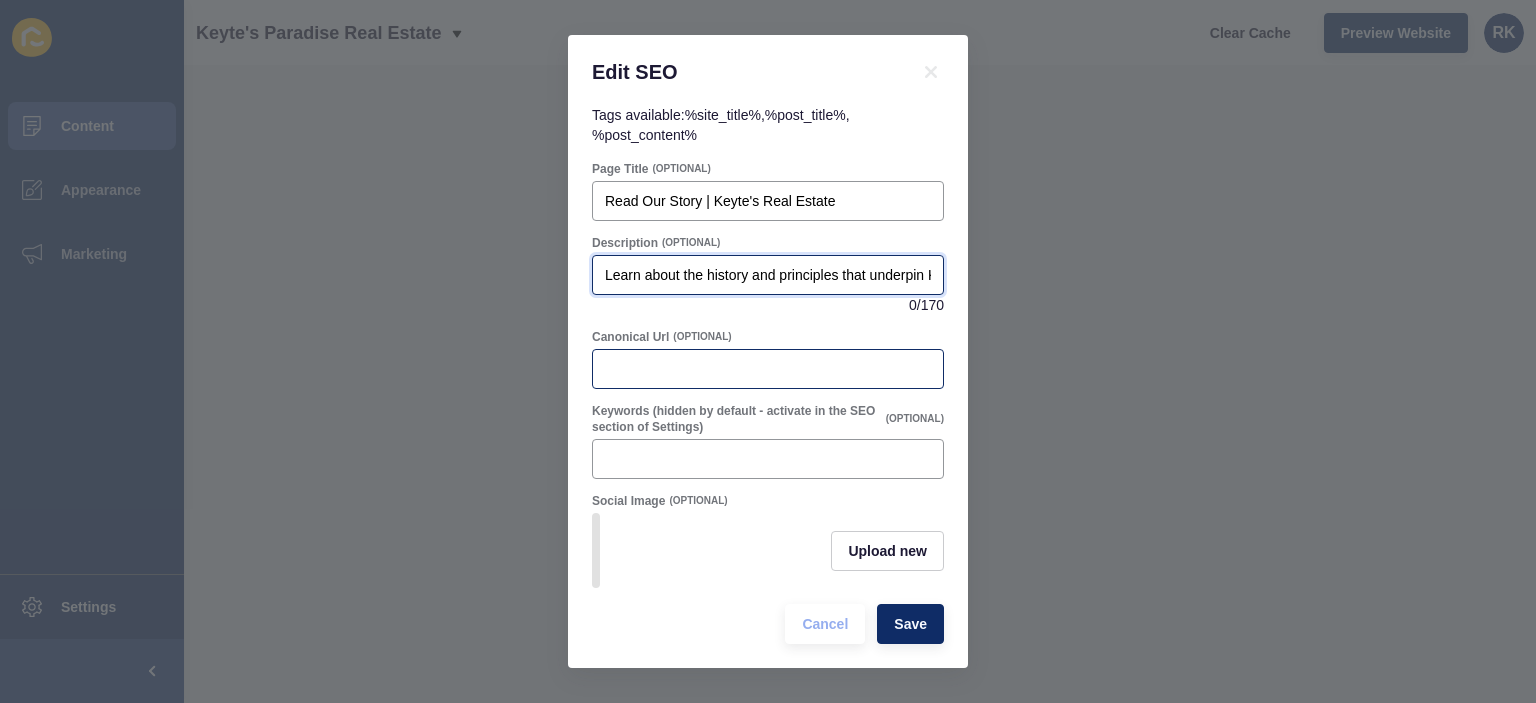 scroll, scrollTop: 0, scrollLeft: 690, axis: horizontal 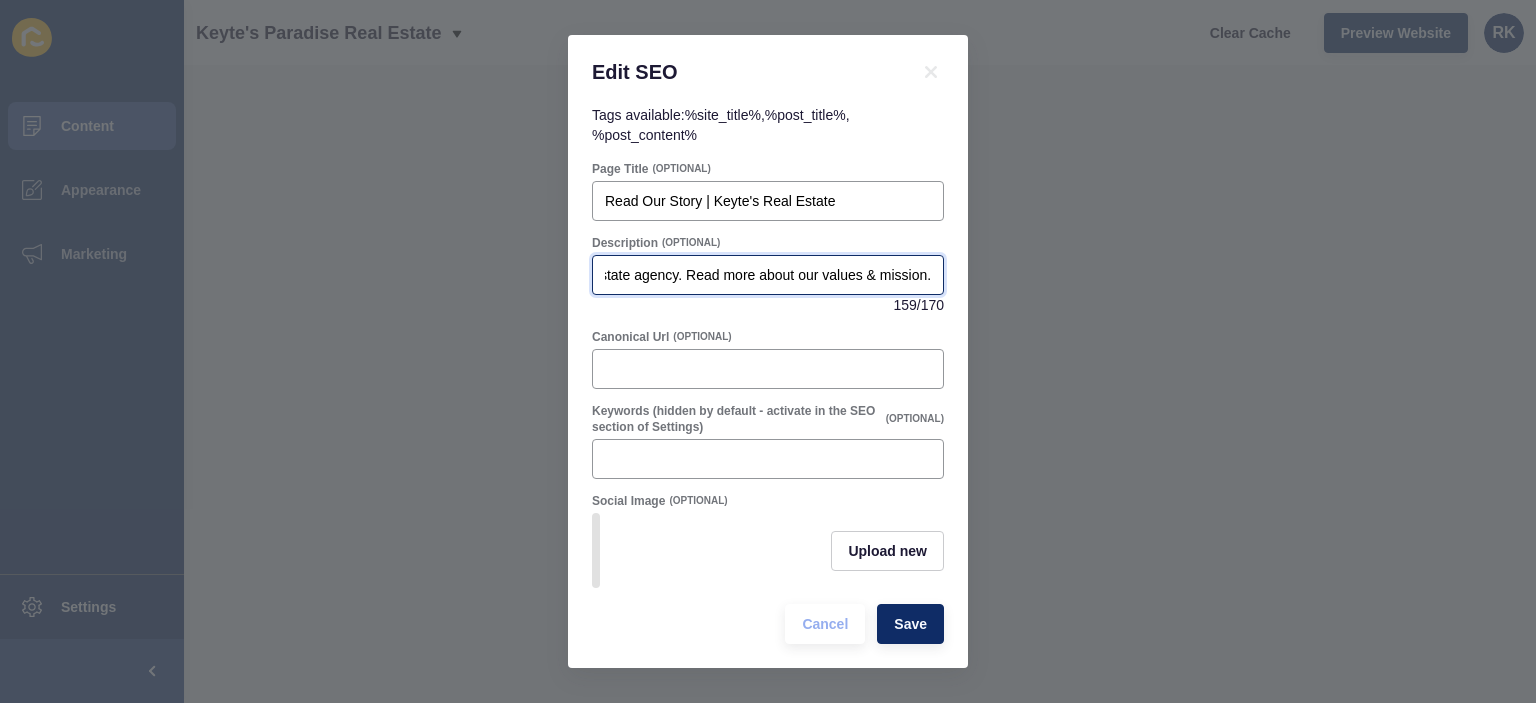 type on "Learn about the history and principles that underpin Keyte's Real Estate, Hervey Bay's most reputable real estate agency. Read more about our values & mission." 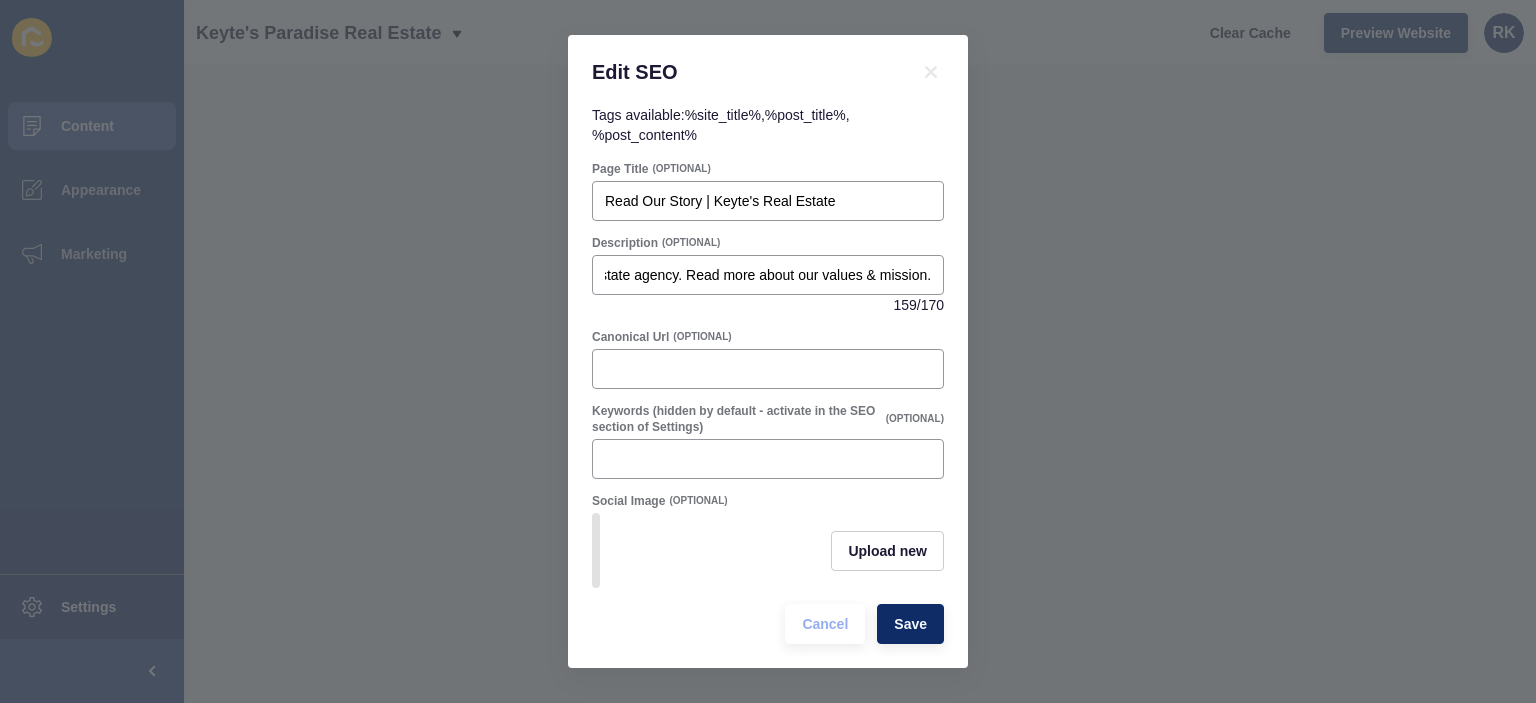 scroll, scrollTop: 0, scrollLeft: 0, axis: both 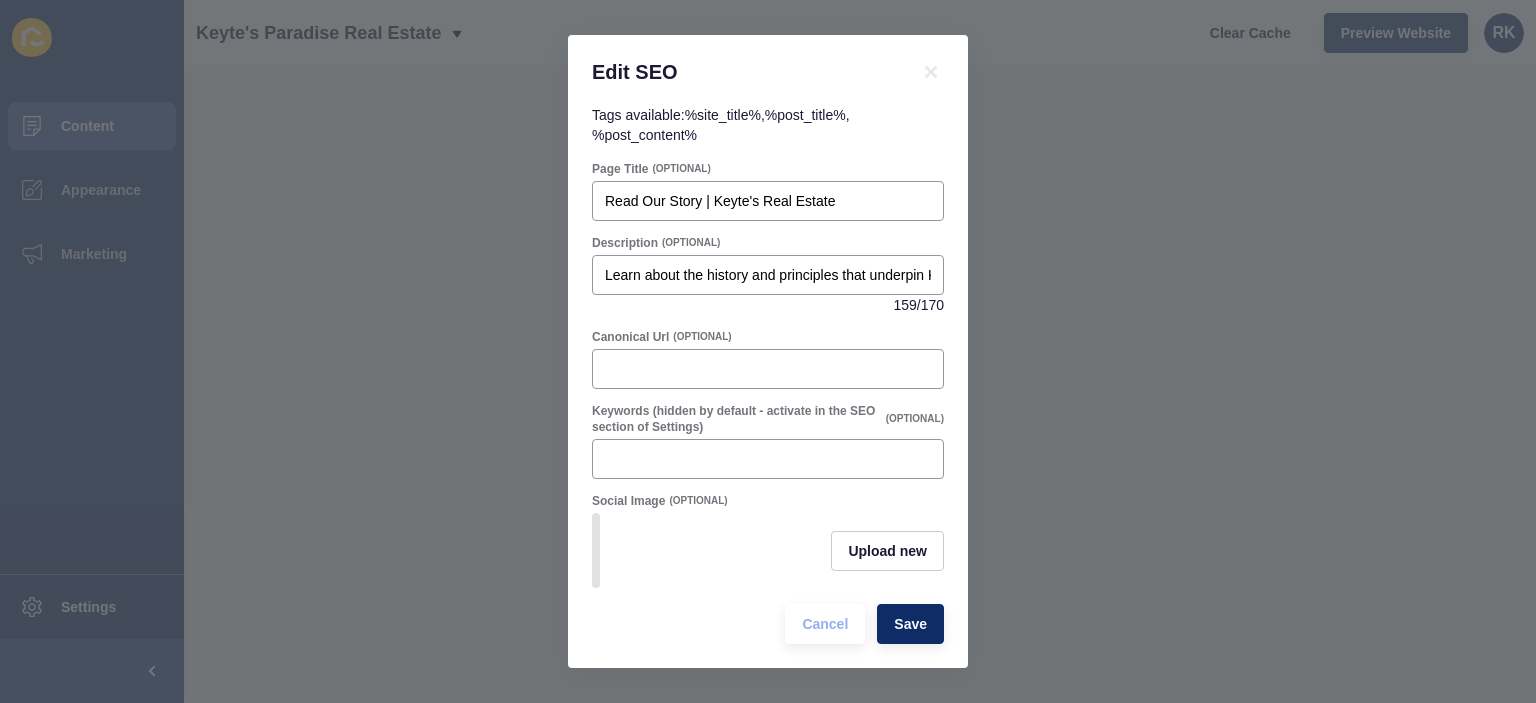 click on "Page Title (OPTIONAL) Read Our Story | Keyte's Real Estate Description (OPTIONAL) Learn about the history and principles that underpin Keyte's Real Estate, Hervey Bay's most reputable real estate agency. Read more about our values & mission. 159 / 170 Canonical Url (OPTIONAL) Keywords (hidden by default - activate in the SEO section of Settings) (OPTIONAL) Social Image (OPTIONAL) Upload new Cancel Save" at bounding box center [768, 402] 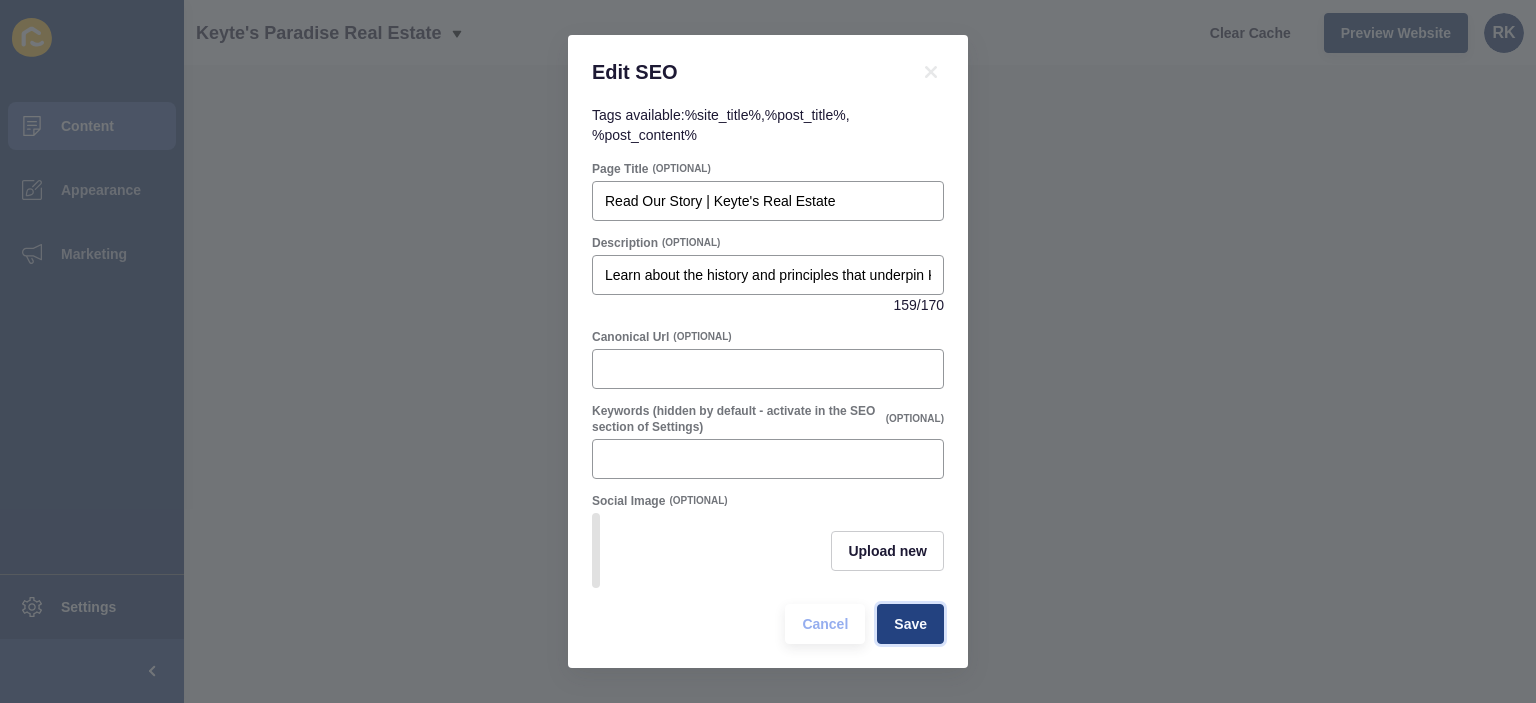 click on "Save" at bounding box center [910, 624] 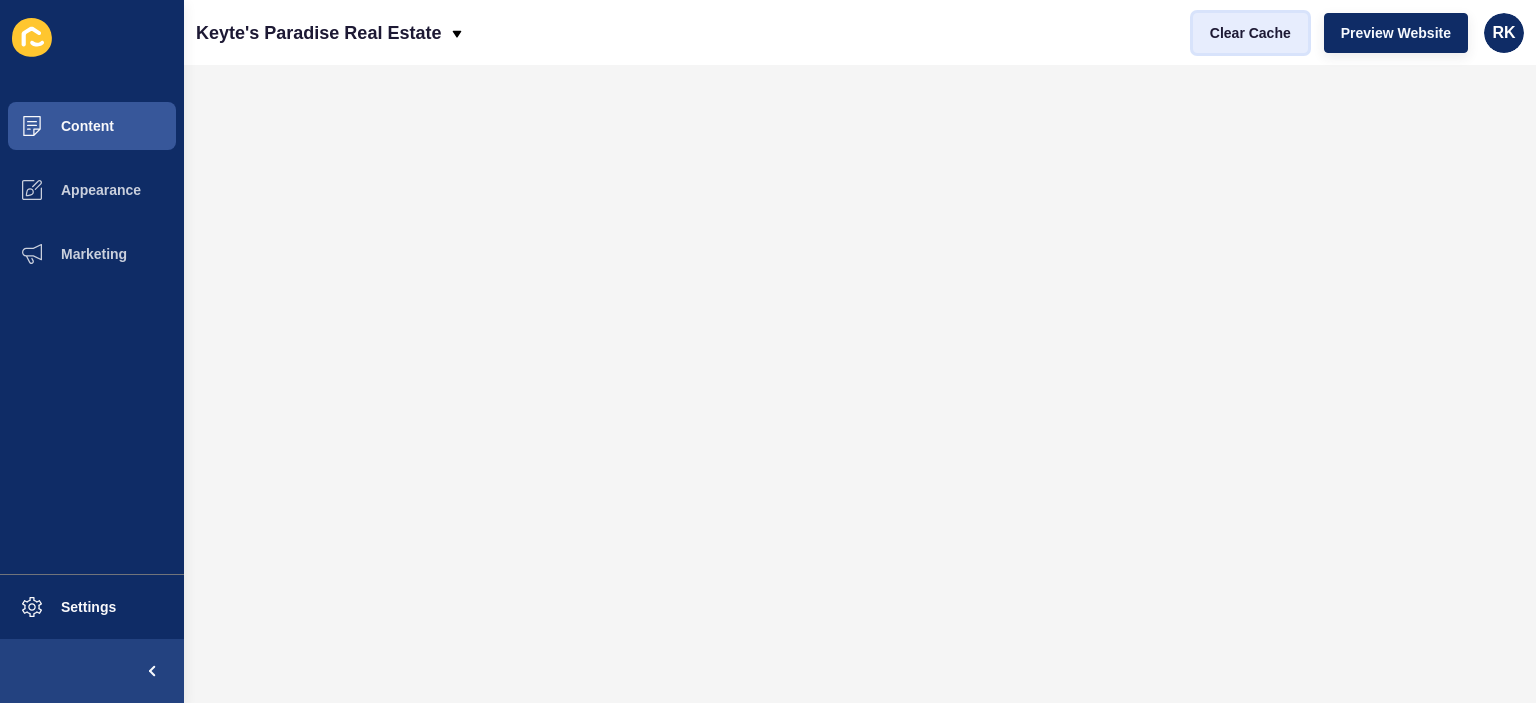click on "Clear Cache" at bounding box center [1250, 33] 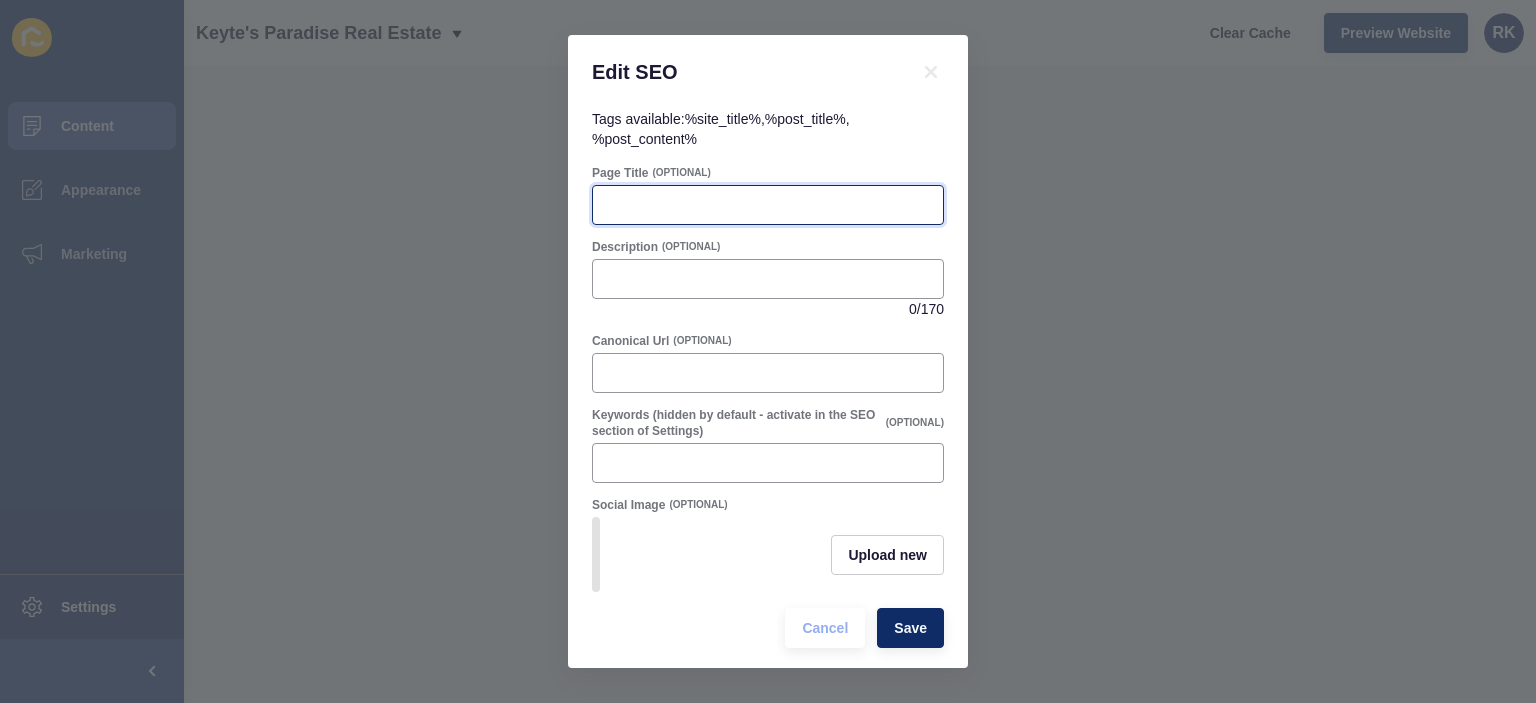 click on "Page Title" at bounding box center (768, 205) 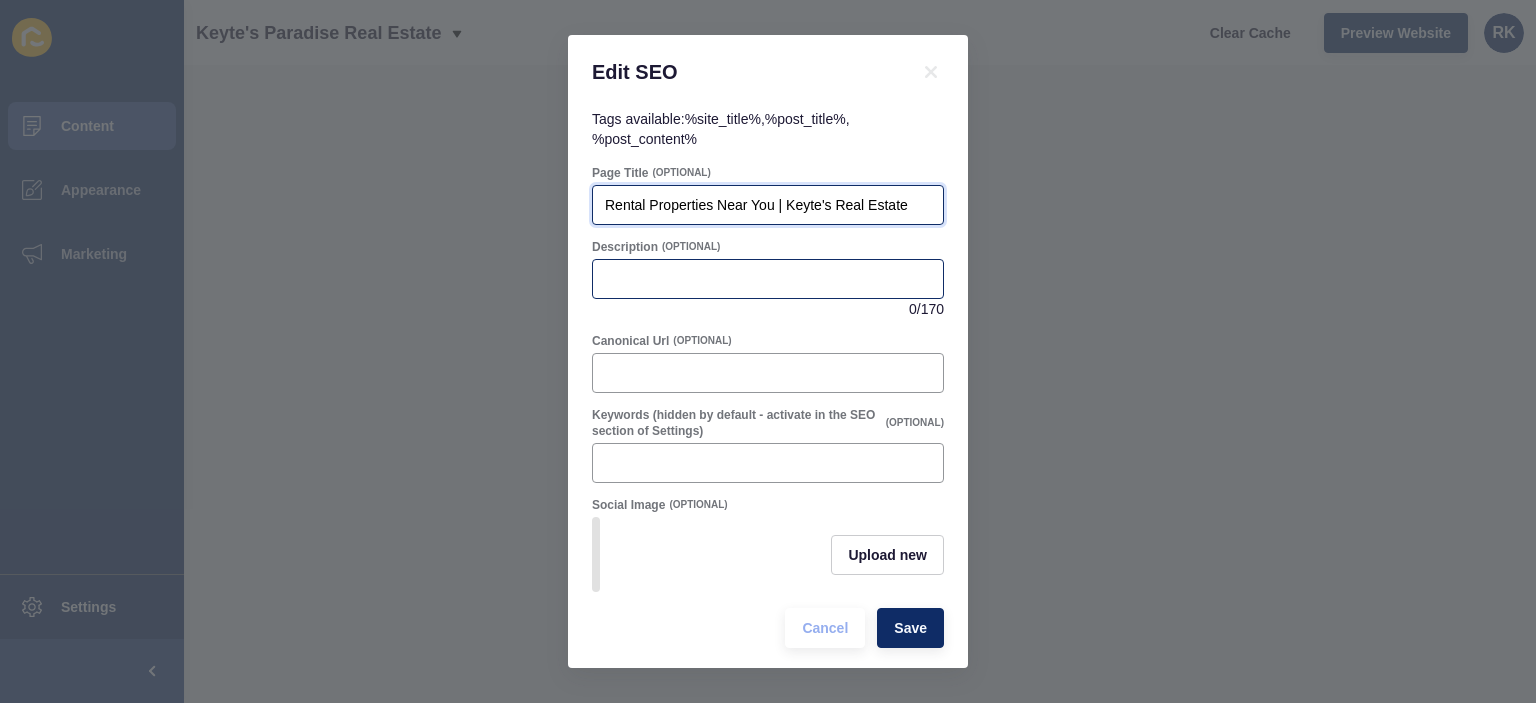 type on "Rental Properties Near You | Keyte's Real Estate" 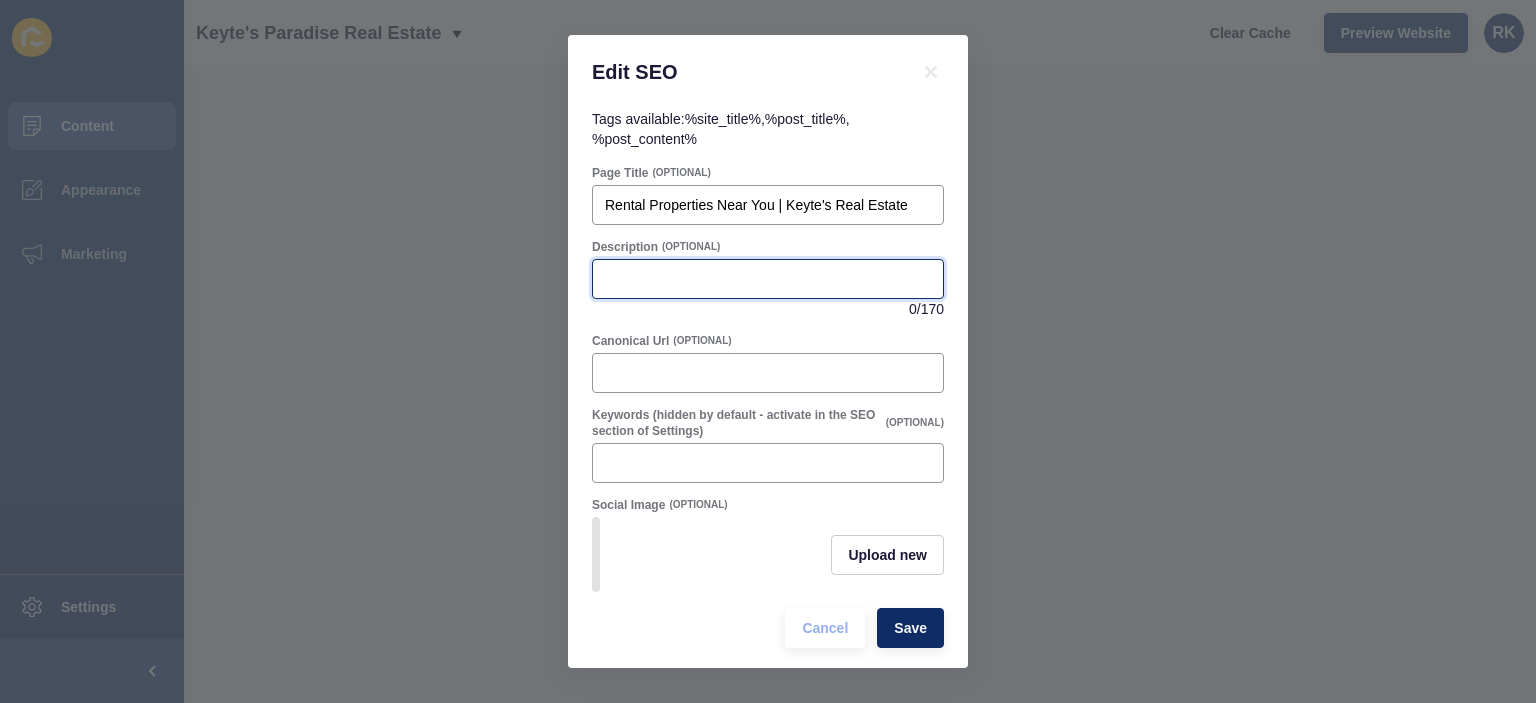 click on "Description" at bounding box center (768, 279) 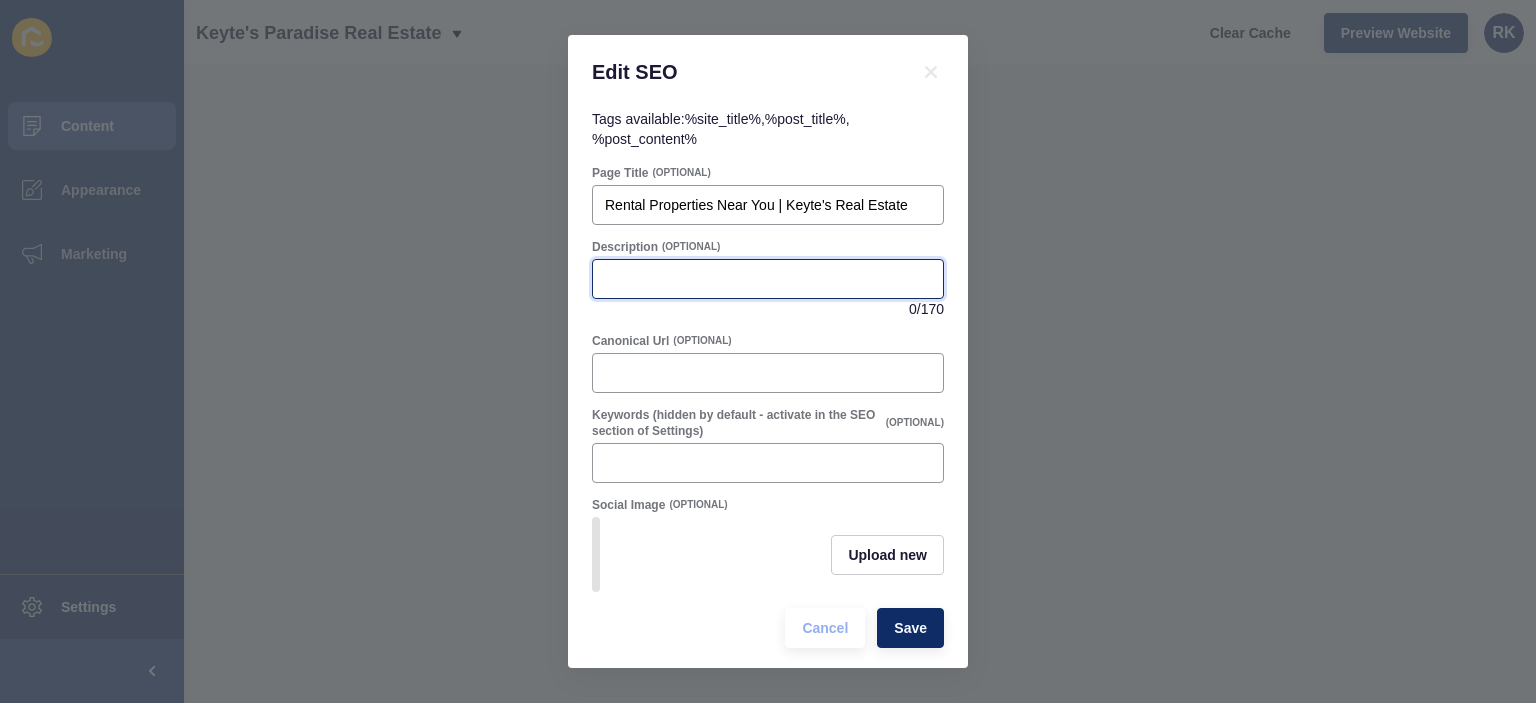 paste on "View our most recent Fraser Coast rental properties near you, including apartments and family homes. With Keyte's Real Estate, you can rent with assurance." 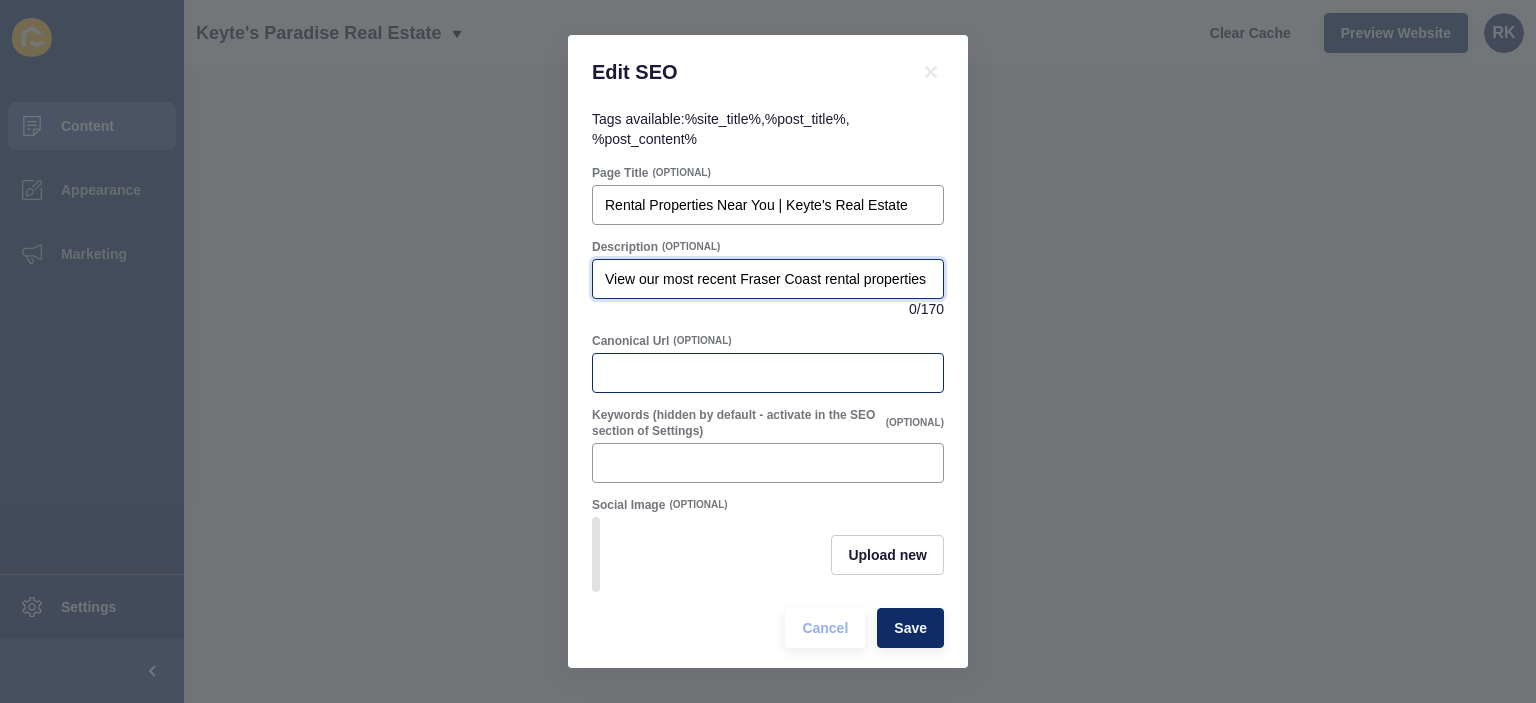 scroll, scrollTop: 0, scrollLeft: 666, axis: horizontal 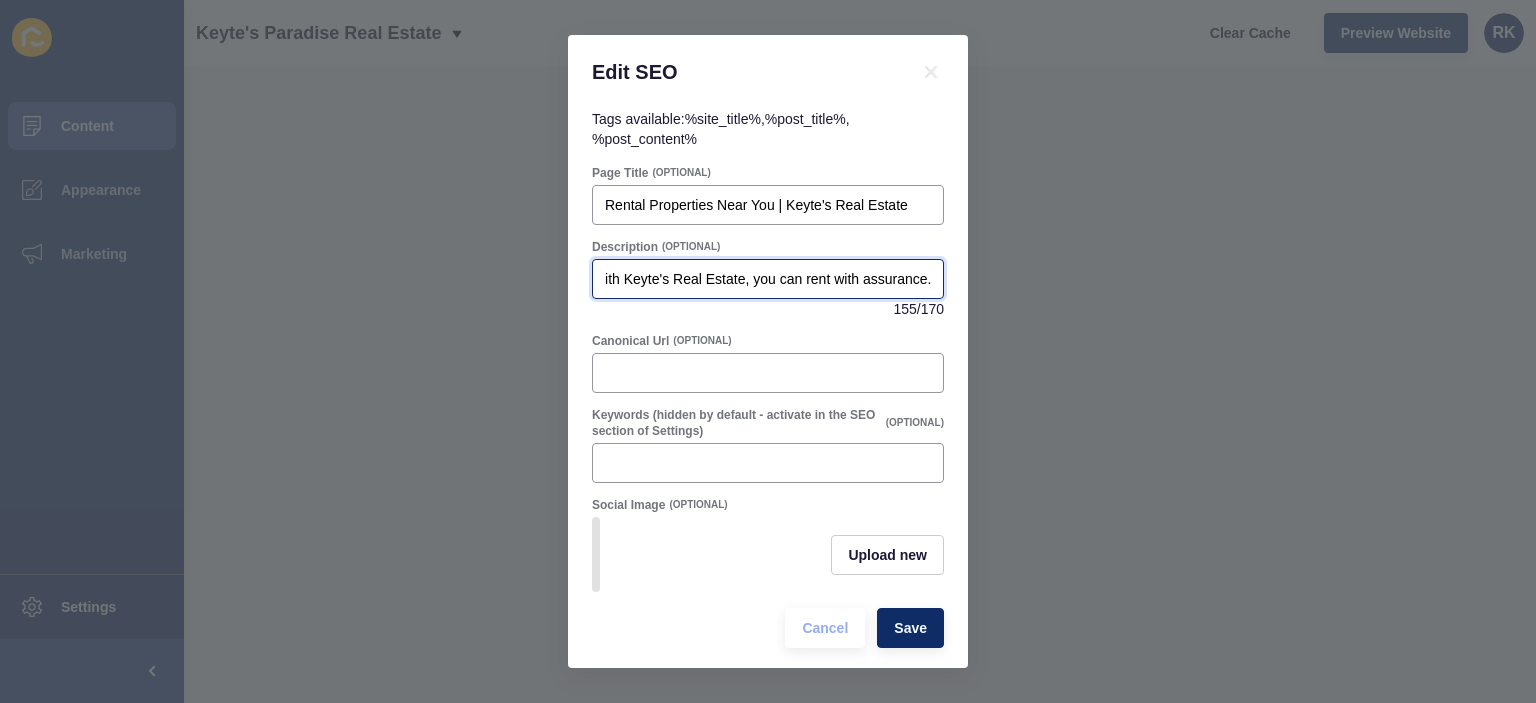 type on "View our most recent Fraser Coast rental properties near you, including apartments and family homes. With Keyte's Real Estate, you can rent with assurance." 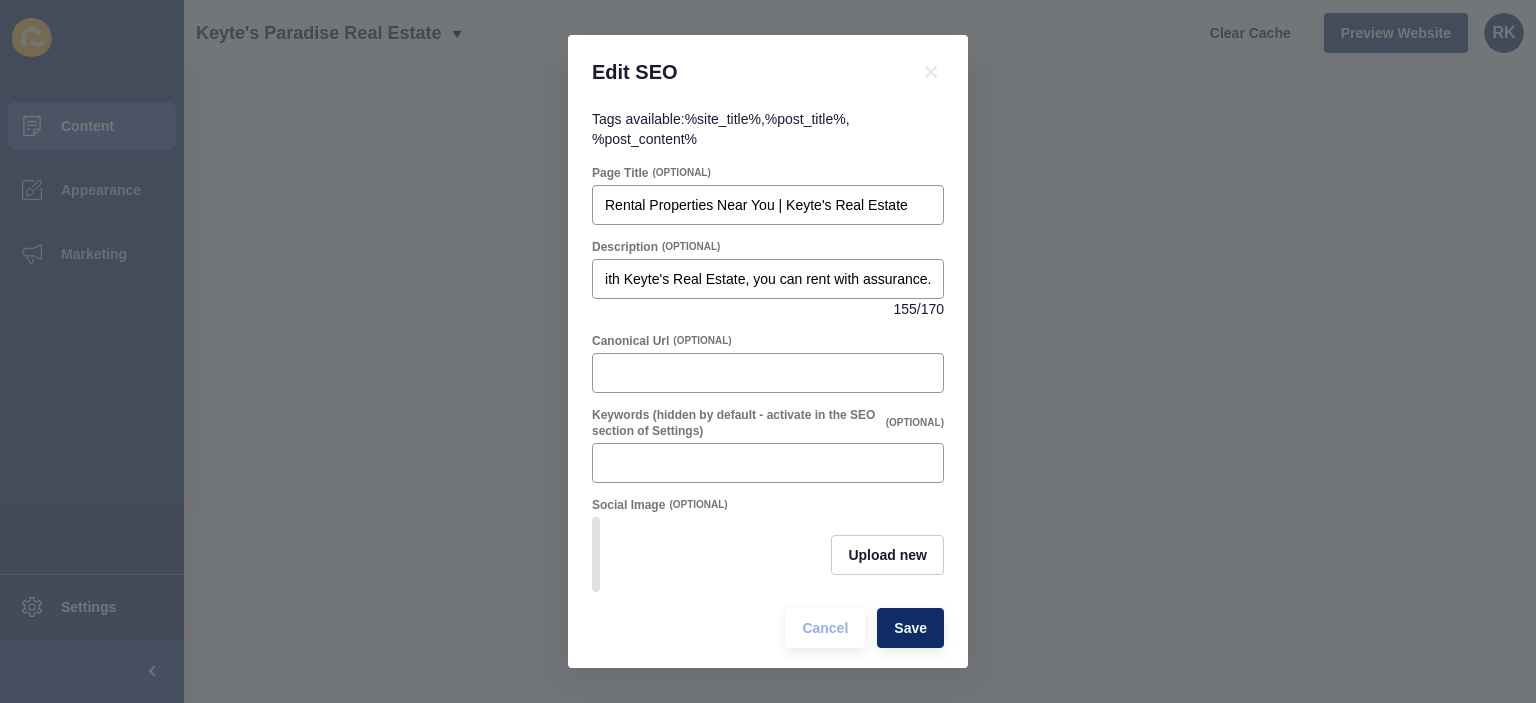 scroll, scrollTop: 0, scrollLeft: 0, axis: both 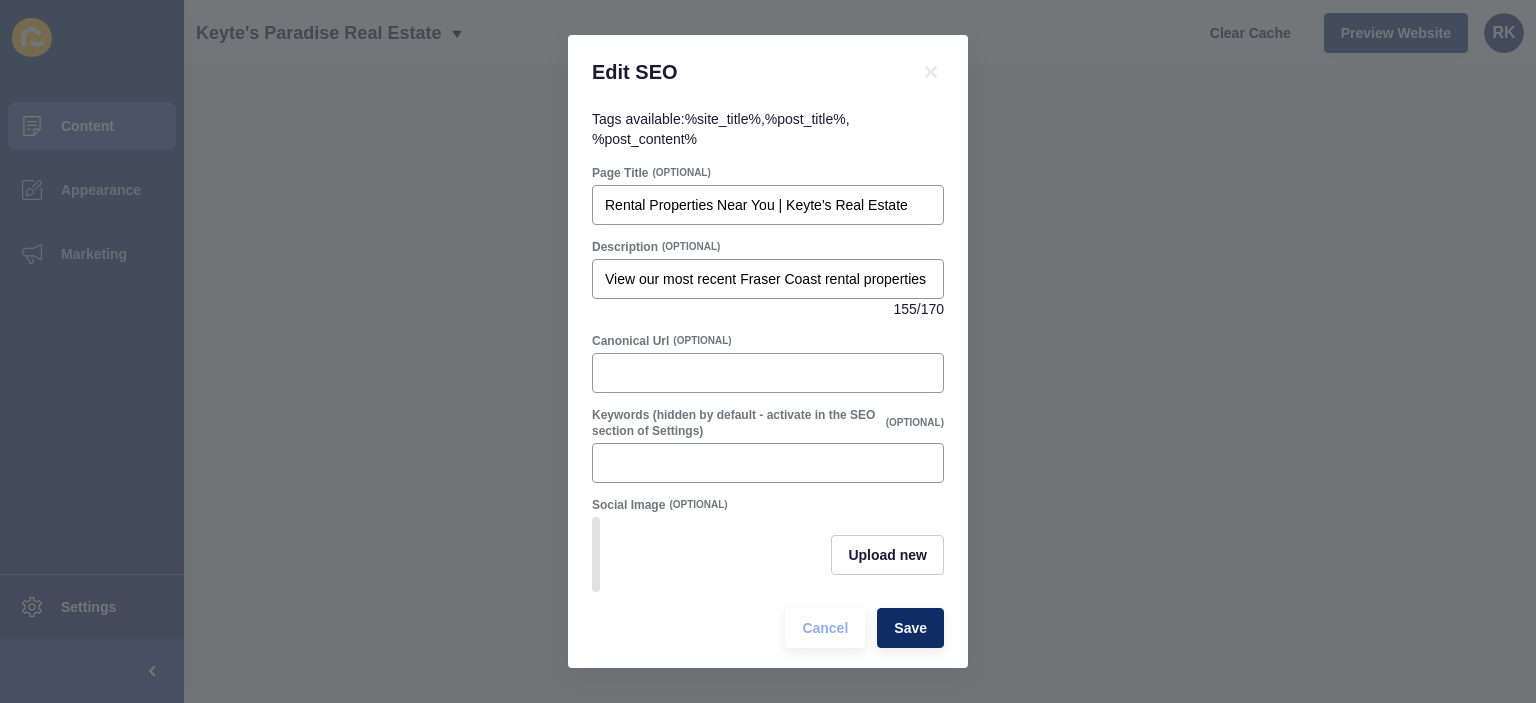 click on "Page Title (OPTIONAL)" at bounding box center [768, 173] 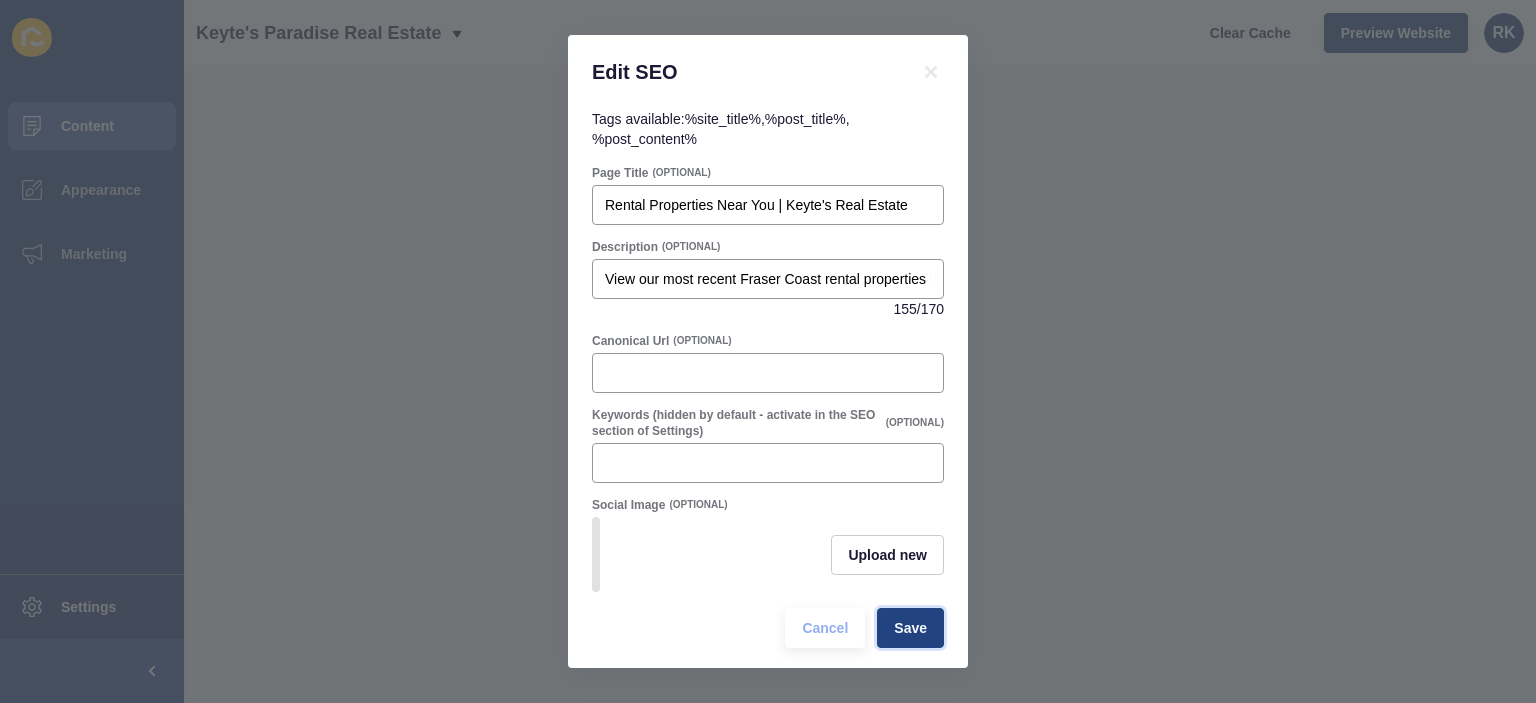 click on "Save" at bounding box center (910, 628) 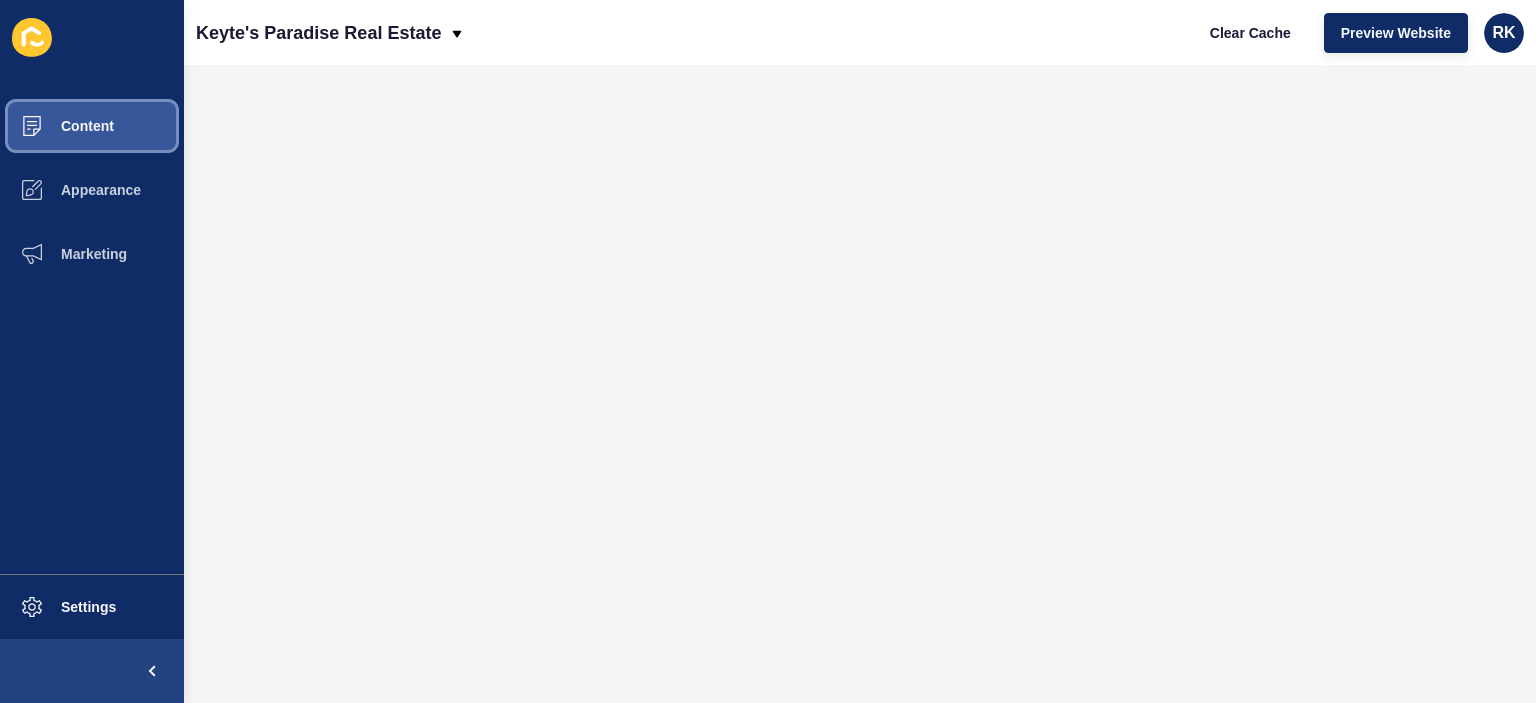 click on "Content" at bounding box center (55, 126) 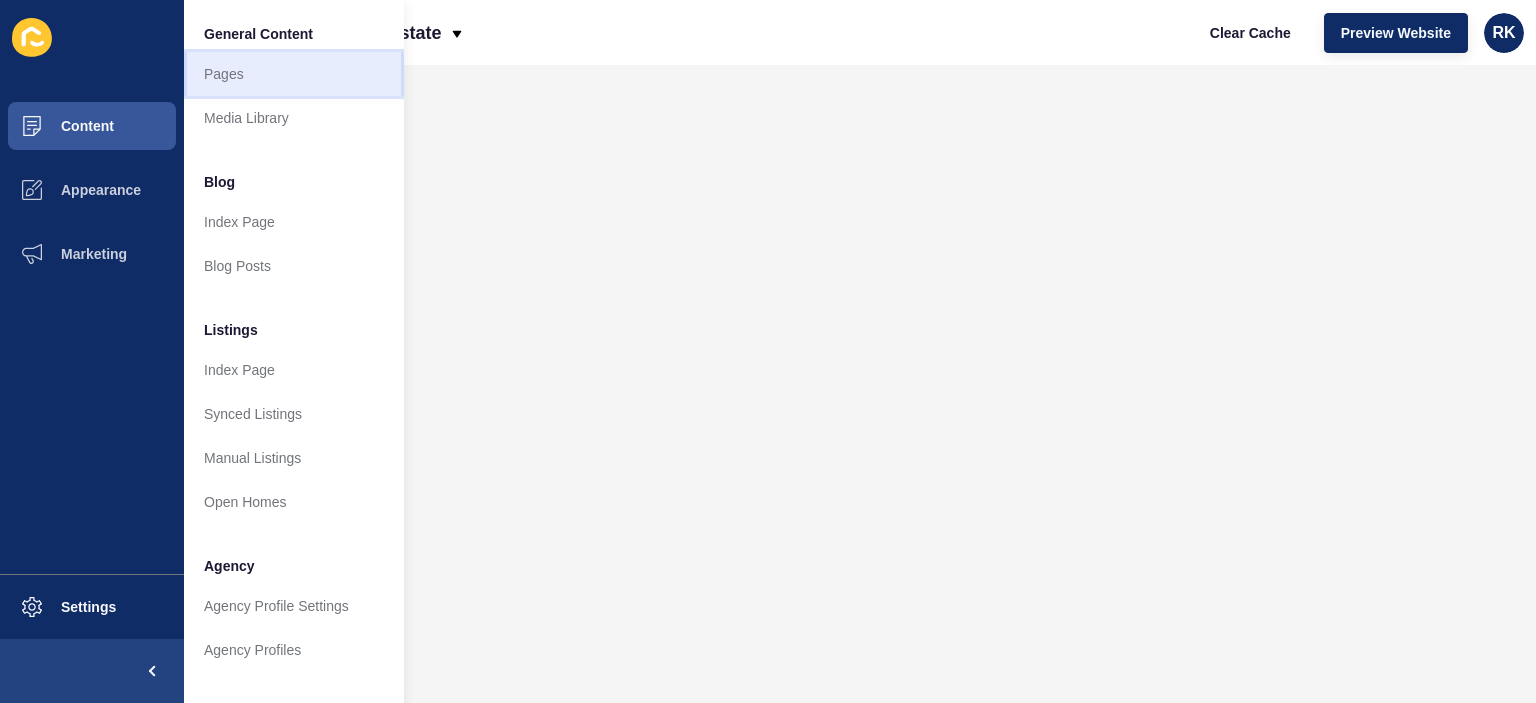click on "Pages" at bounding box center (294, 74) 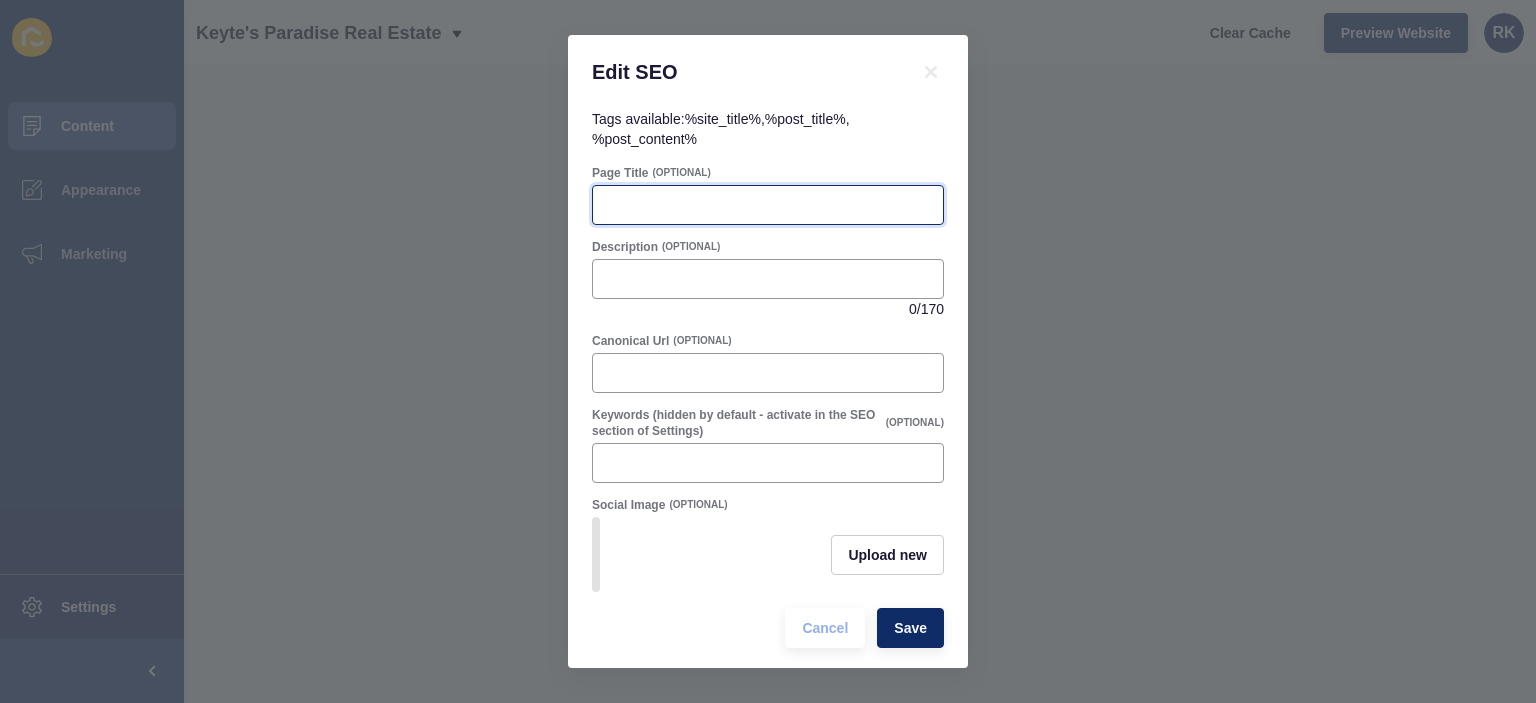 click on "Page Title" at bounding box center (768, 205) 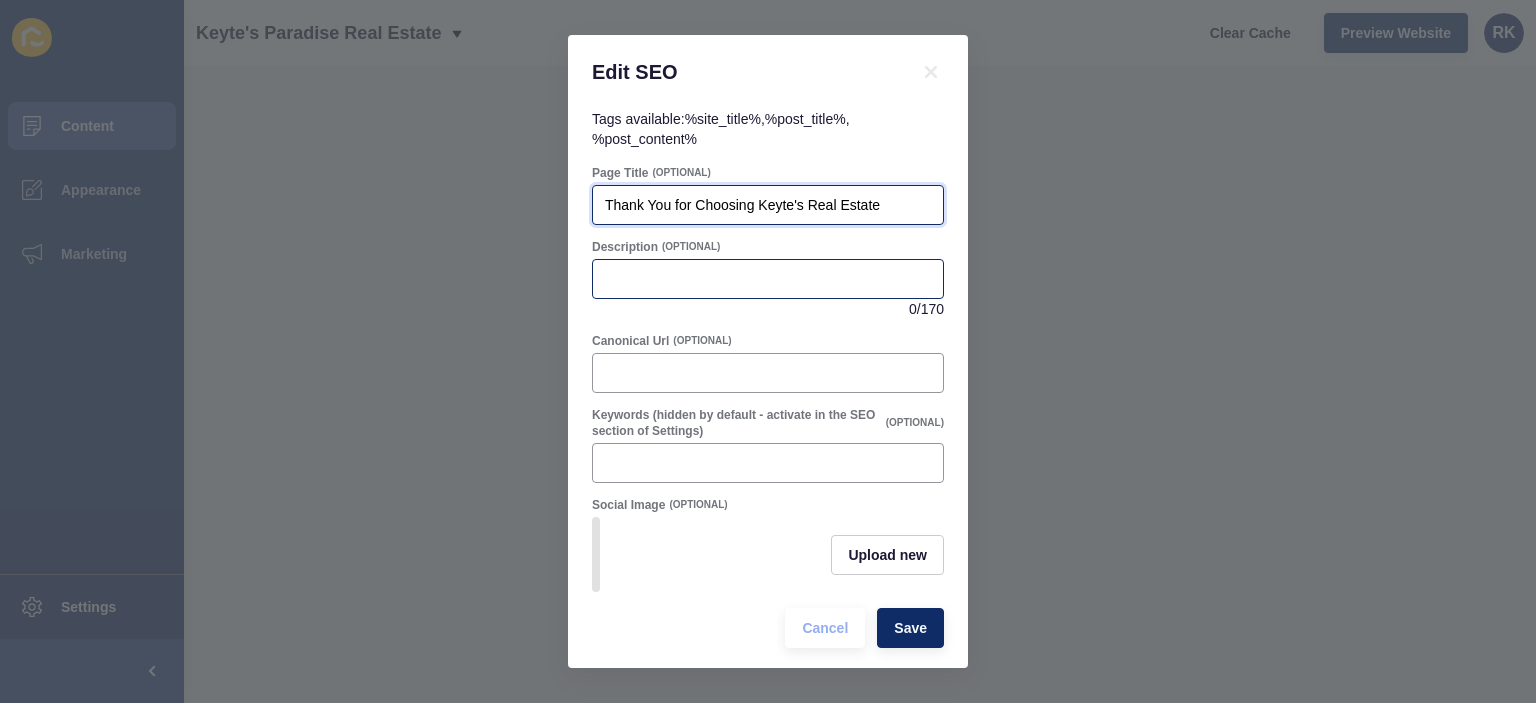 type on "Thank You for Choosing Keyte's Real Estate" 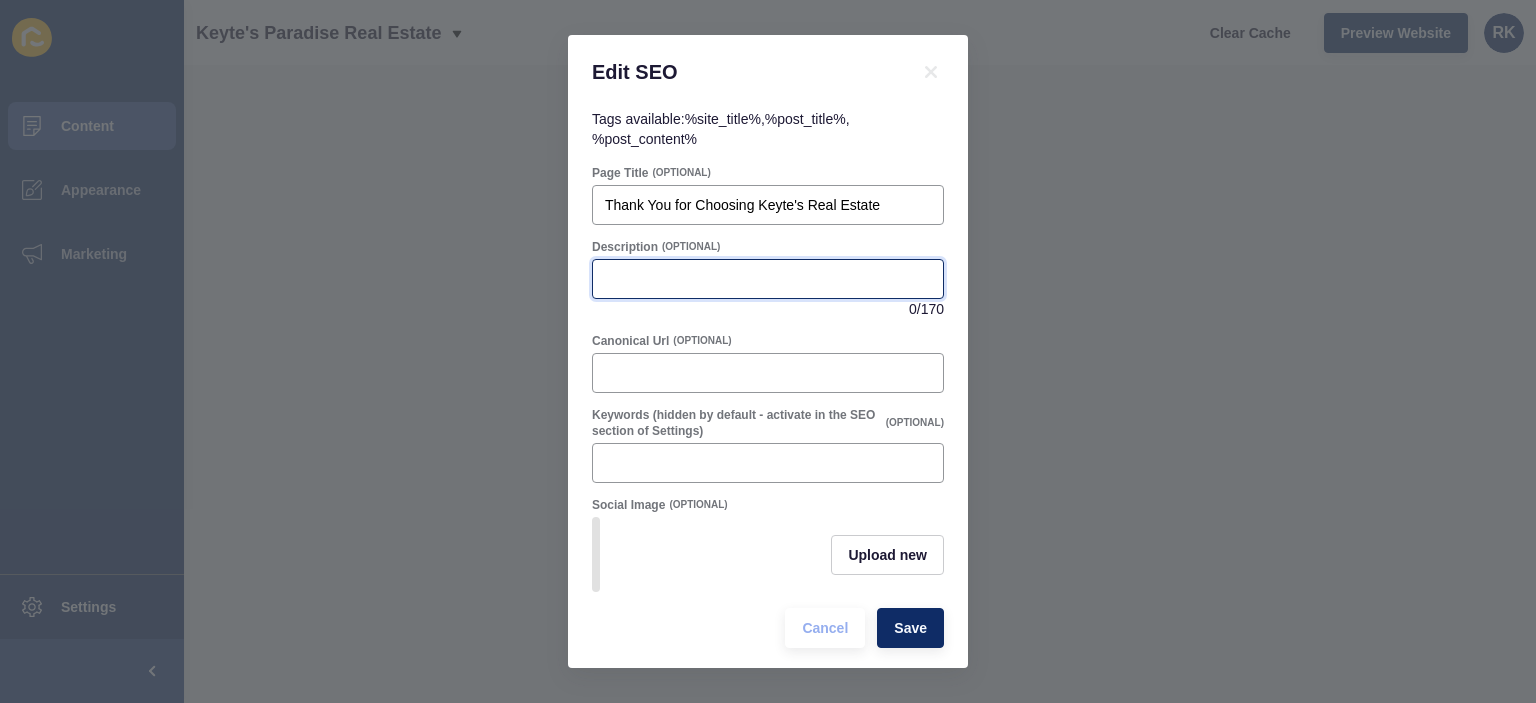 click on "Description" at bounding box center (768, 279) 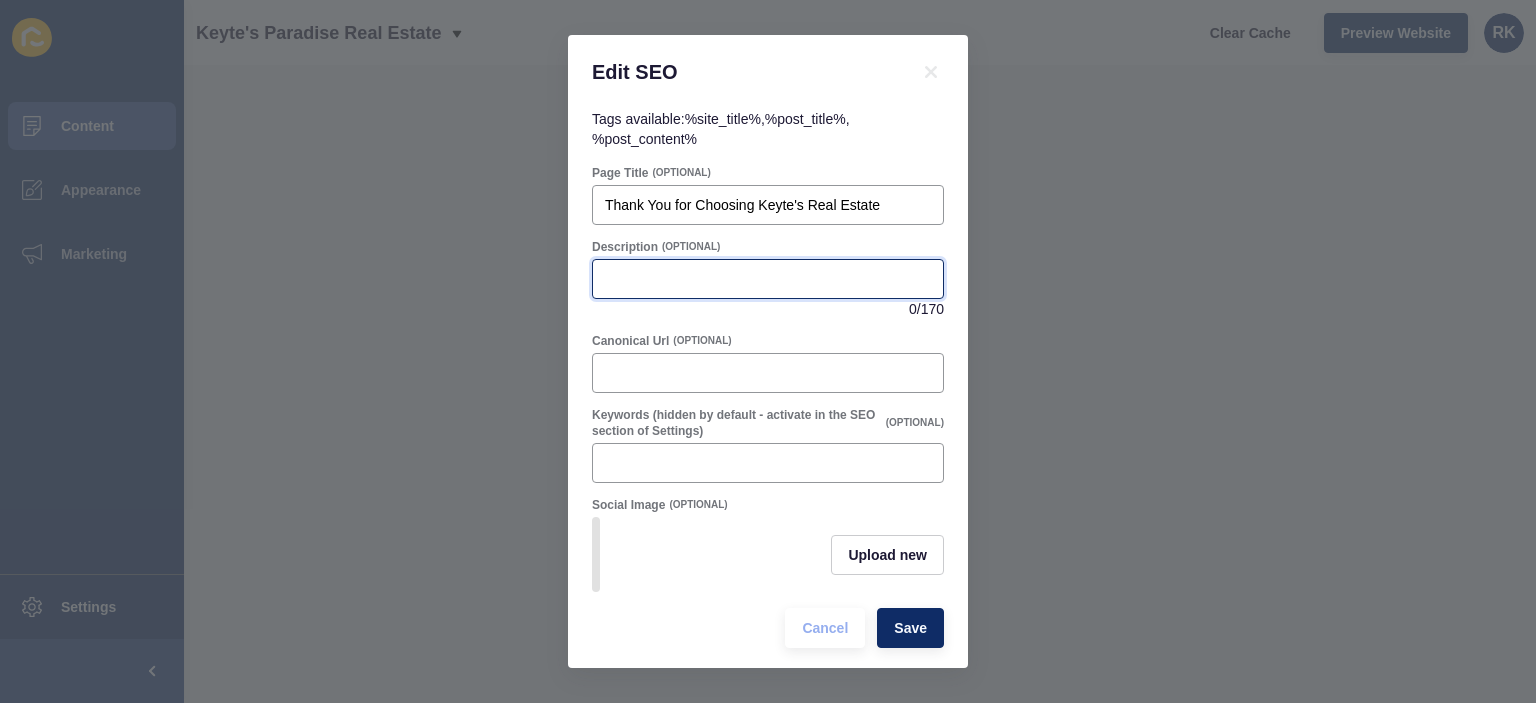 paste on "We value your interest and thank you for choosing us. We will be in touch soon.Visit Keyte's Real Estate to explore our services and support." 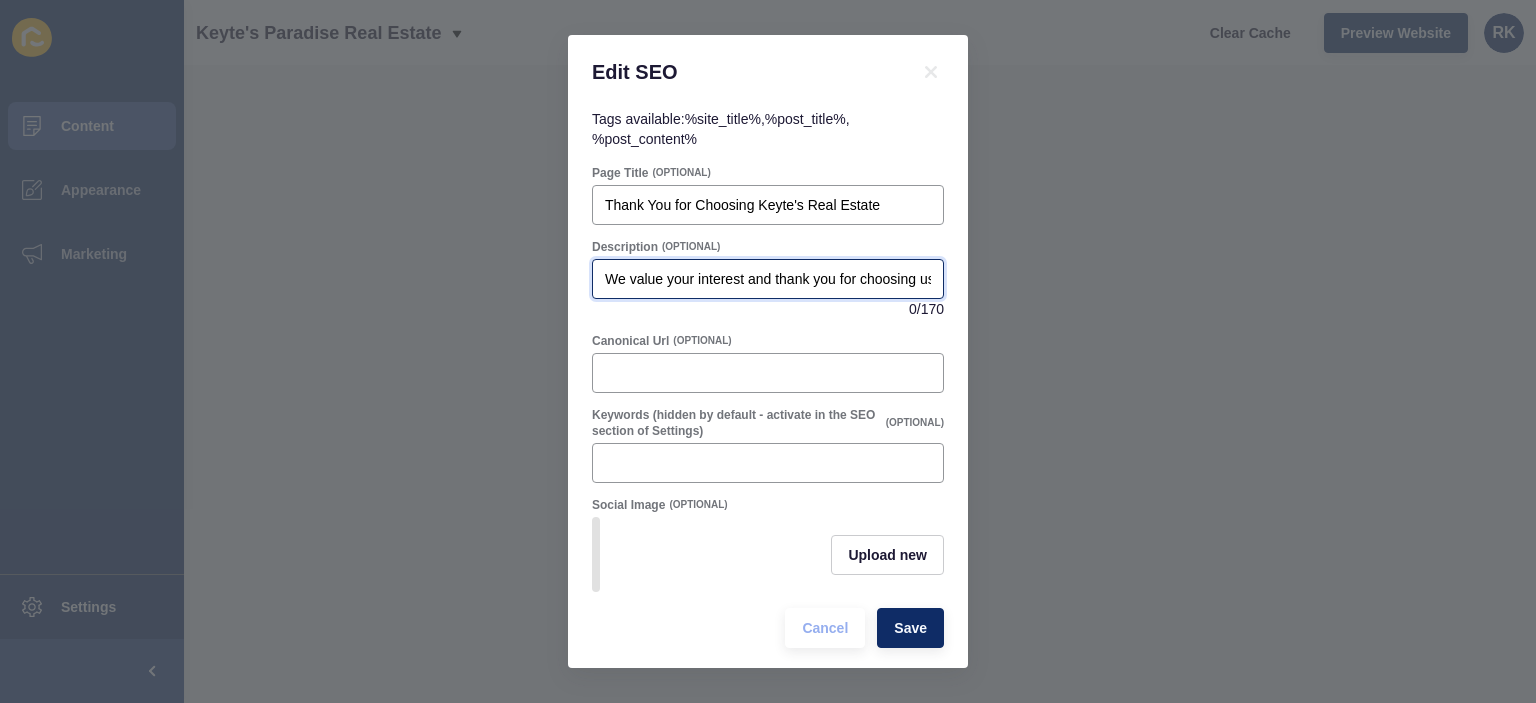 scroll, scrollTop: 0, scrollLeft: 559, axis: horizontal 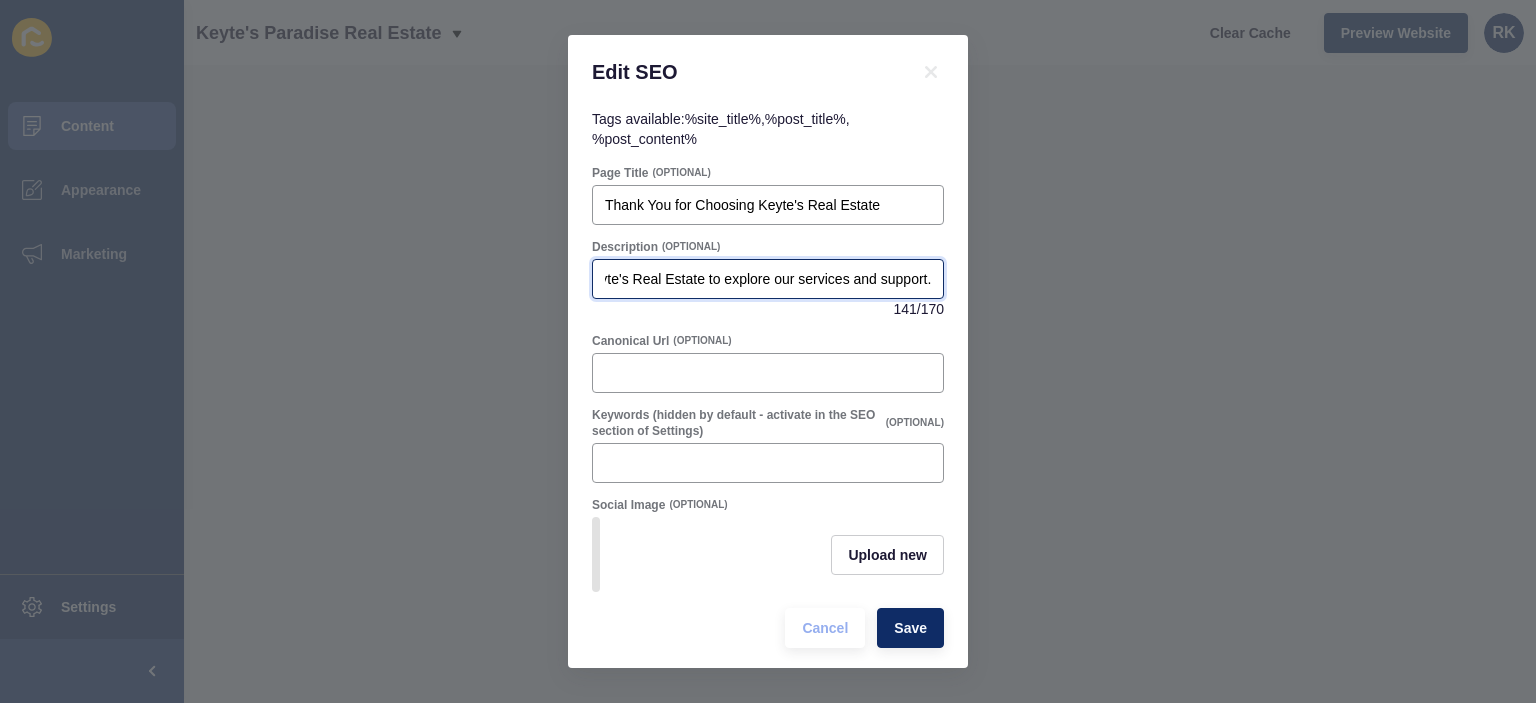 type on "We value your interest and thank you for choosing us. We will be in touch soon.Visit Keyte's Real Estate to explore our services and support." 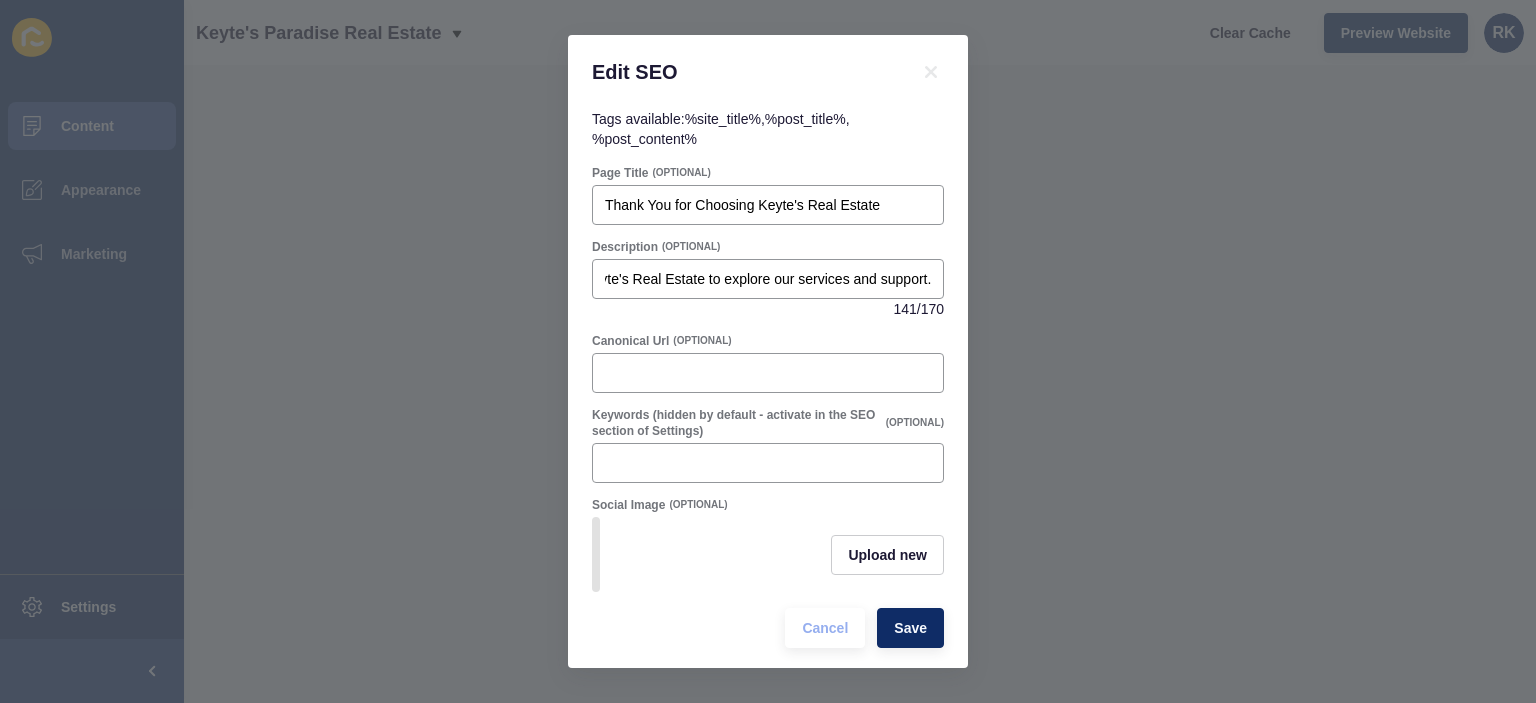 scroll, scrollTop: 0, scrollLeft: 0, axis: both 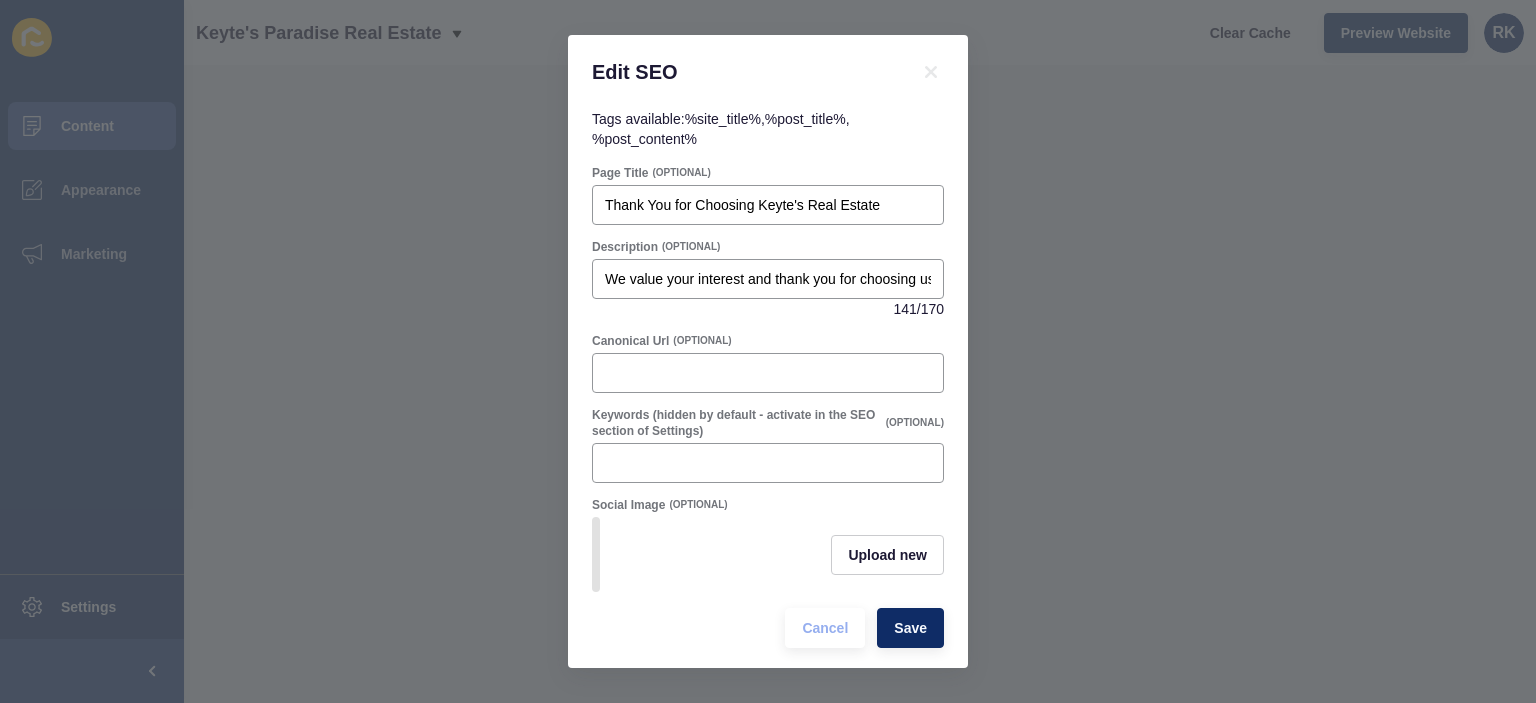 click on "Description (OPTIONAL)" at bounding box center (768, 173) 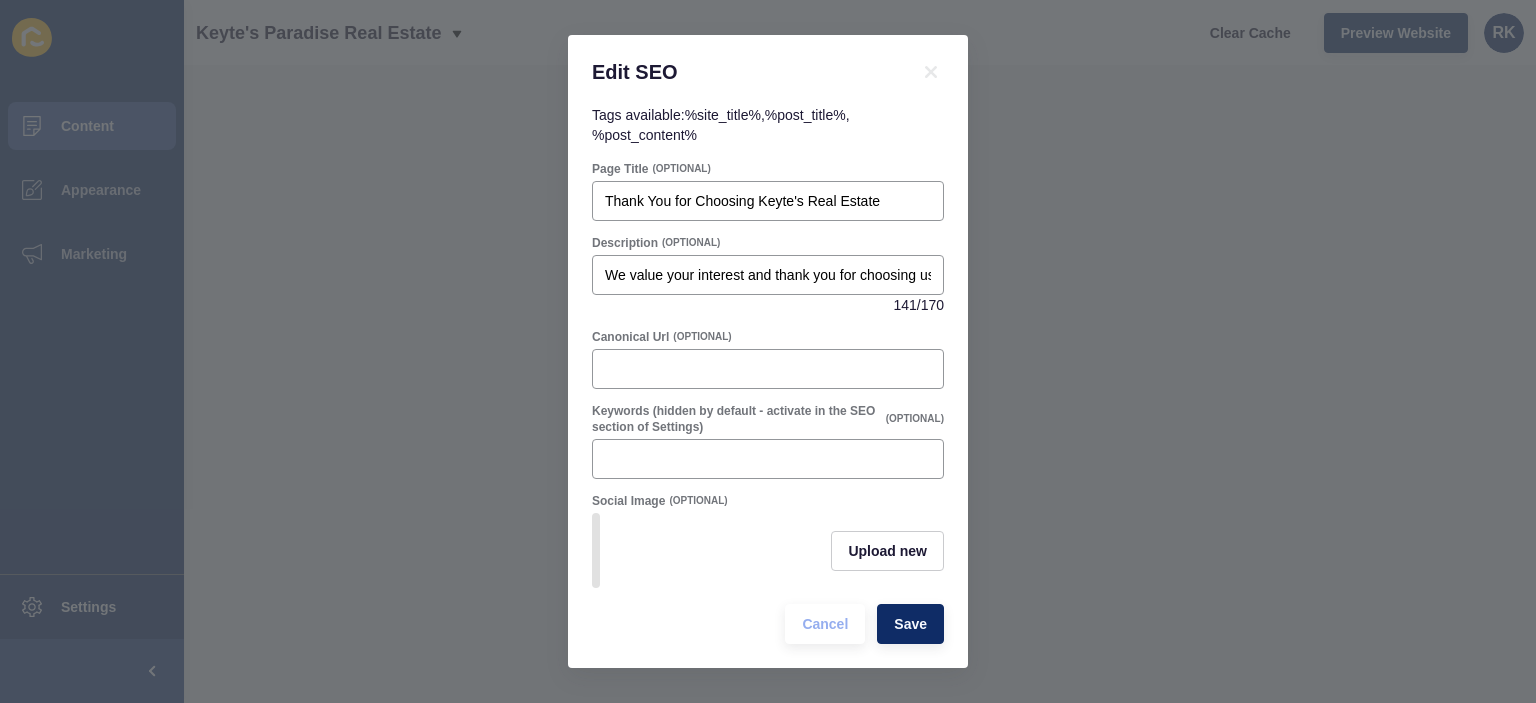 scroll, scrollTop: 0, scrollLeft: 0, axis: both 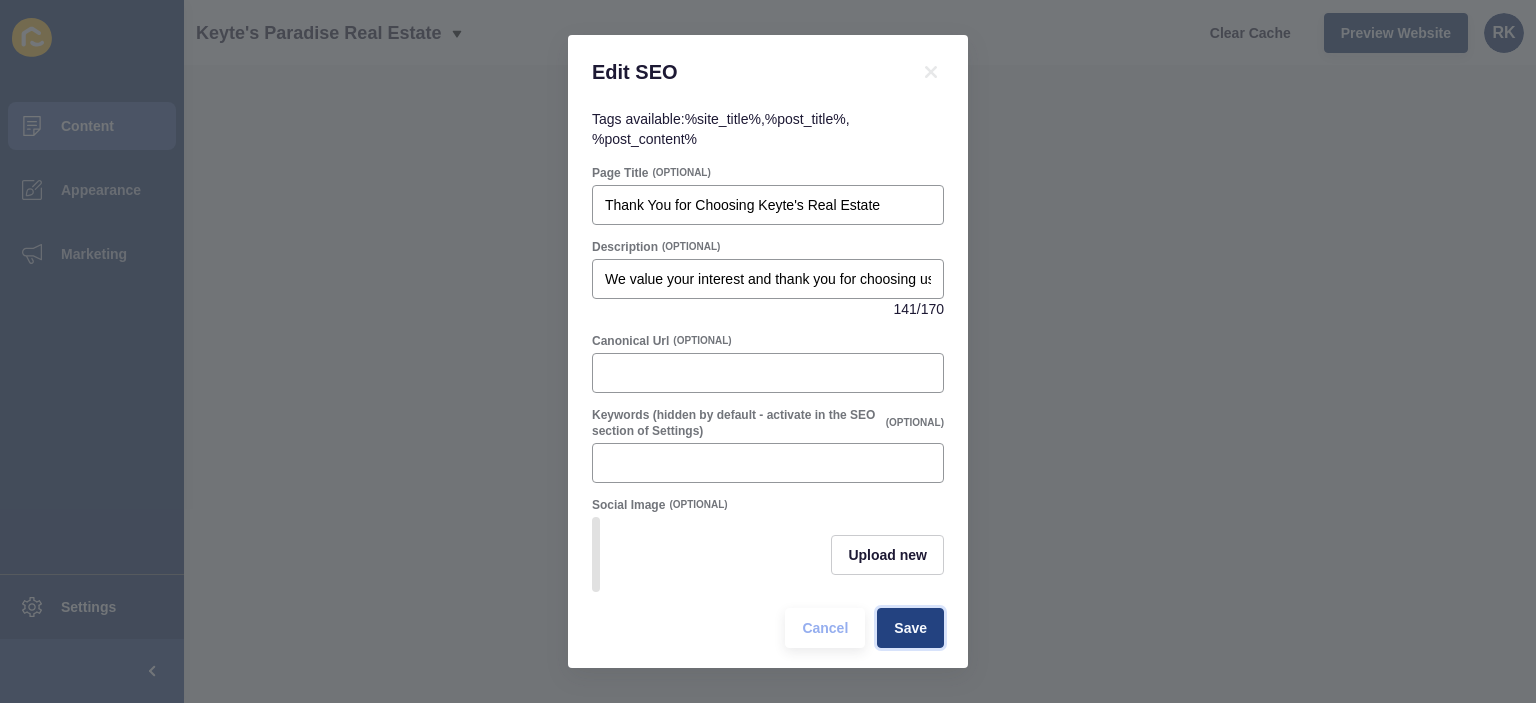 click on "Save" at bounding box center [910, 628] 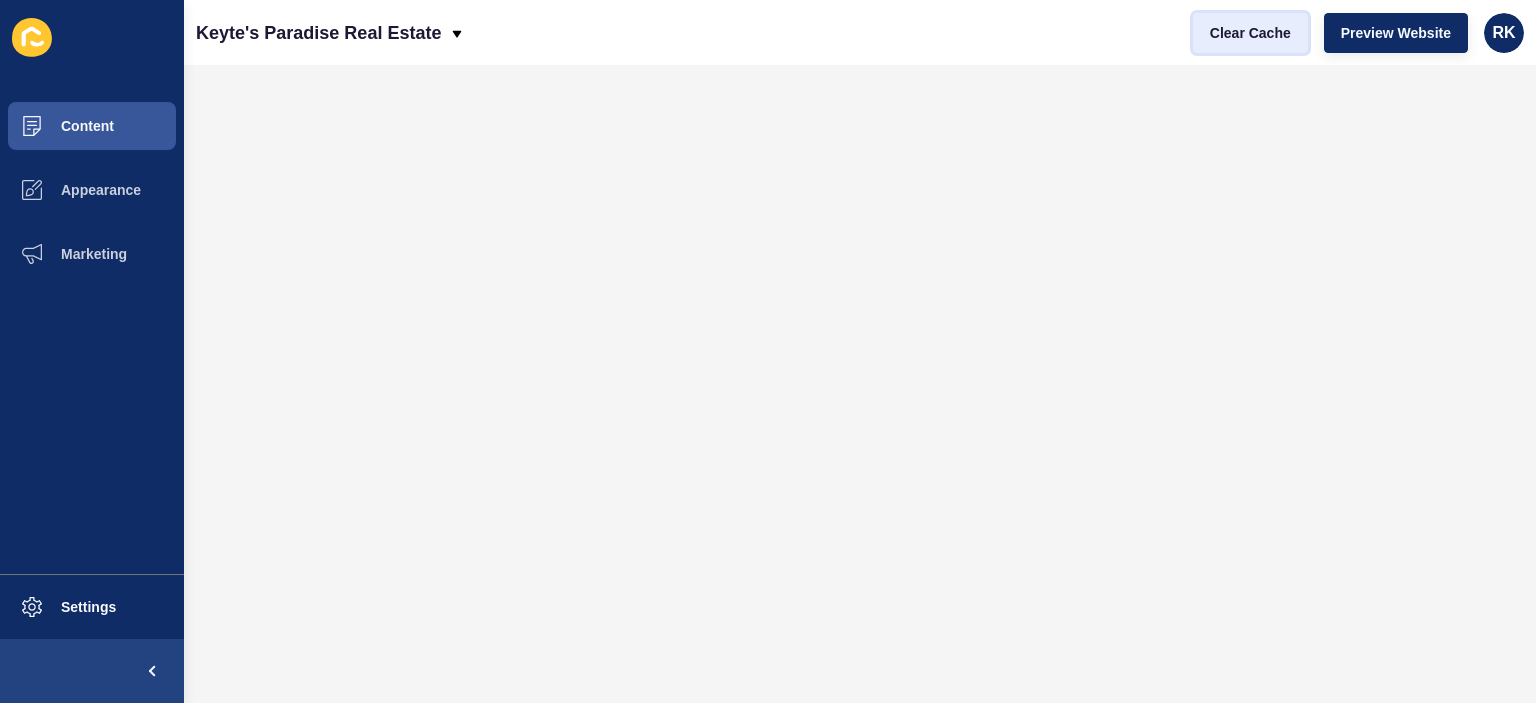 click on "Clear Cache" at bounding box center [1250, 33] 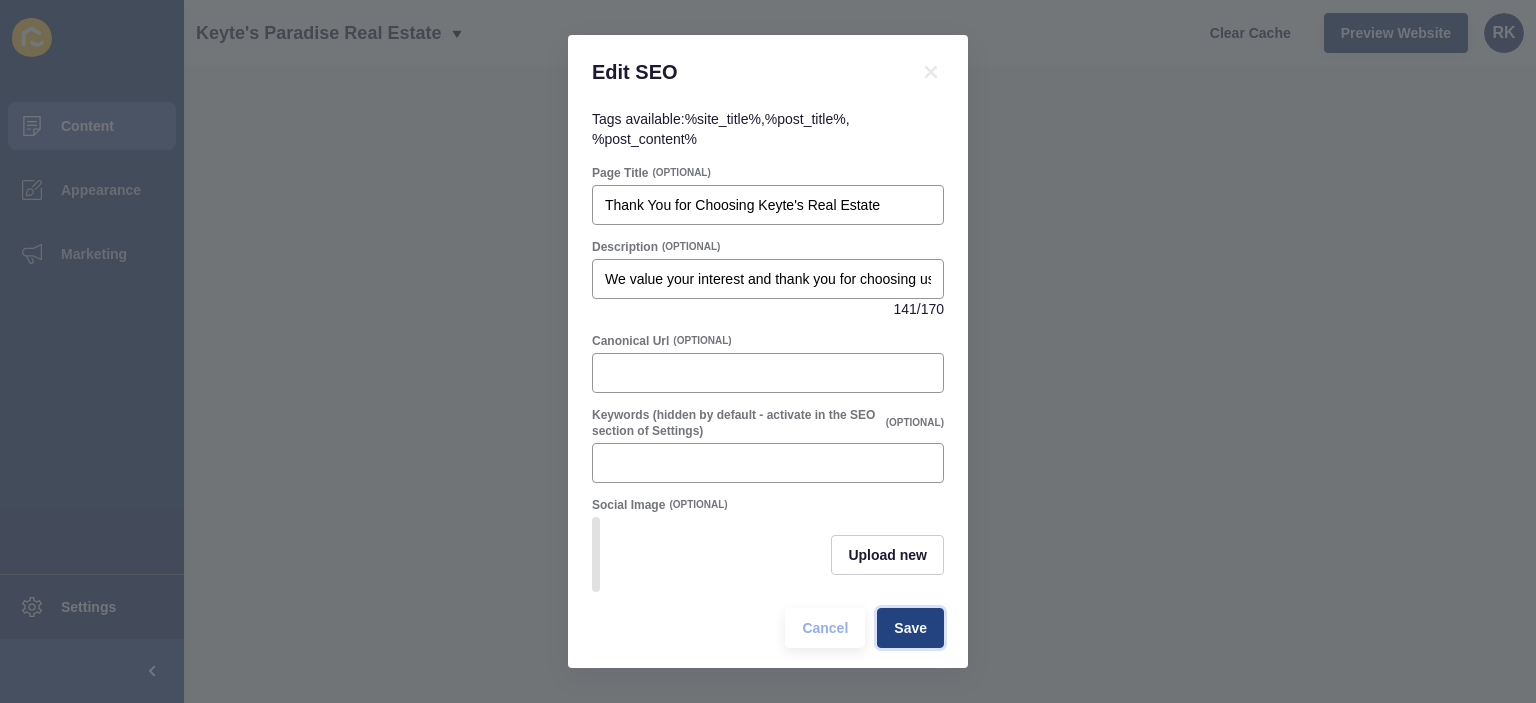 click on "Save" at bounding box center (910, 628) 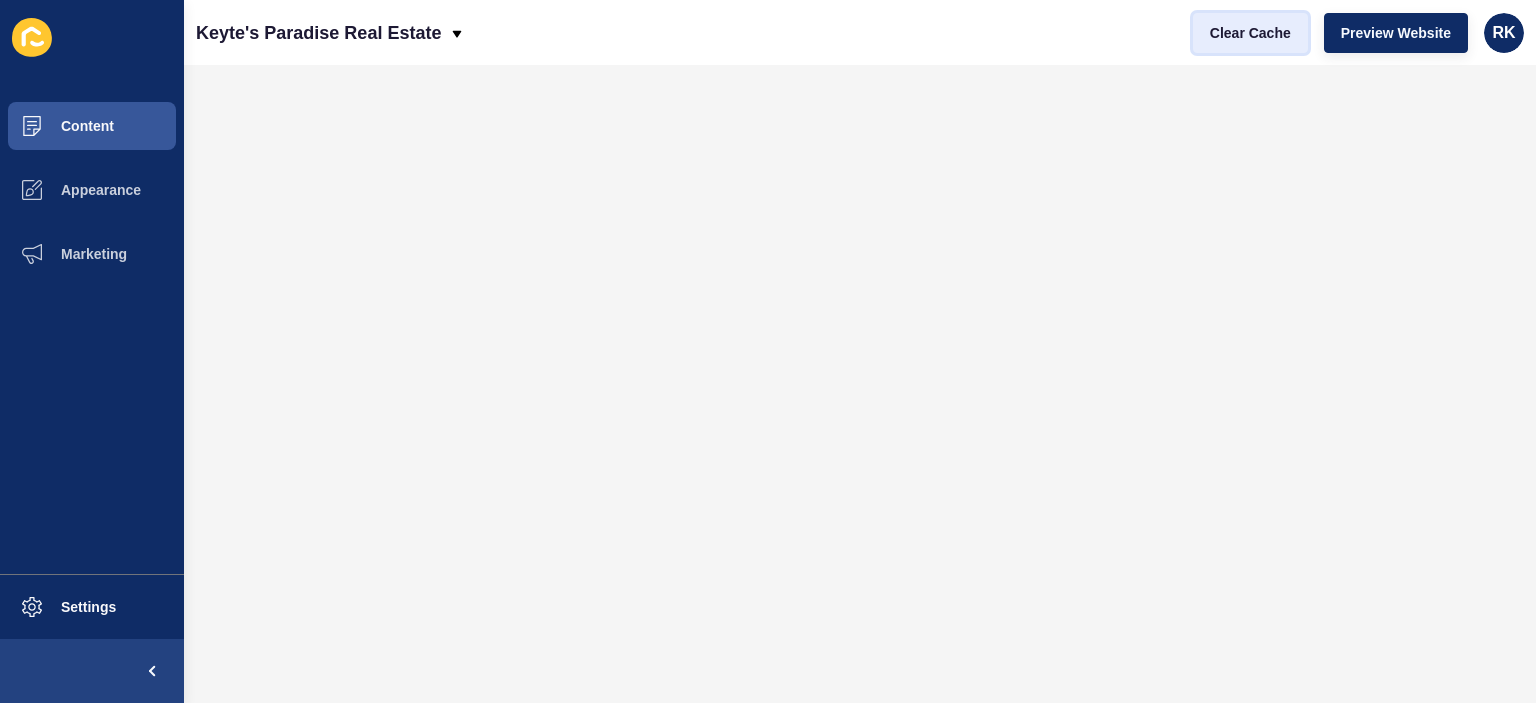 click on "Clear Cache" at bounding box center [1250, 33] 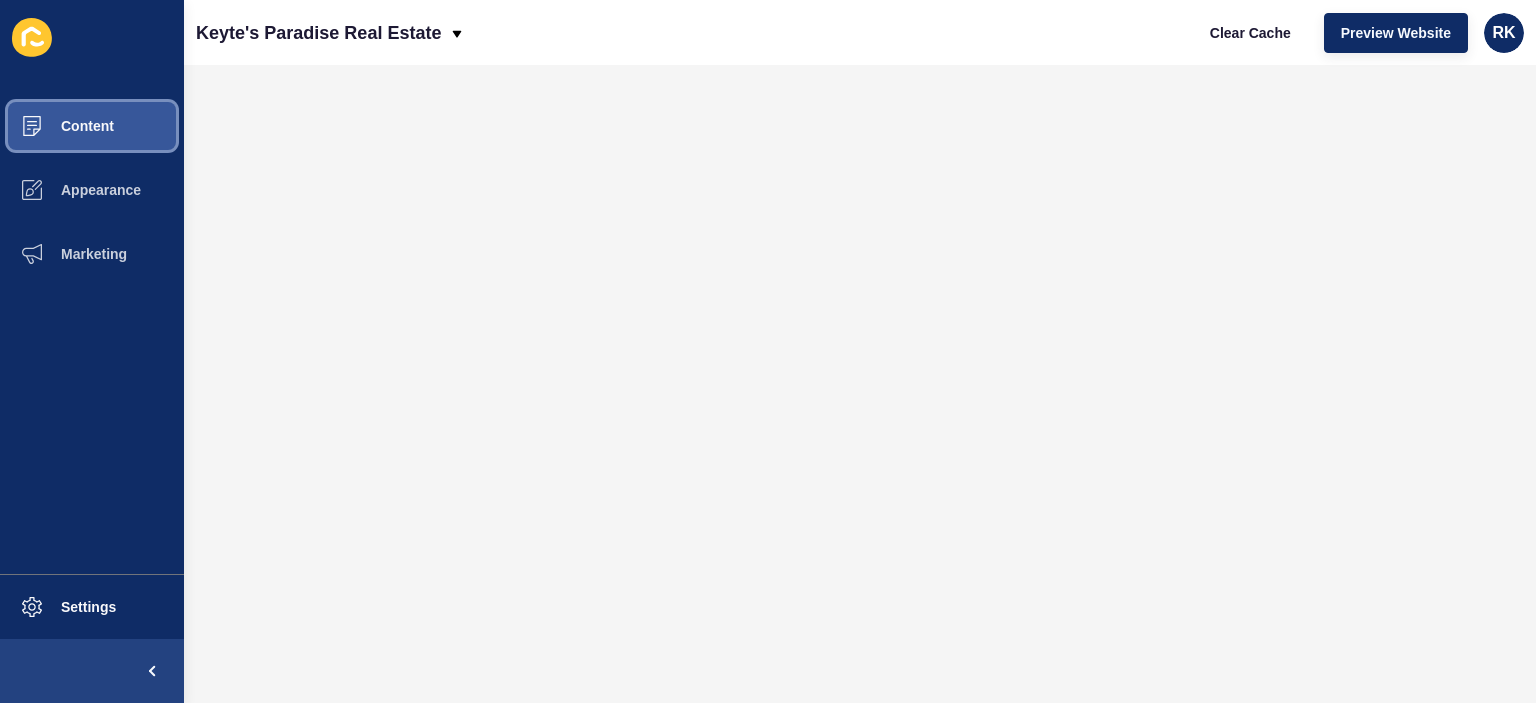 click on "Content" at bounding box center (55, 126) 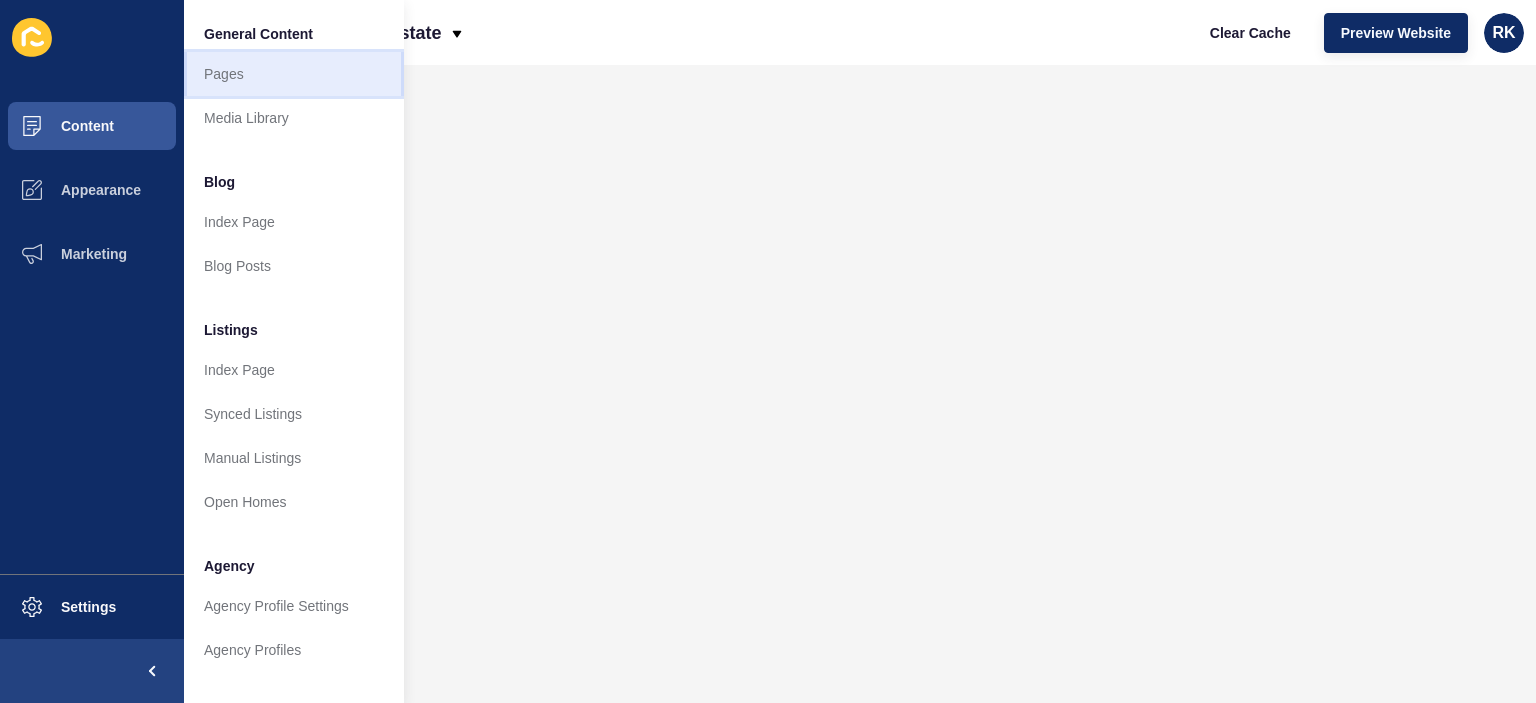 click on "Pages" at bounding box center (294, 74) 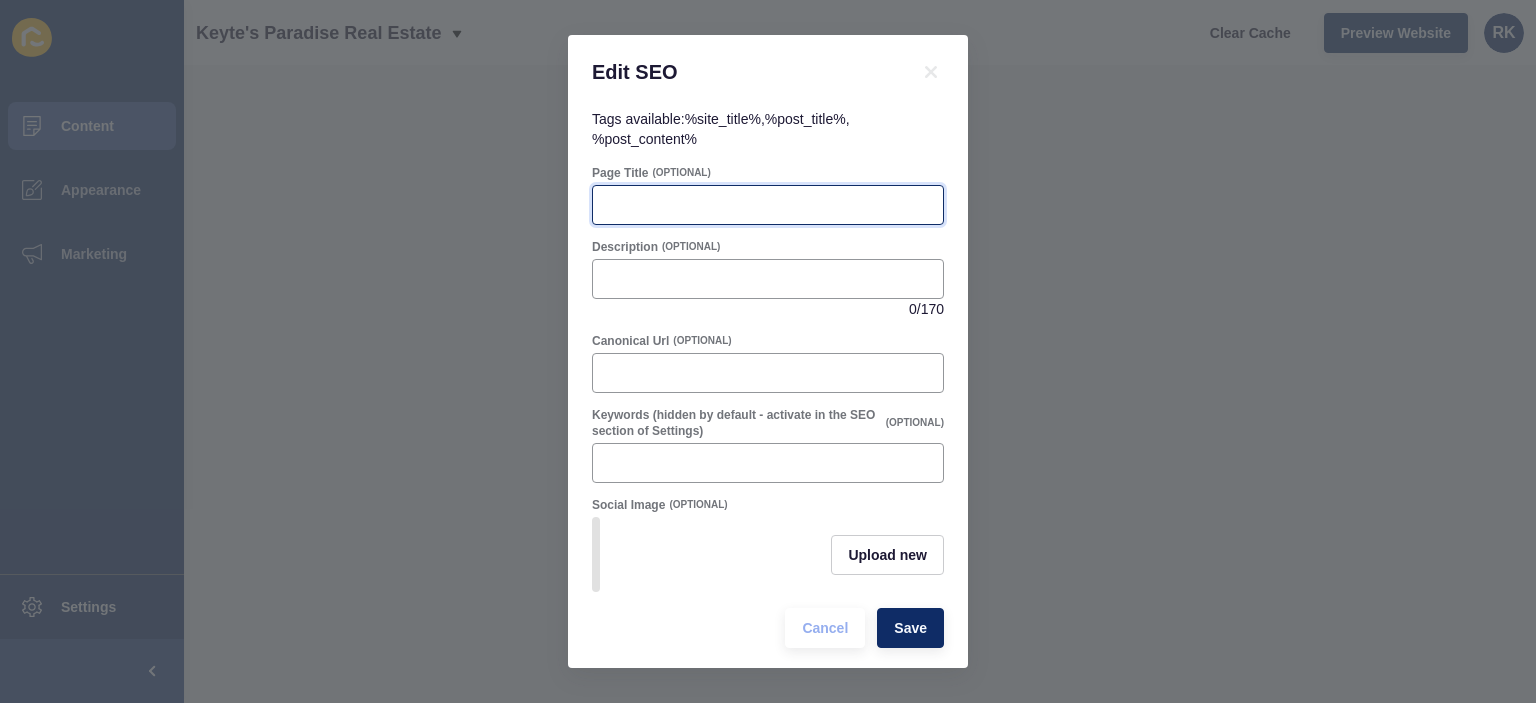 click on "Page Title" at bounding box center (768, 205) 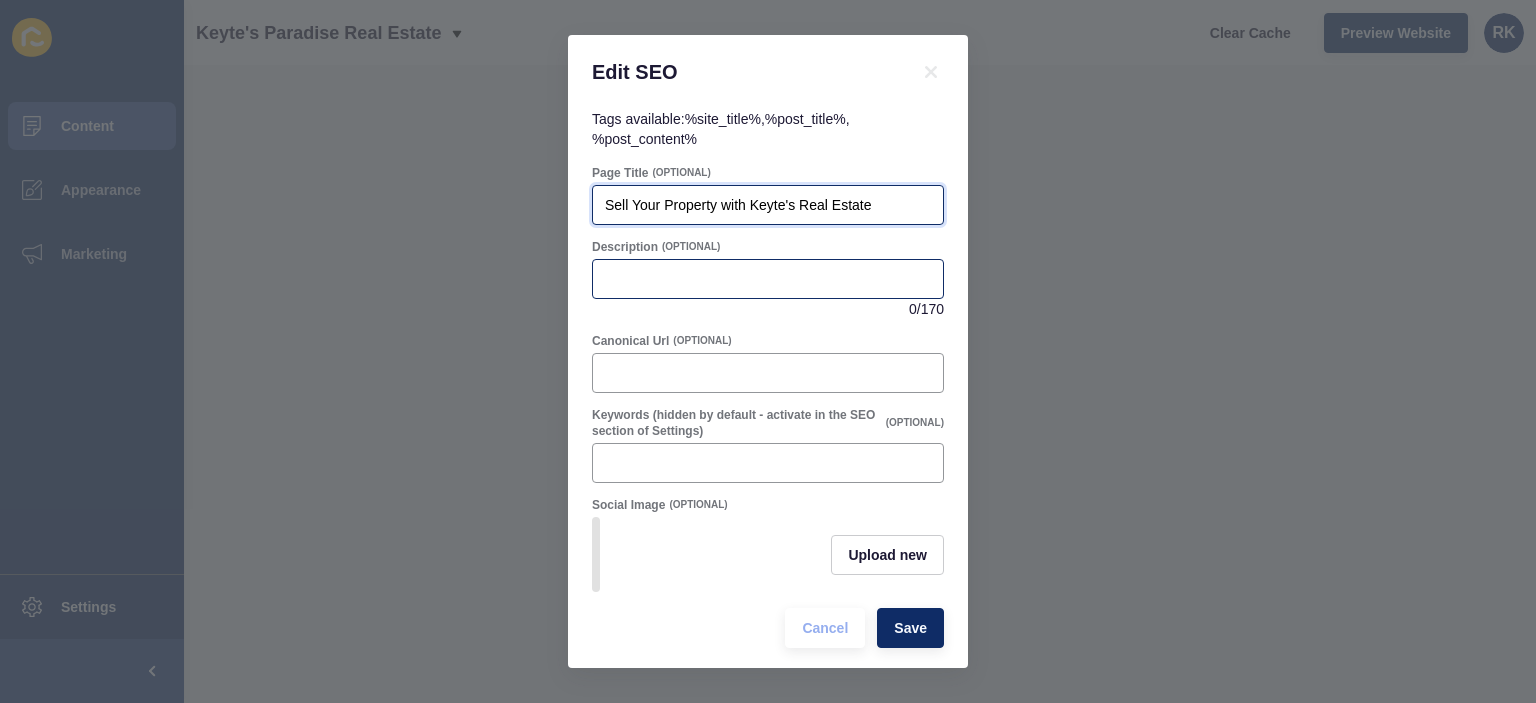 type on "Sell Your Property with Keyte's Real Estate" 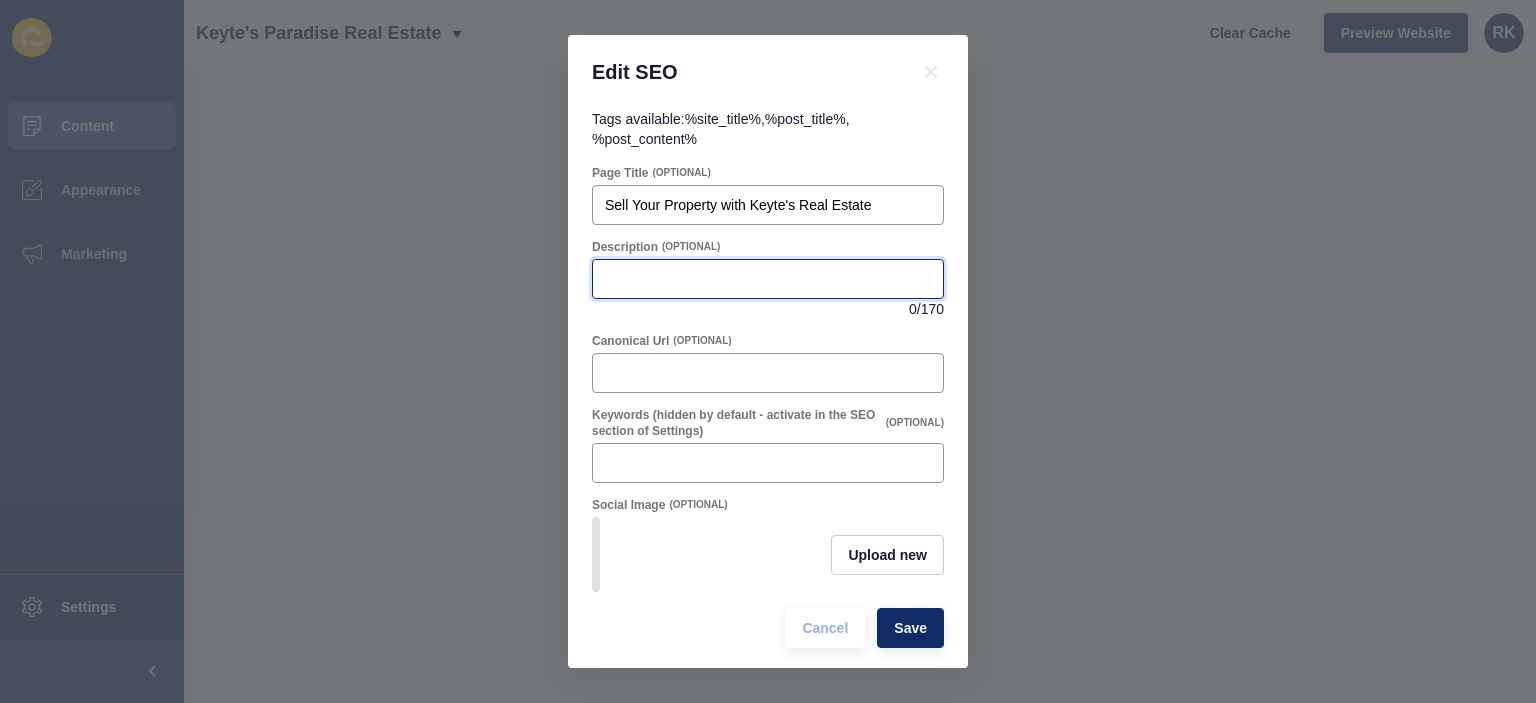 click on "Description" at bounding box center (768, 279) 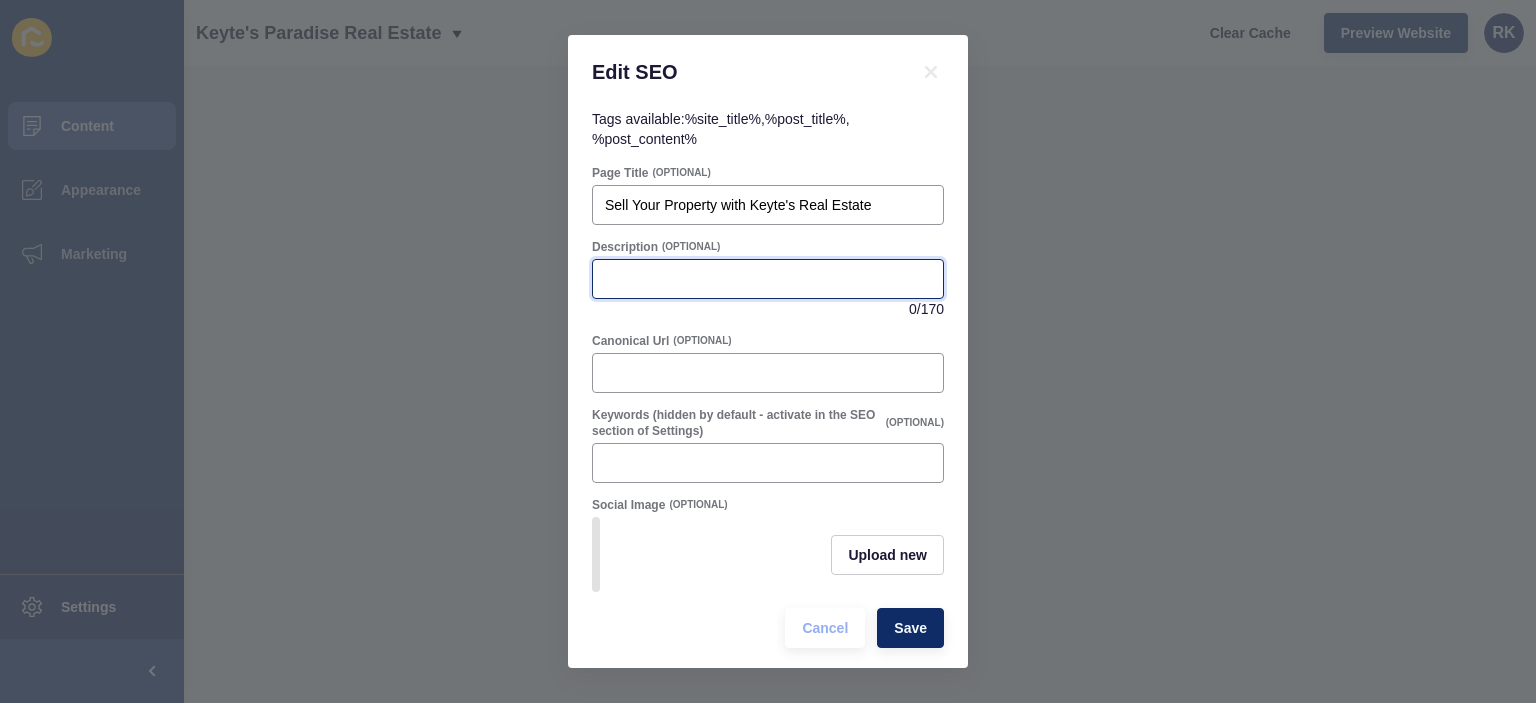 paste on "Find out how committed we are to selling your property quickly. For a successful sale, contact Keyte's Real Estate. We will help to sell your property!" 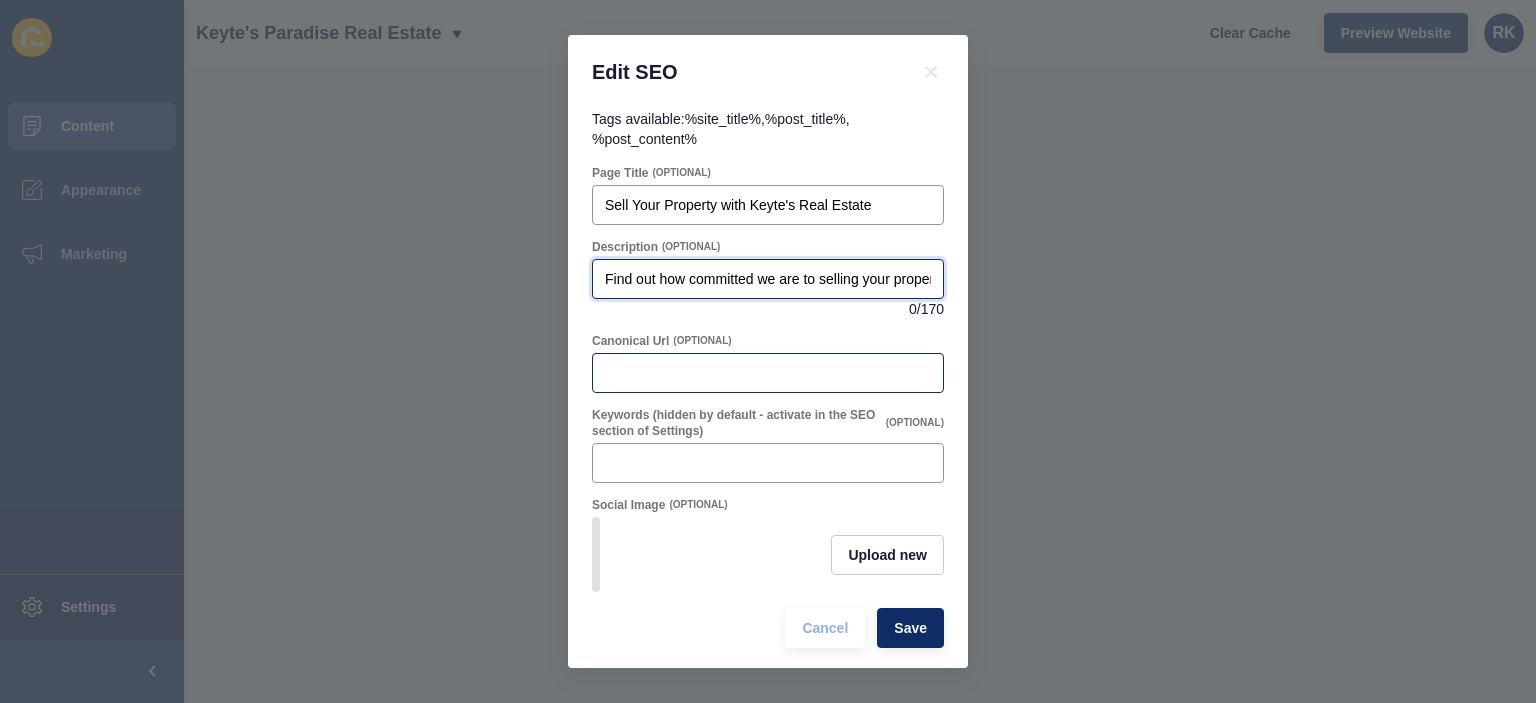 scroll, scrollTop: 0, scrollLeft: 605, axis: horizontal 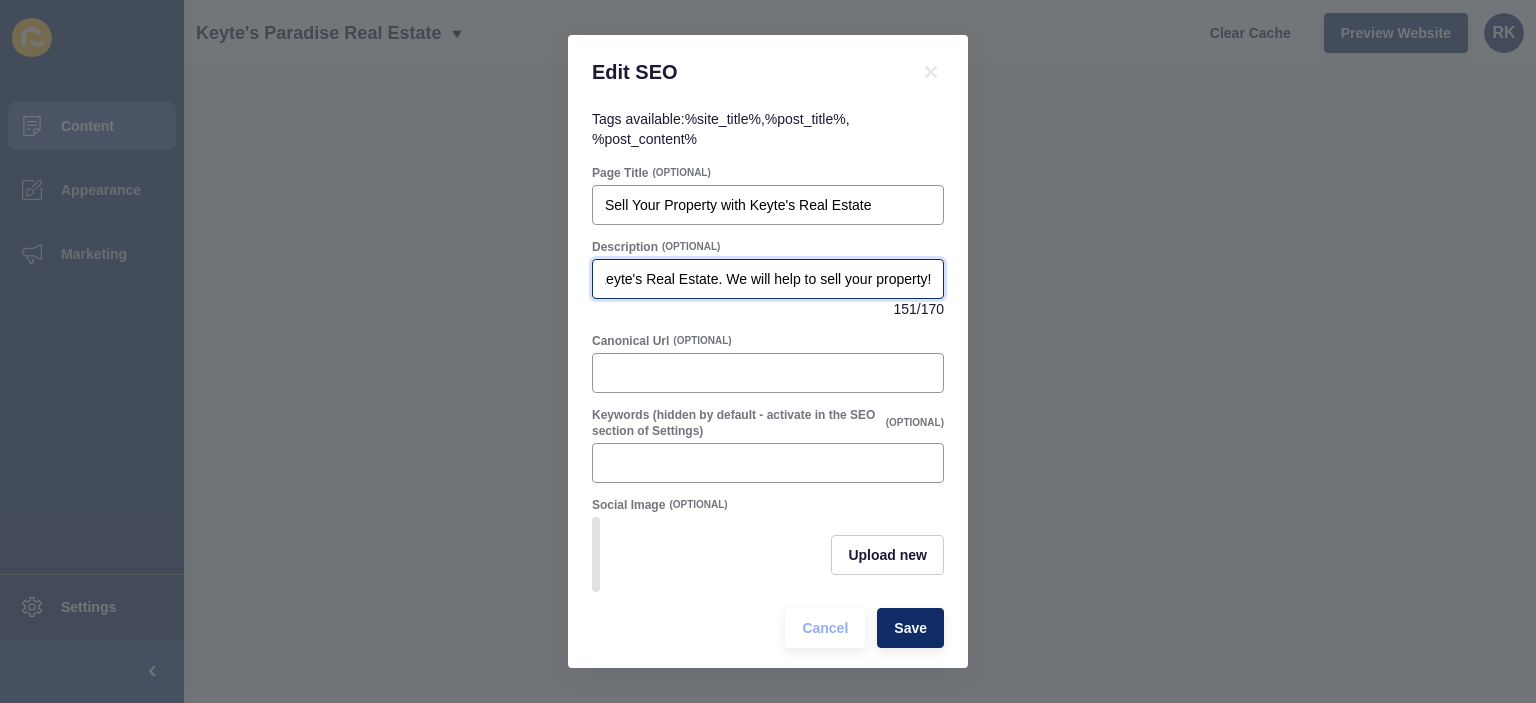 type on "Find out how committed we are to selling your property quickly. For a successful sale, contact Keyte's Real Estate. We will help to sell your property!" 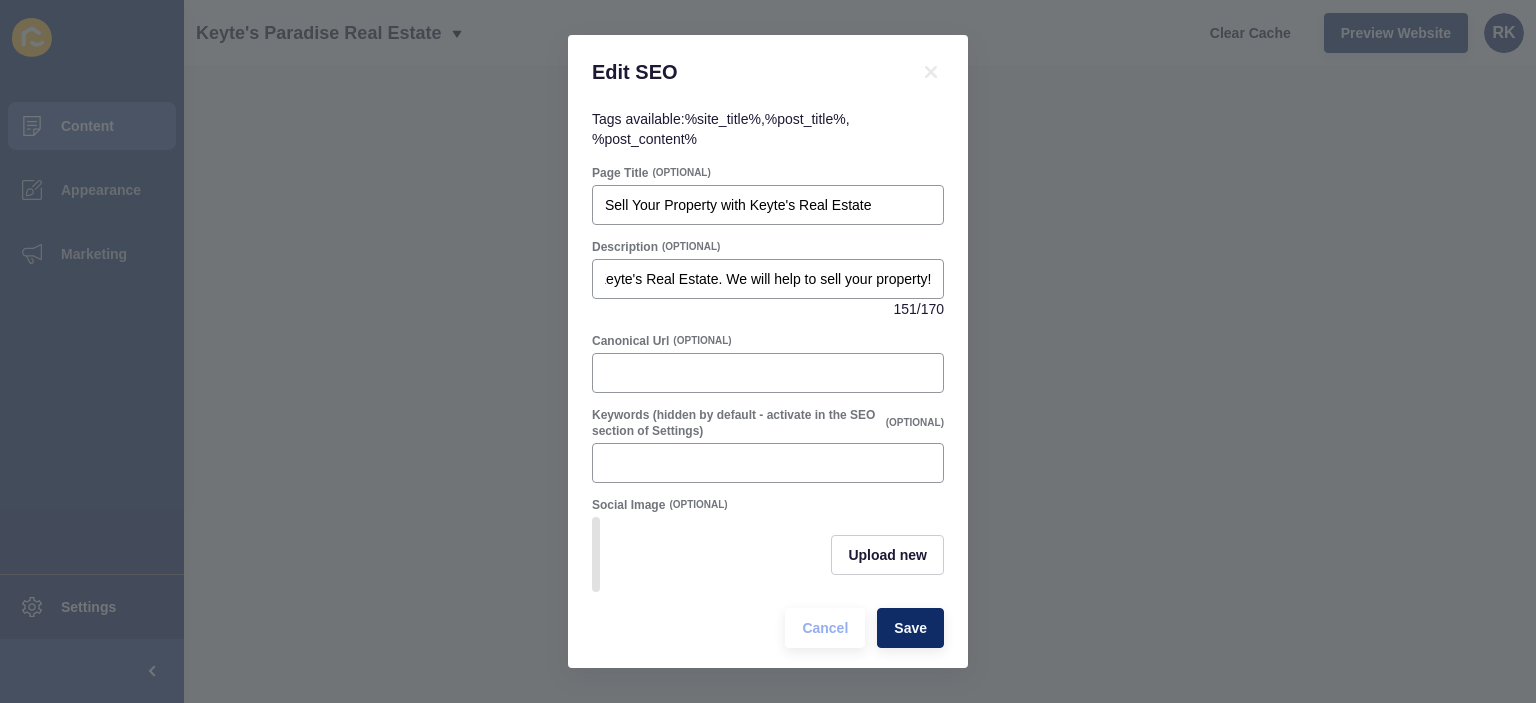 click on "Description (OPTIONAL)" at bounding box center [768, 173] 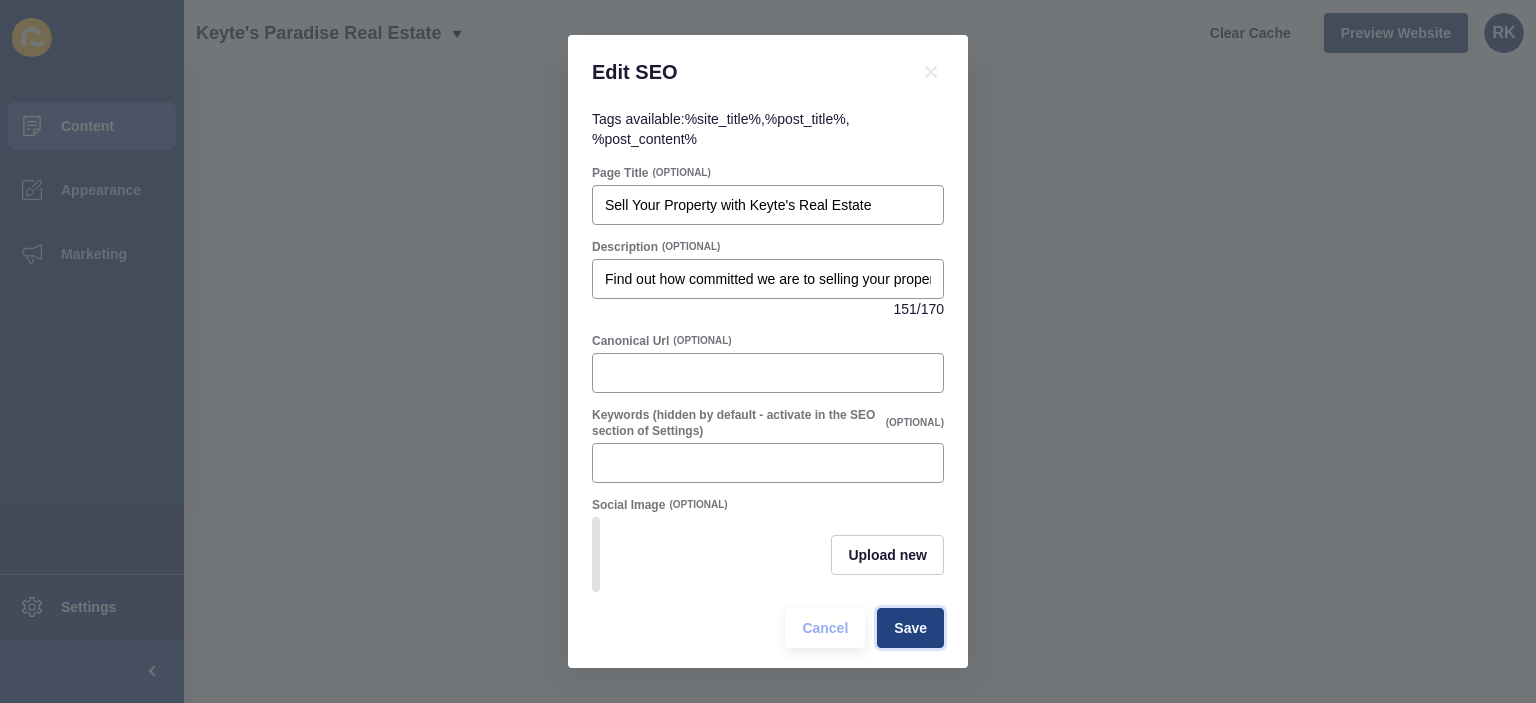 click on "Save" at bounding box center (910, 628) 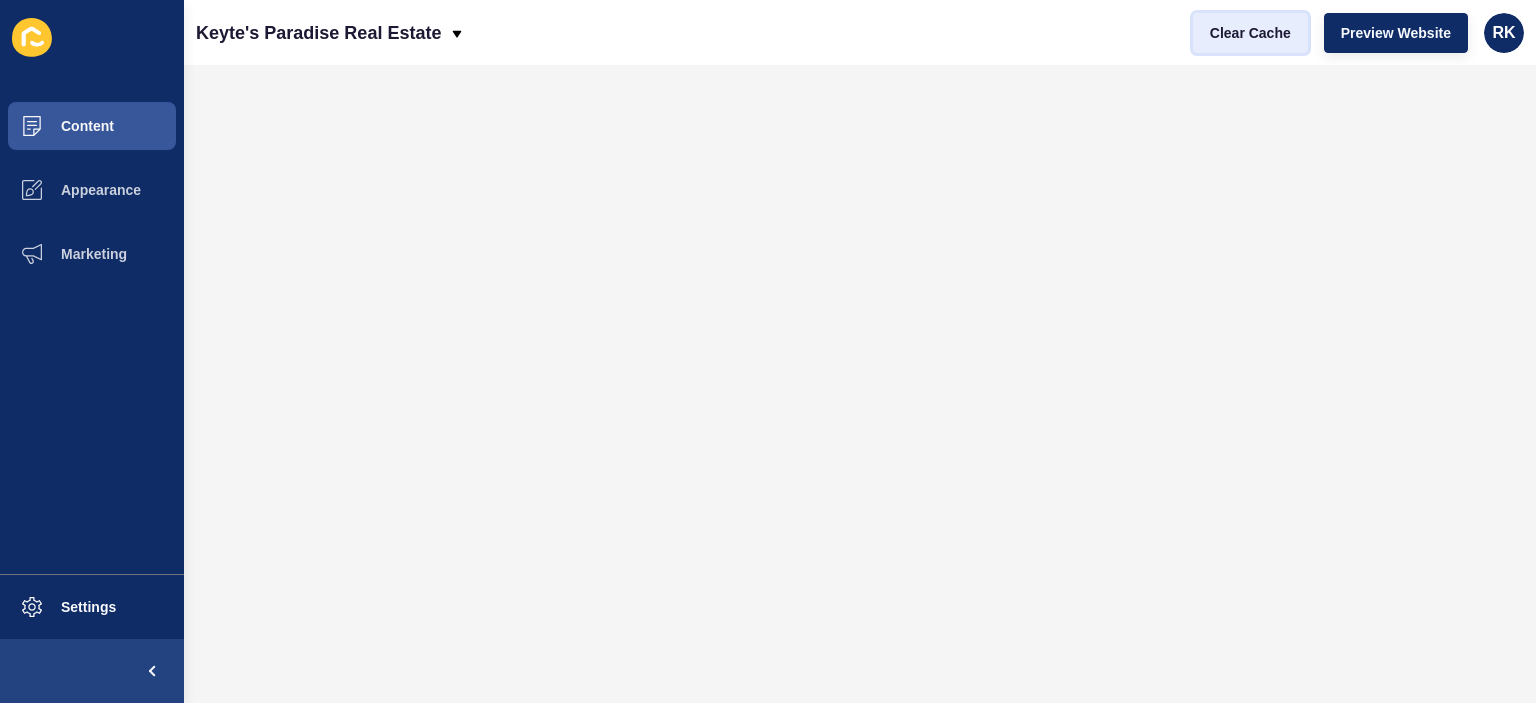 click on "Clear Cache" at bounding box center [1250, 33] 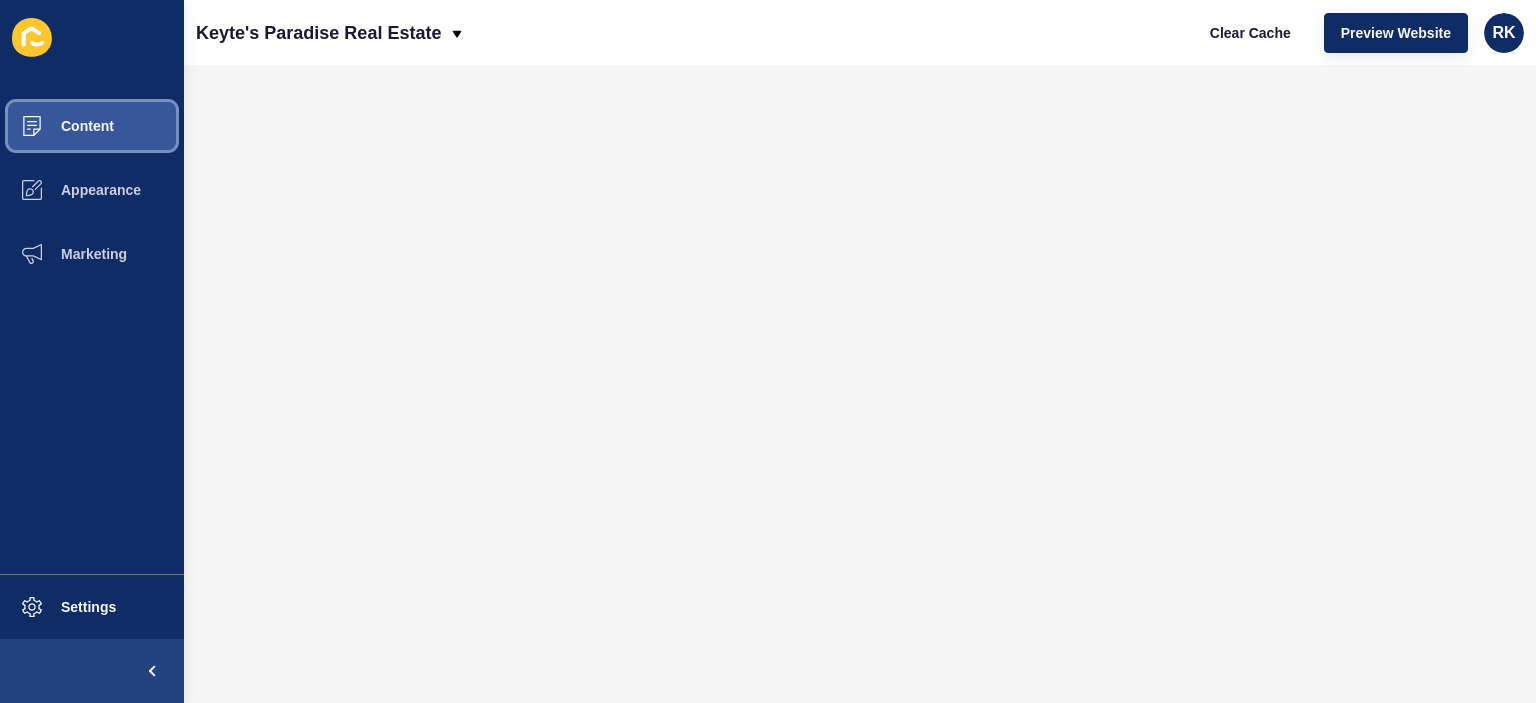 click on "Content" at bounding box center (55, 126) 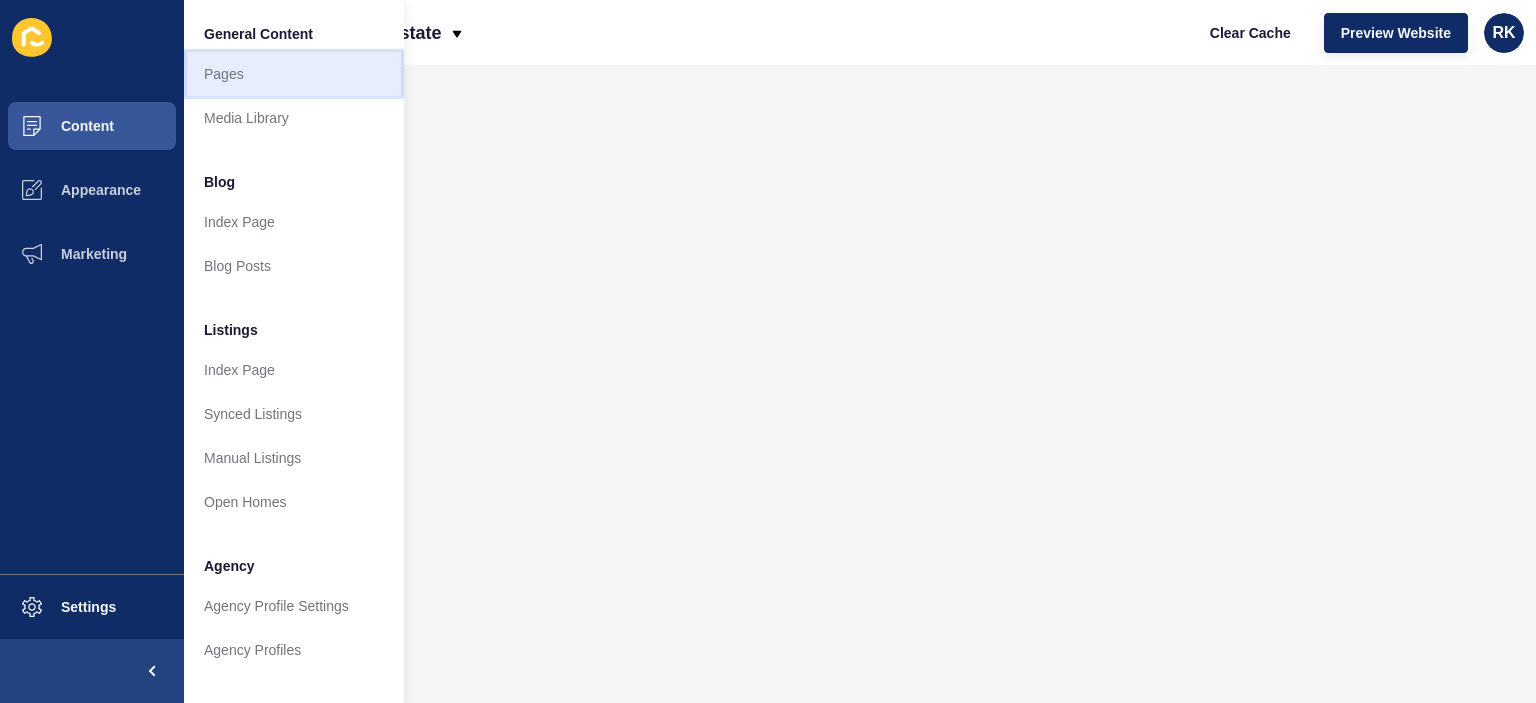 click on "Pages" at bounding box center (294, 74) 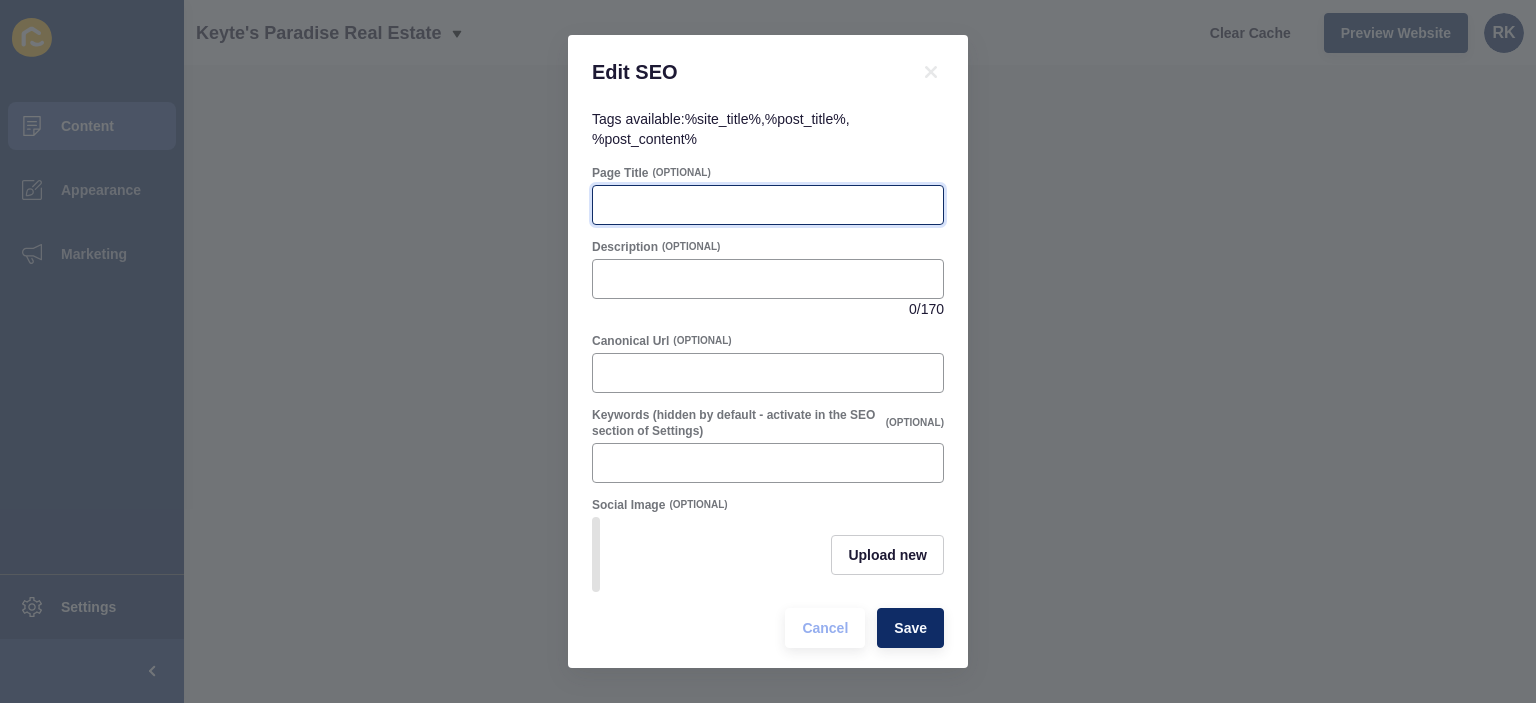 click on "Page Title" at bounding box center (768, 205) 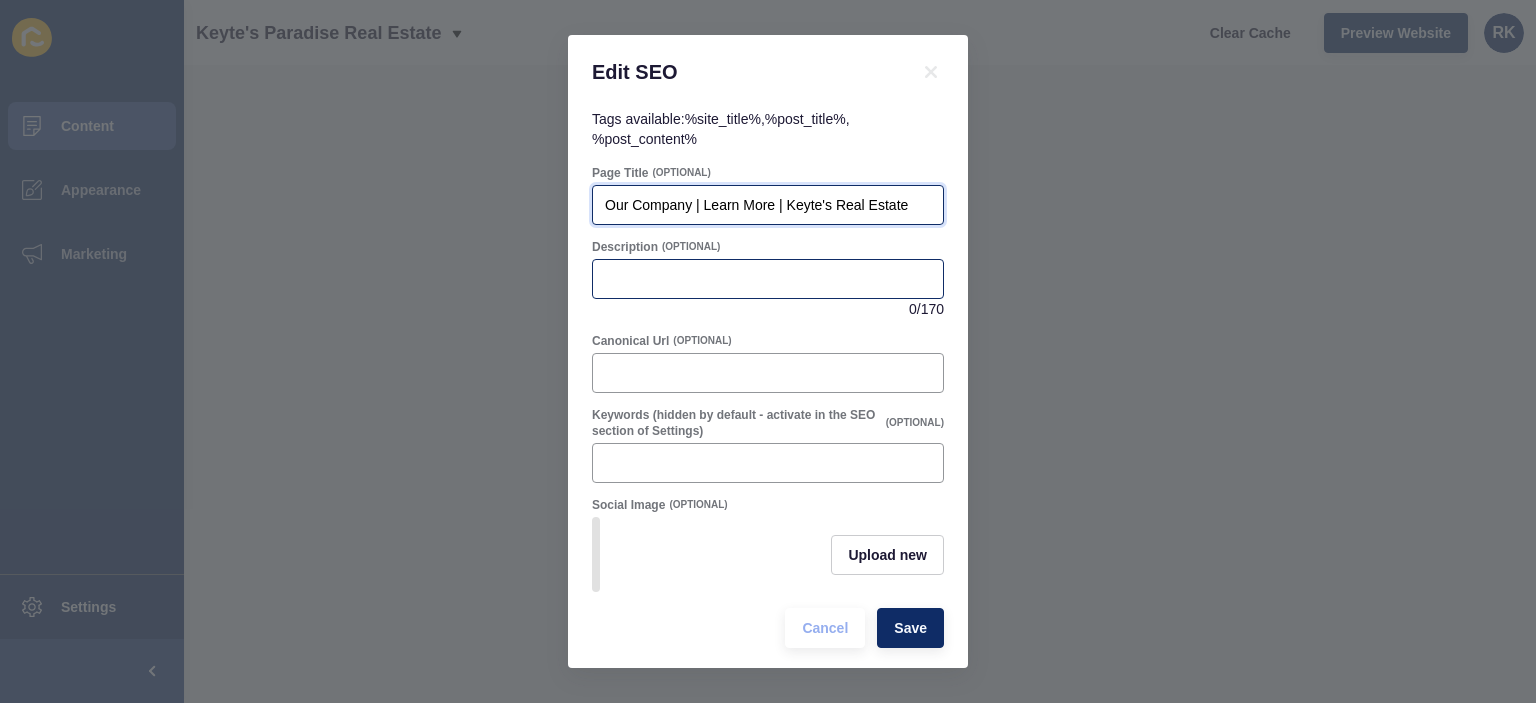 type on "Our Company | Learn More | Keyte's Real Estate" 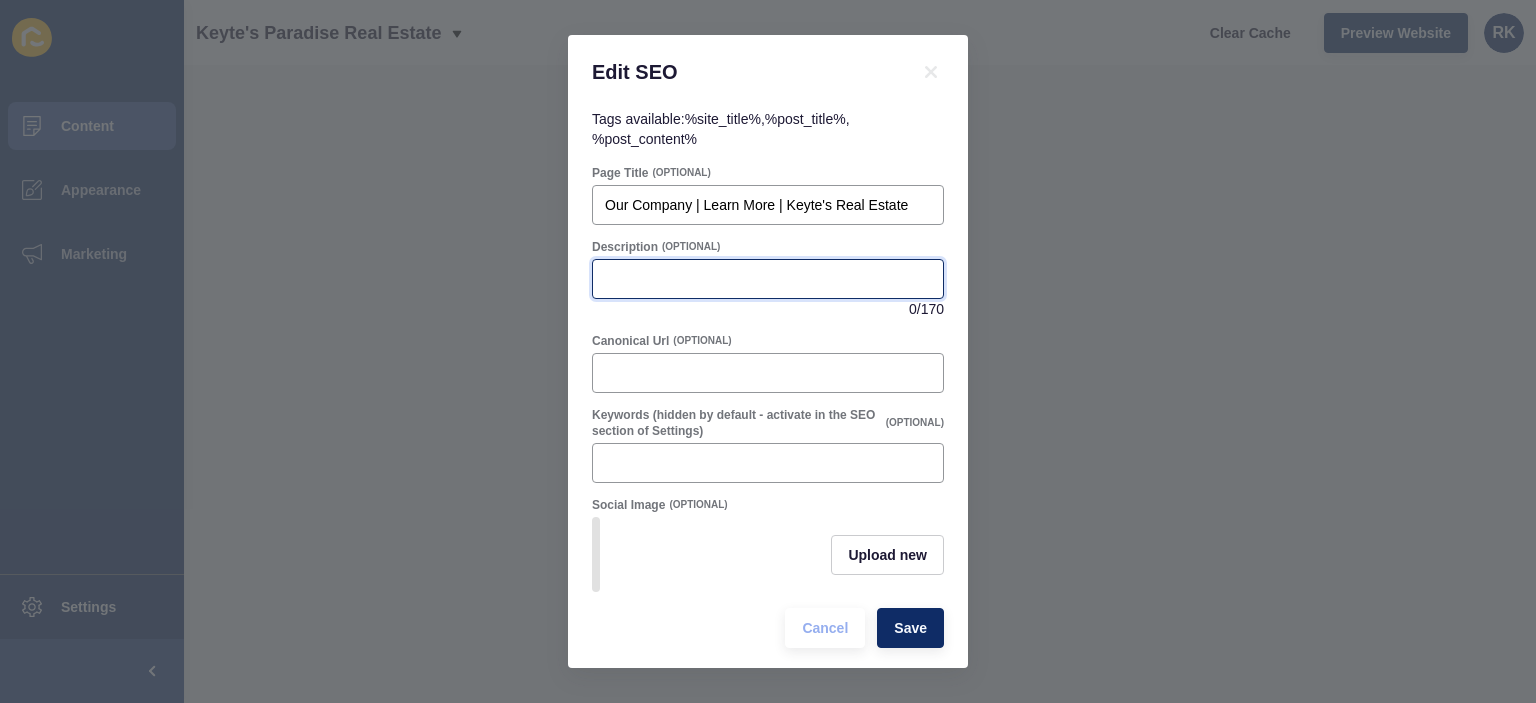 click on "Description" at bounding box center (768, 279) 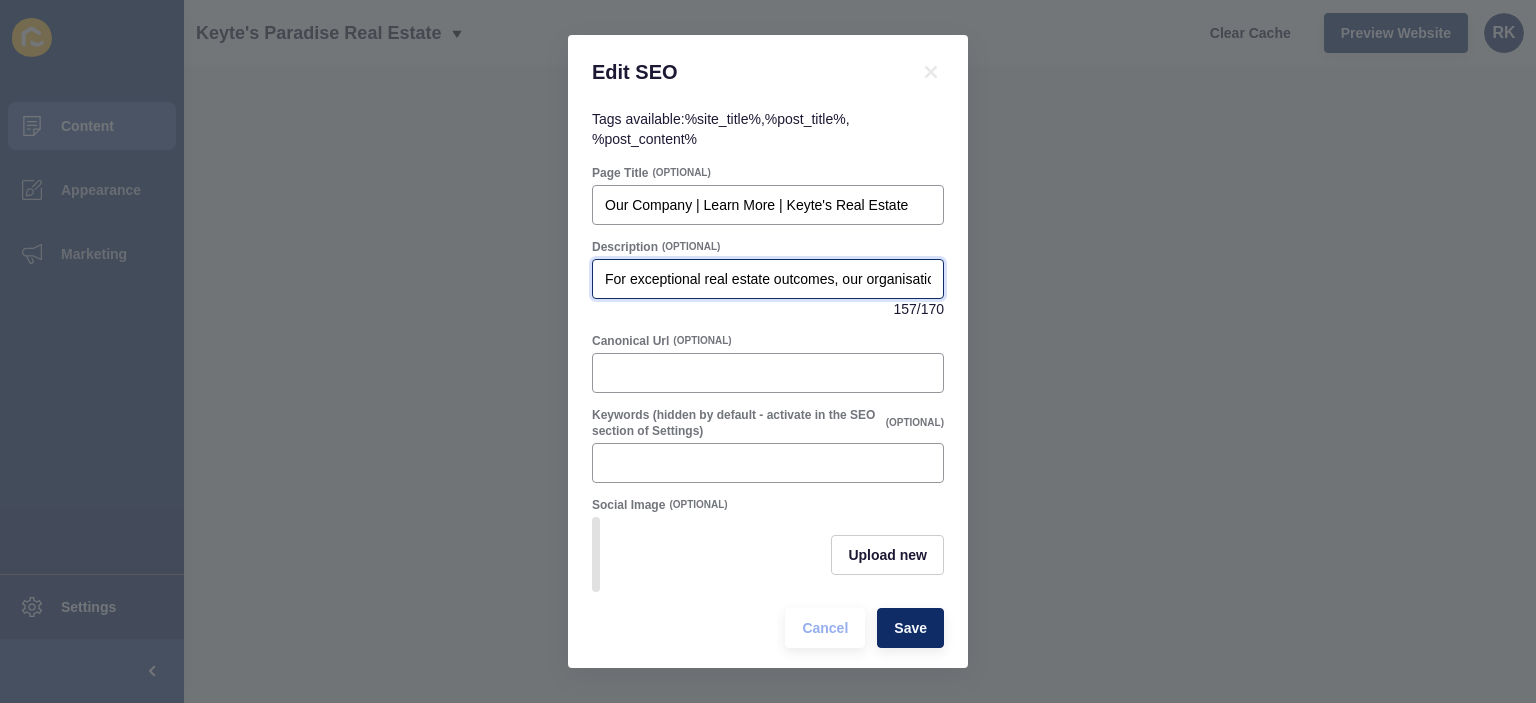scroll, scrollTop: 0, scrollLeft: 686, axis: horizontal 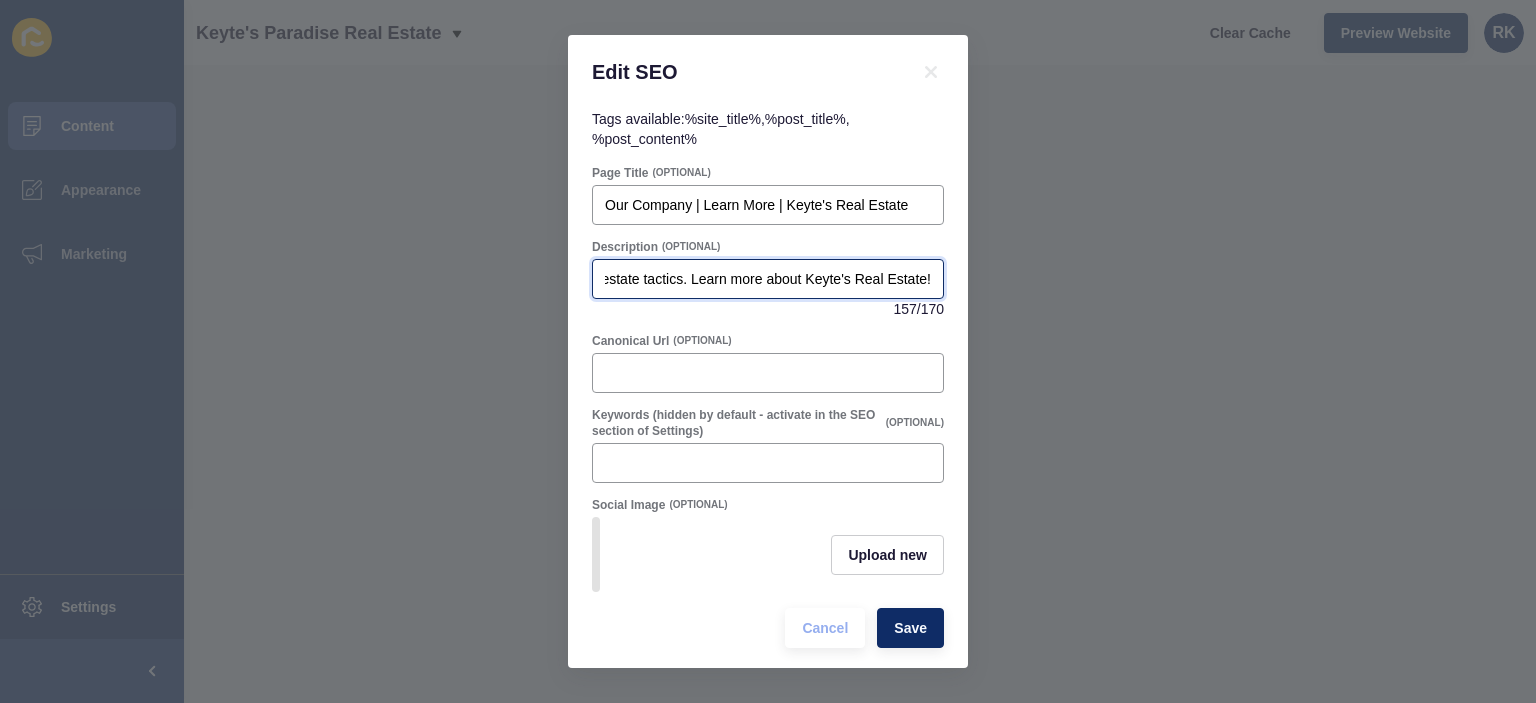type on "For exceptional real estate outcomes, our organisation combines market knowledge with contemporary real estate tactics. Learn more about Keyte's Real Estate!" 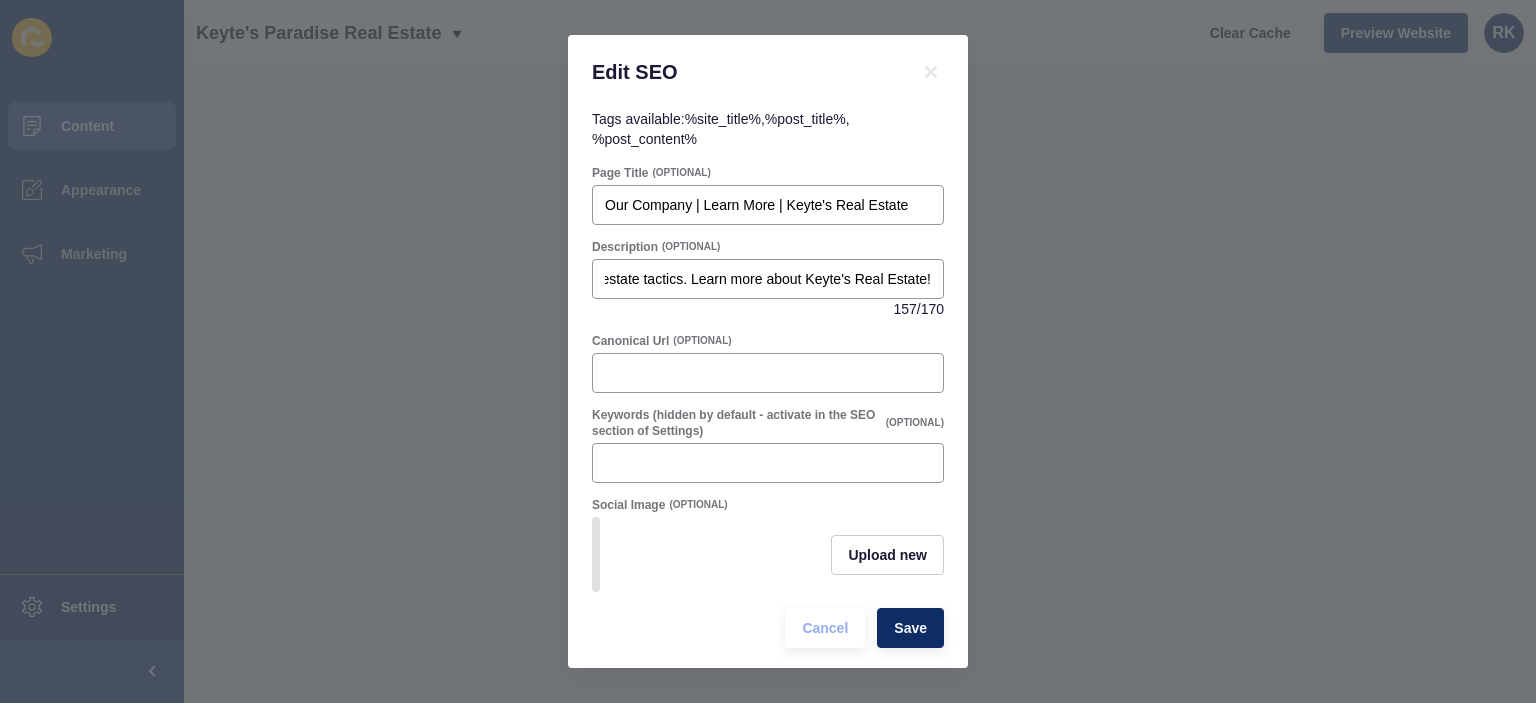 click on "Description (OPTIONAL) For exceptional real estate outcomes, our organisation combines market knowledge with contemporary real estate tactics. Learn more about Keyte's Real Estate! 157 / 170" at bounding box center (768, 195) 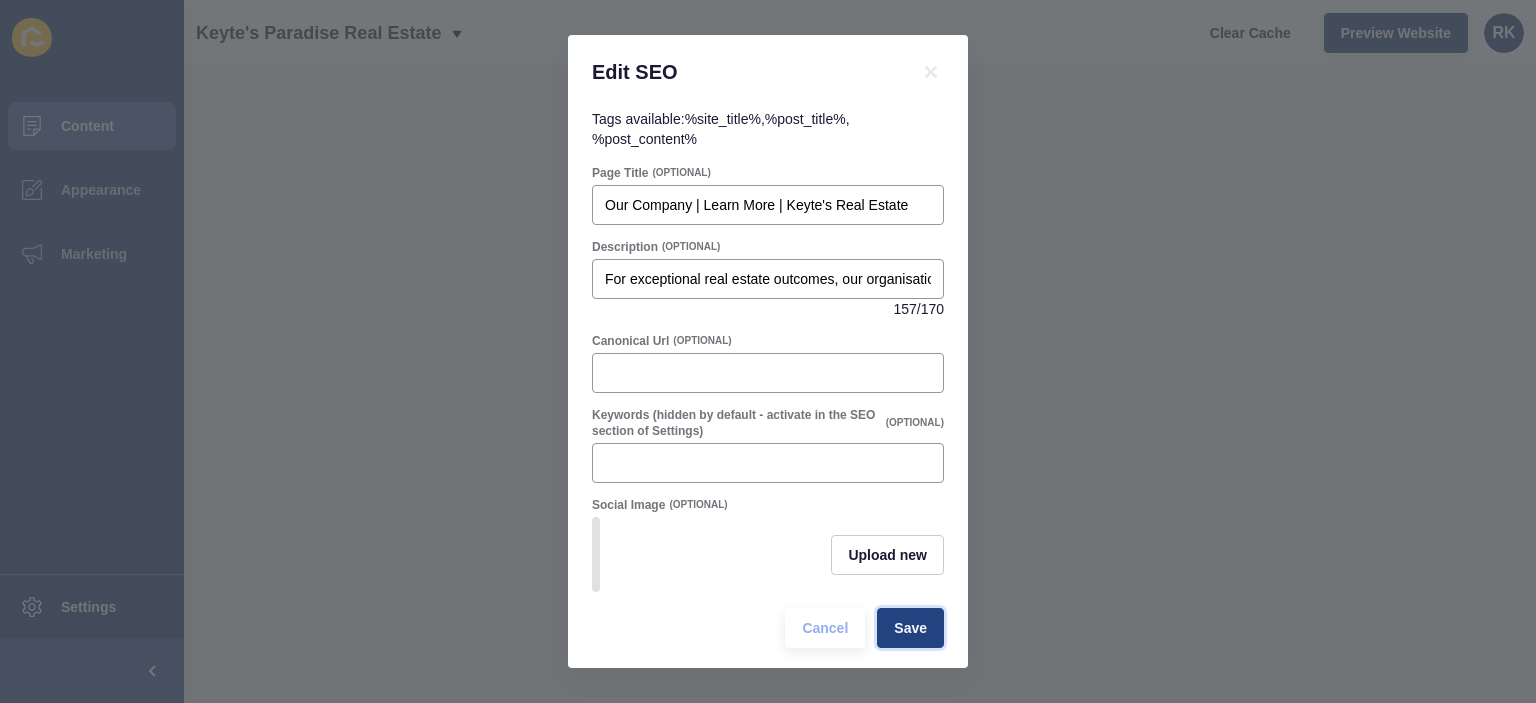 click on "Save" at bounding box center (910, 628) 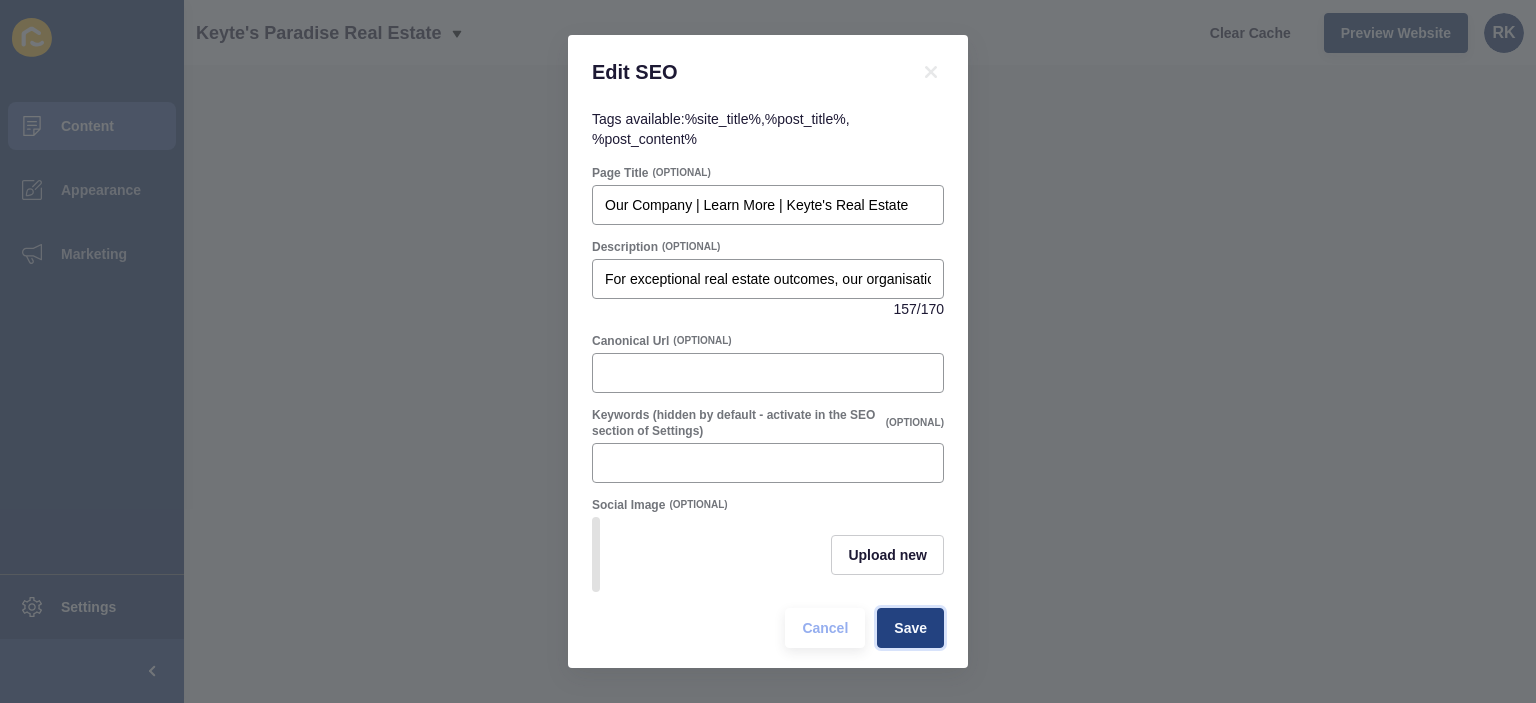 click on "Save" at bounding box center (910, 628) 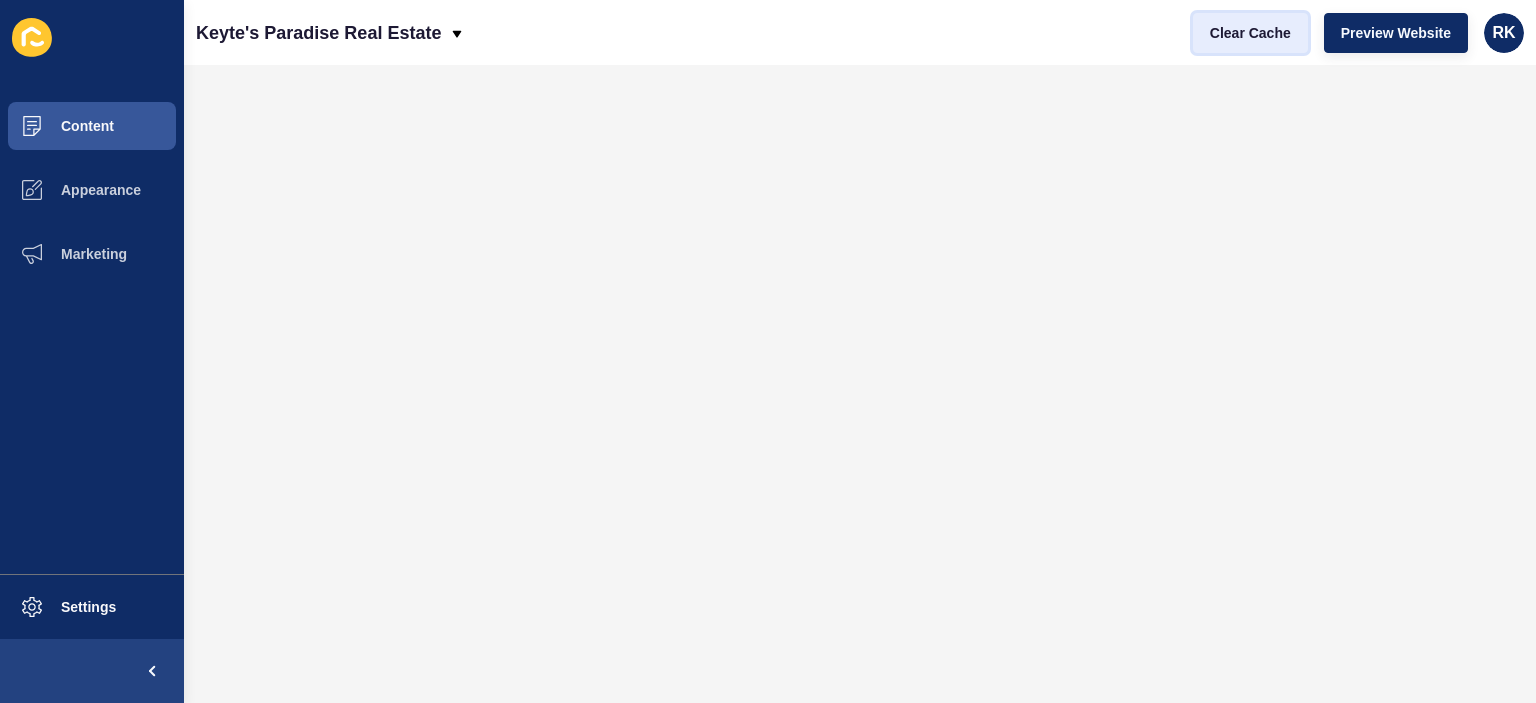 click on "Clear Cache" at bounding box center [1250, 33] 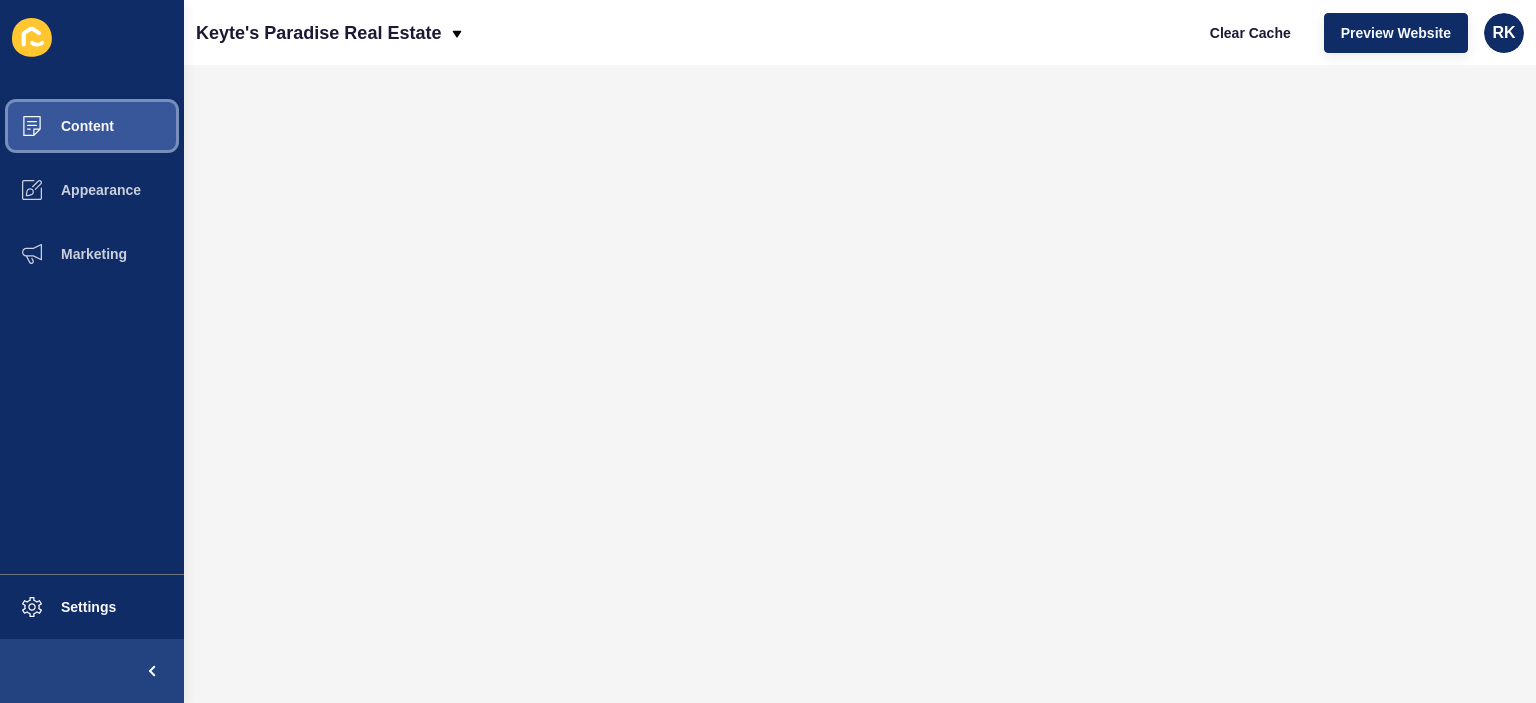 click on "Content" at bounding box center [92, 126] 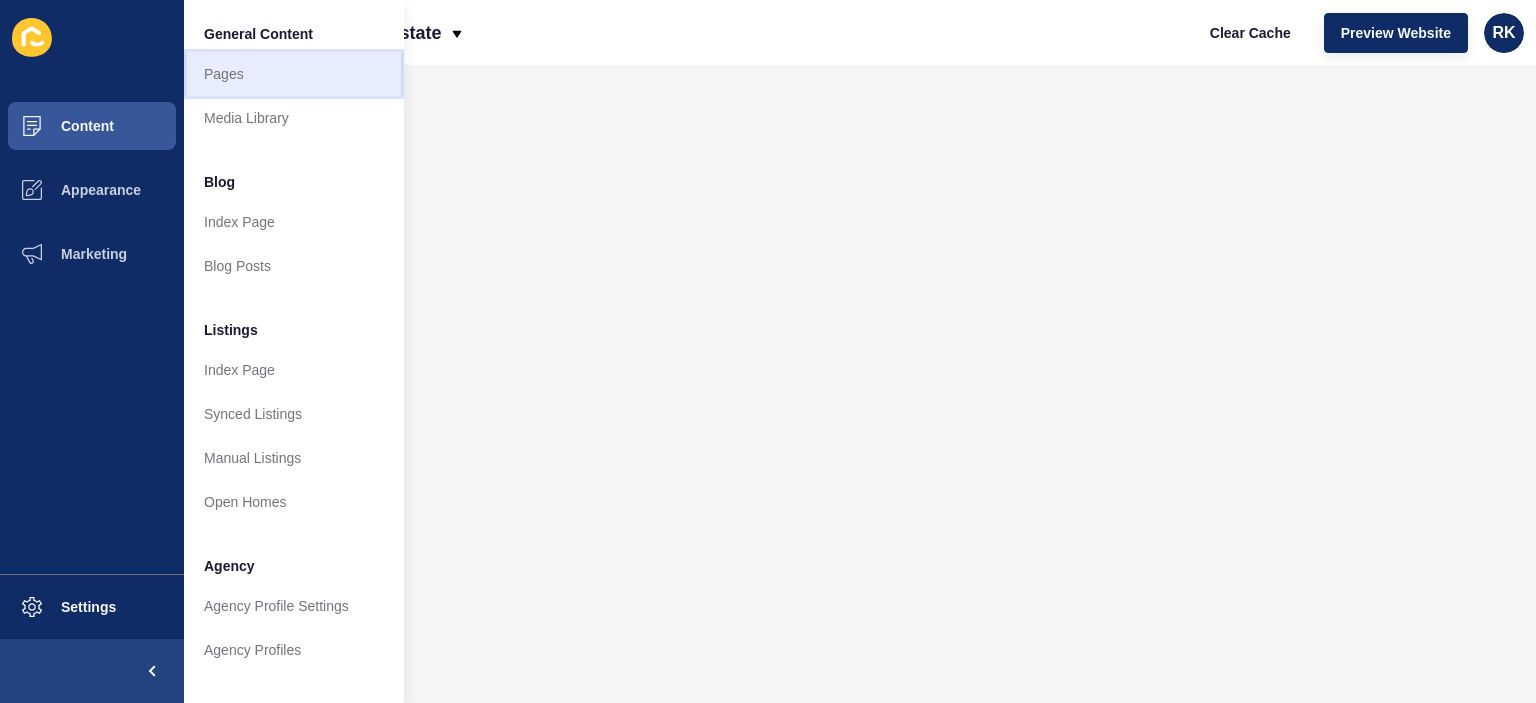 click on "Pages" at bounding box center (294, 74) 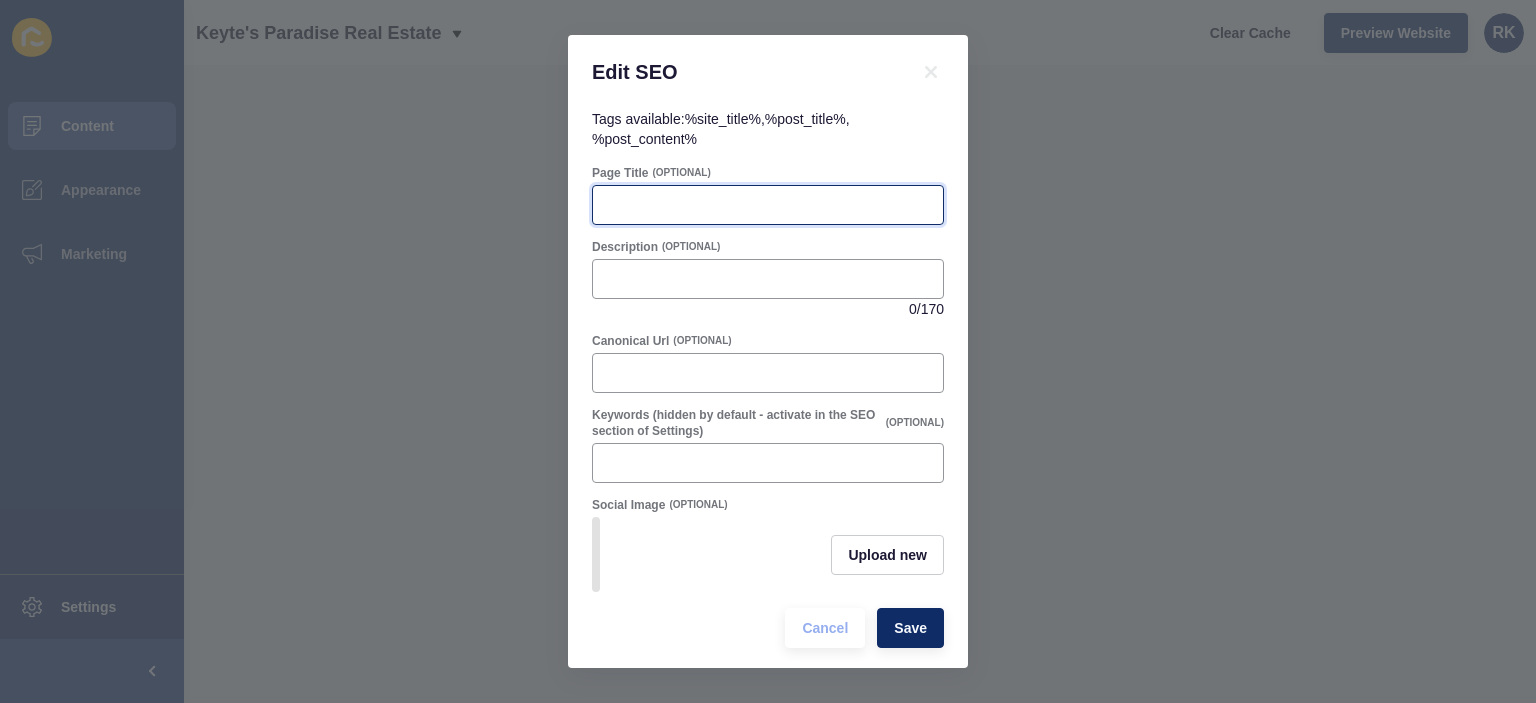 click on "Page Title" at bounding box center (768, 205) 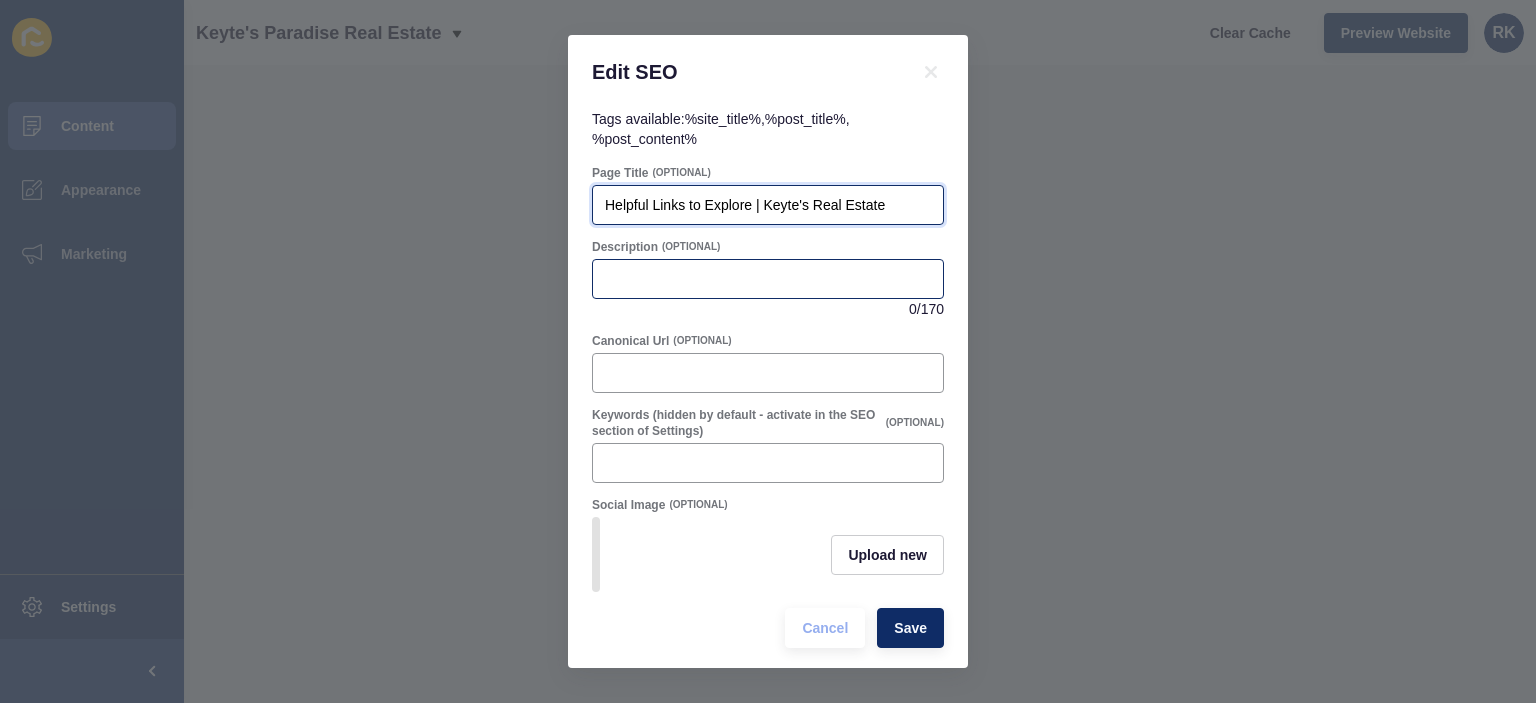 type on "Helpful Links to Explore | Keyte's Real Estate" 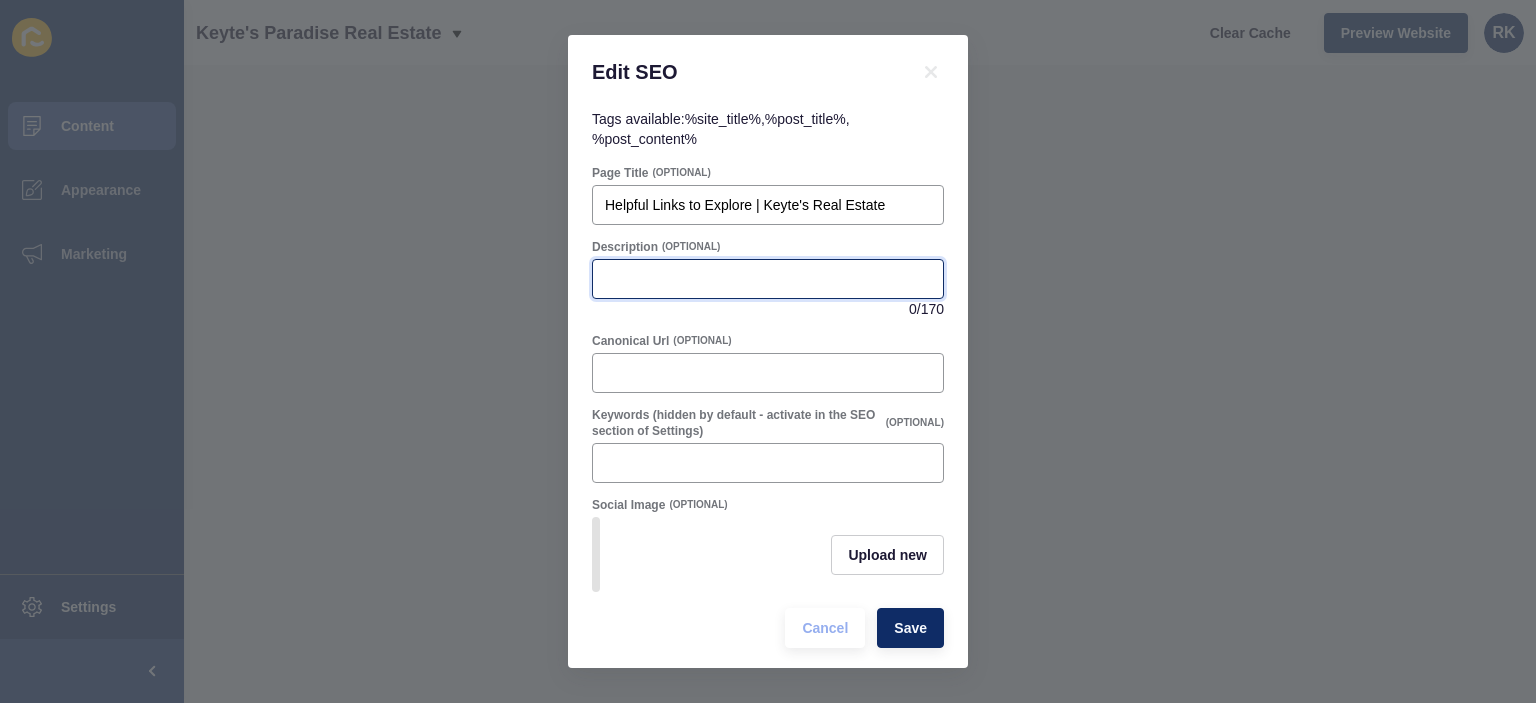 click on "Description" at bounding box center (768, 279) 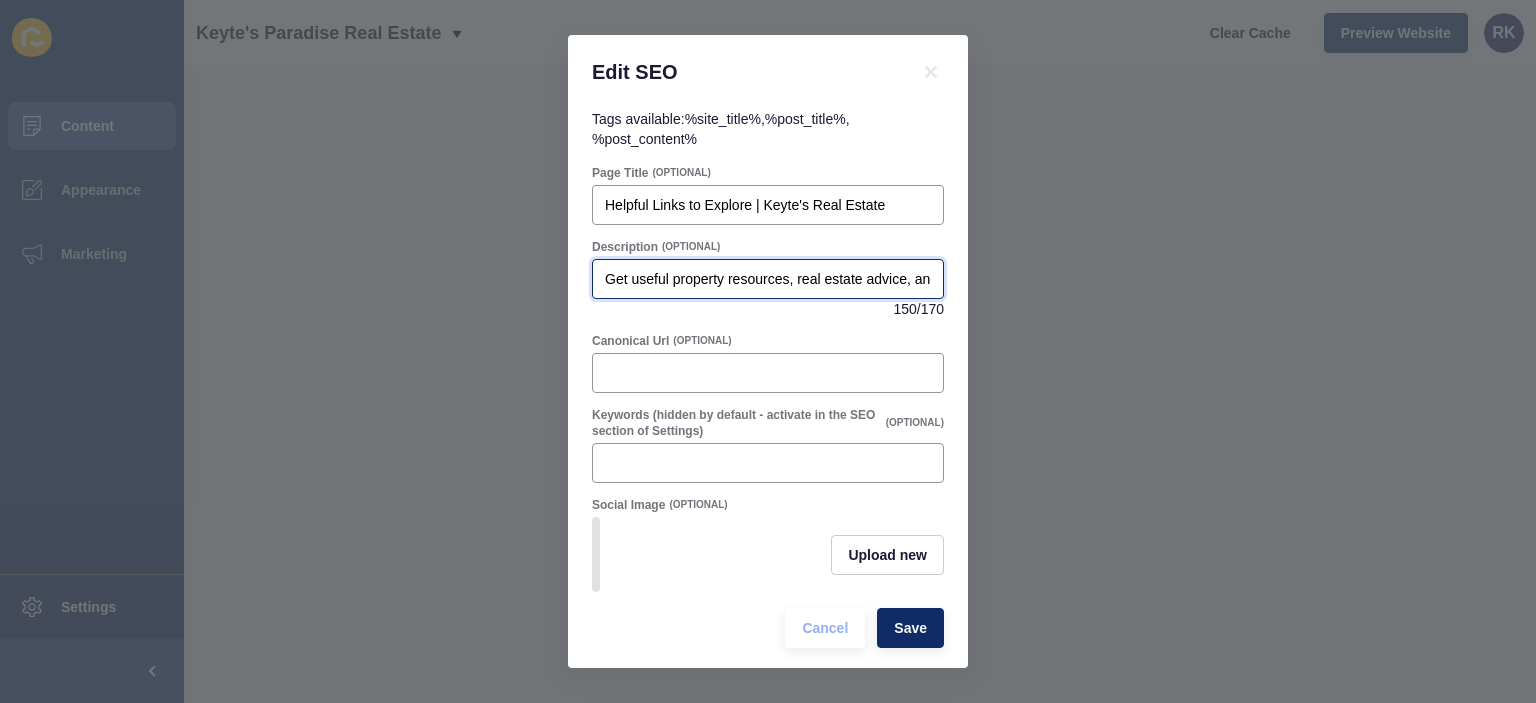 scroll, scrollTop: 0, scrollLeft: 618, axis: horizontal 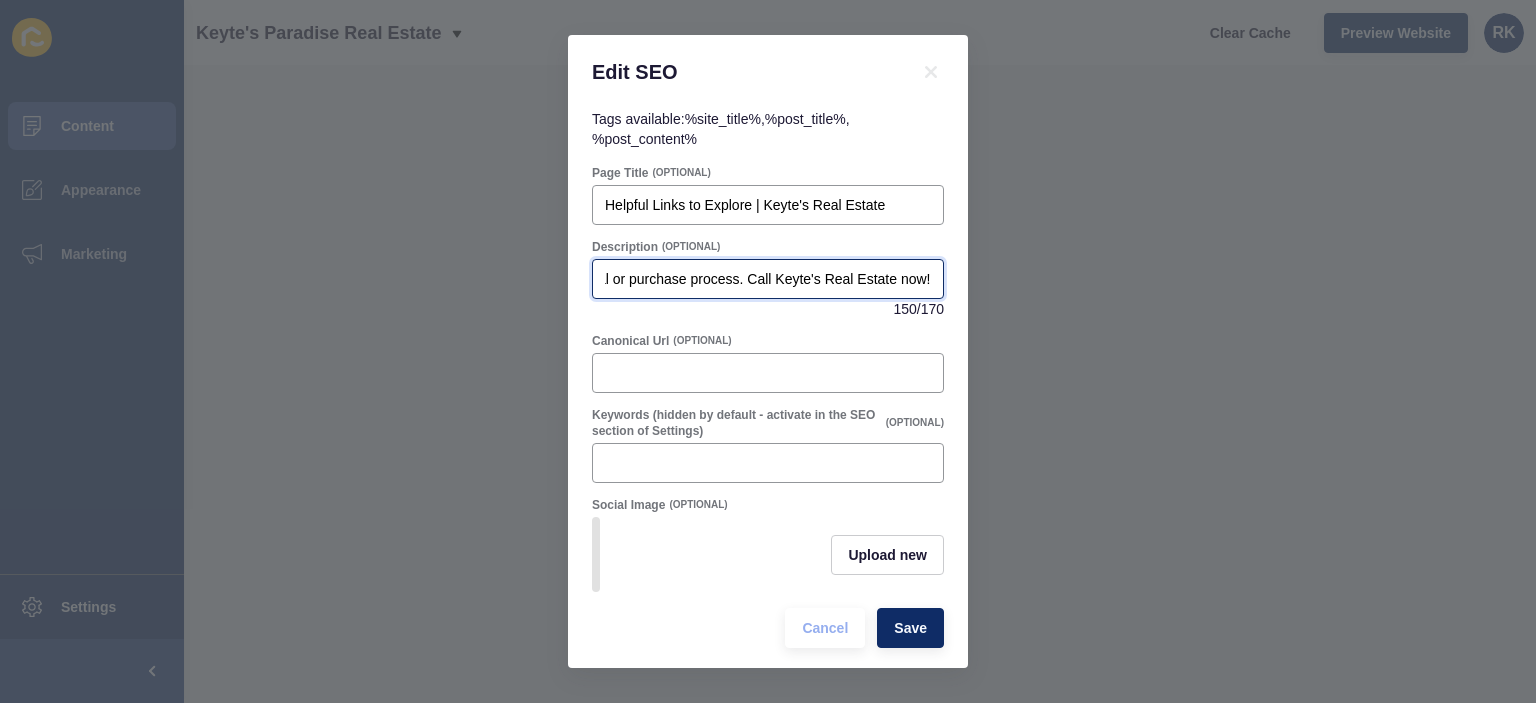 type on "Get useful property resources, real estate advice, and local knowledge to help you with your rental or purchase process. Call Keyte's Real Estate now!" 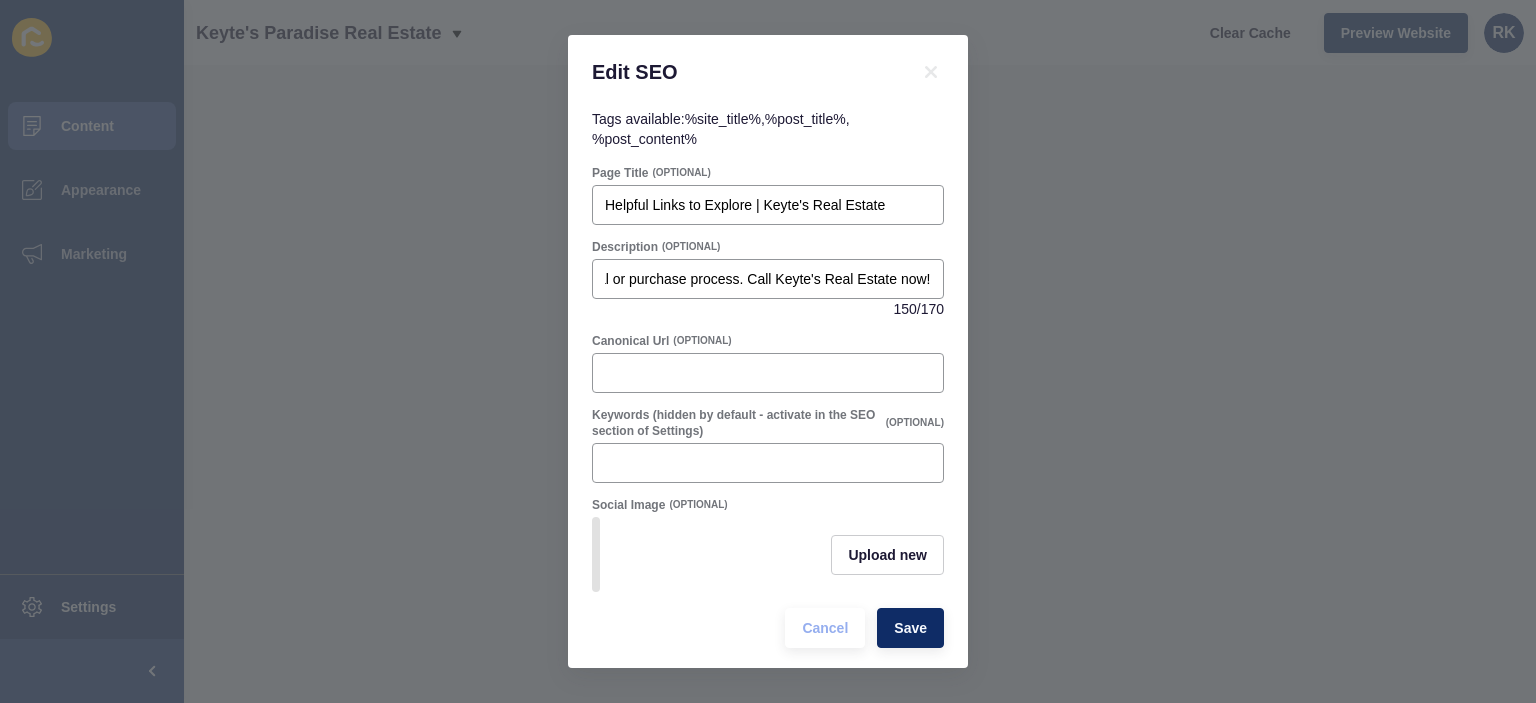click on "Description (OPTIONAL)" at bounding box center [768, 173] 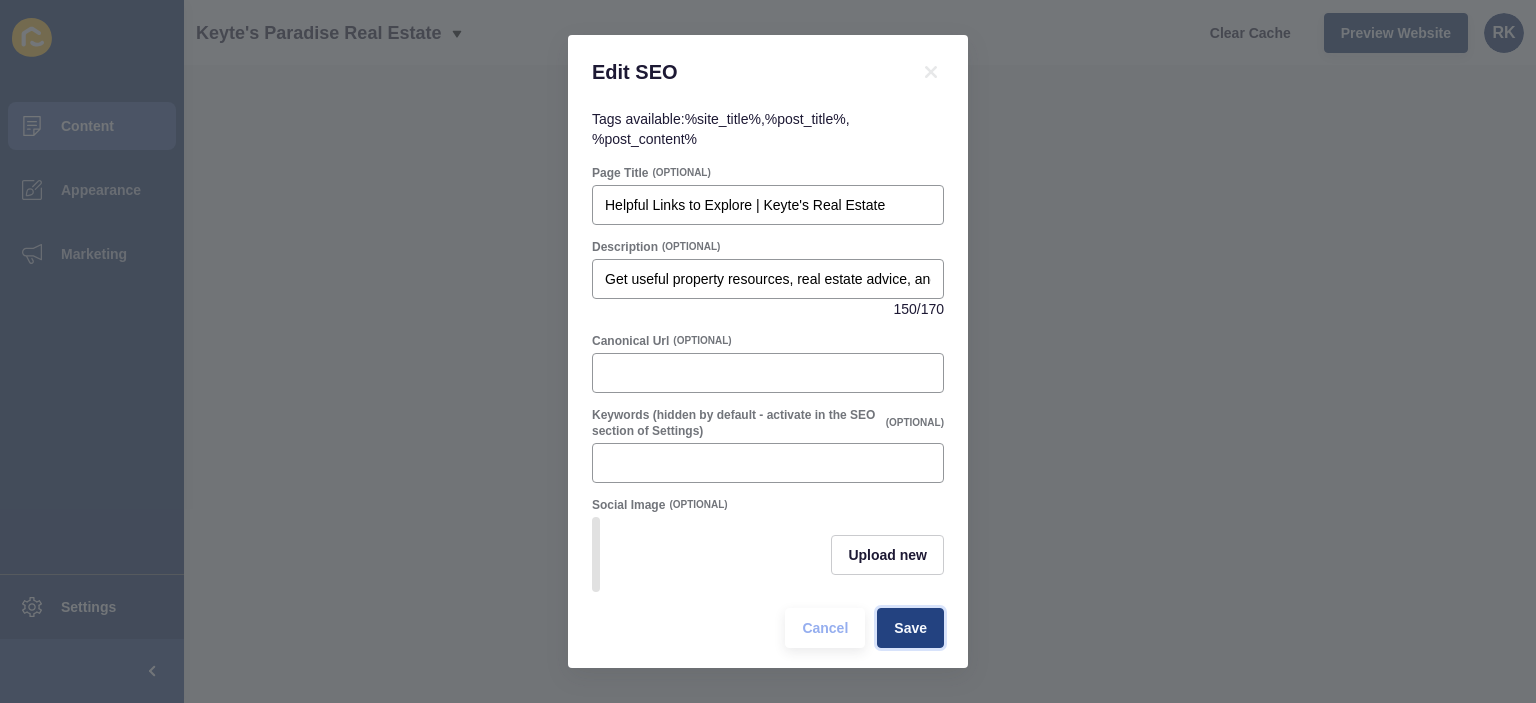 click on "Save" at bounding box center [910, 628] 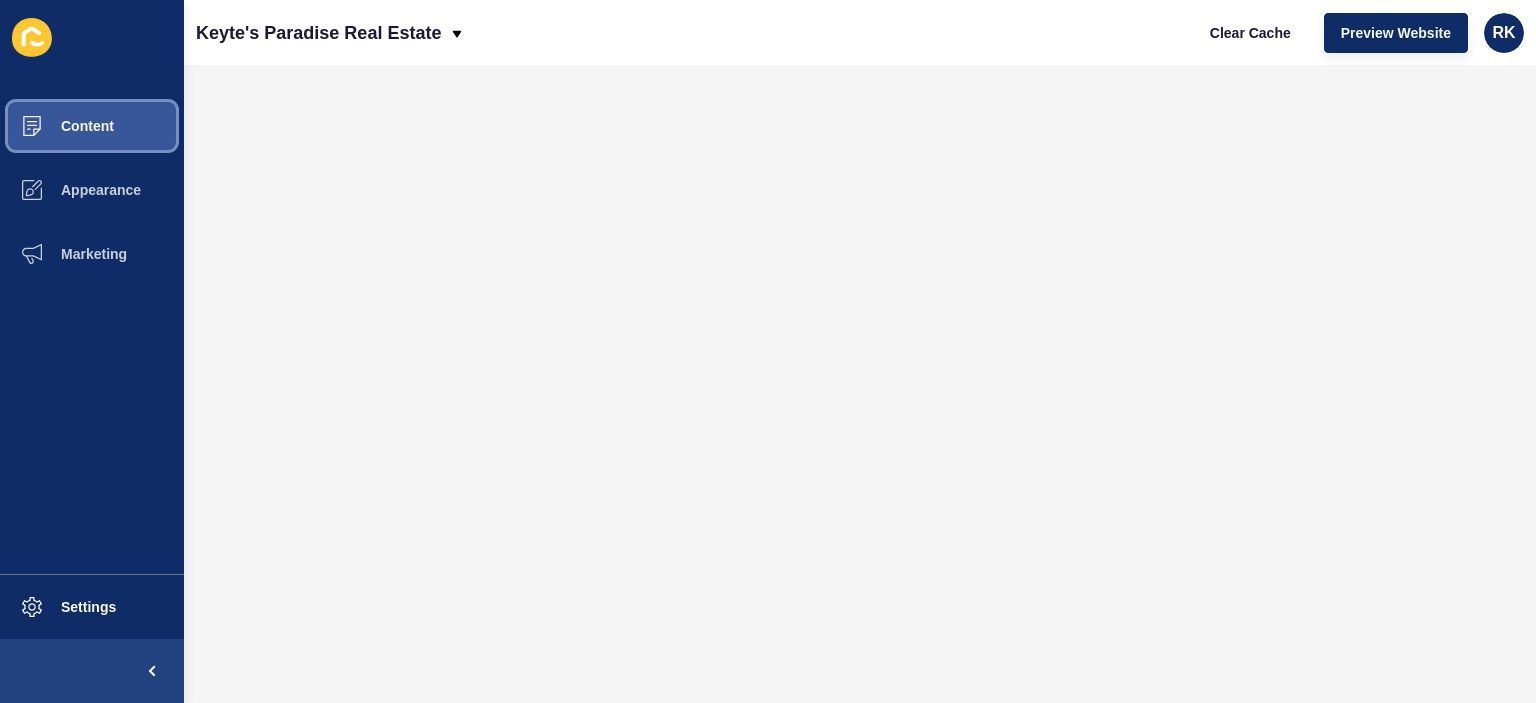 click on "Content" at bounding box center [92, 126] 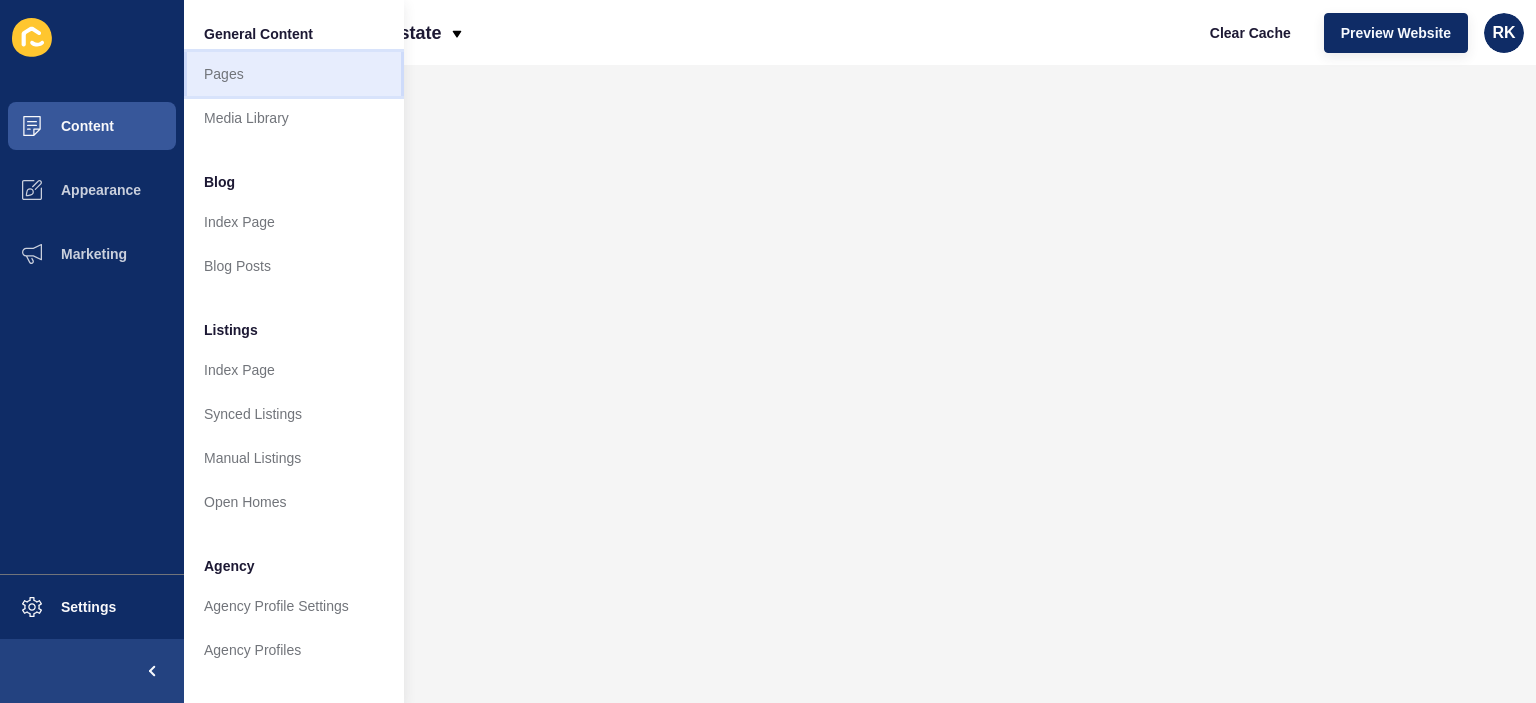 click on "Pages" at bounding box center (294, 74) 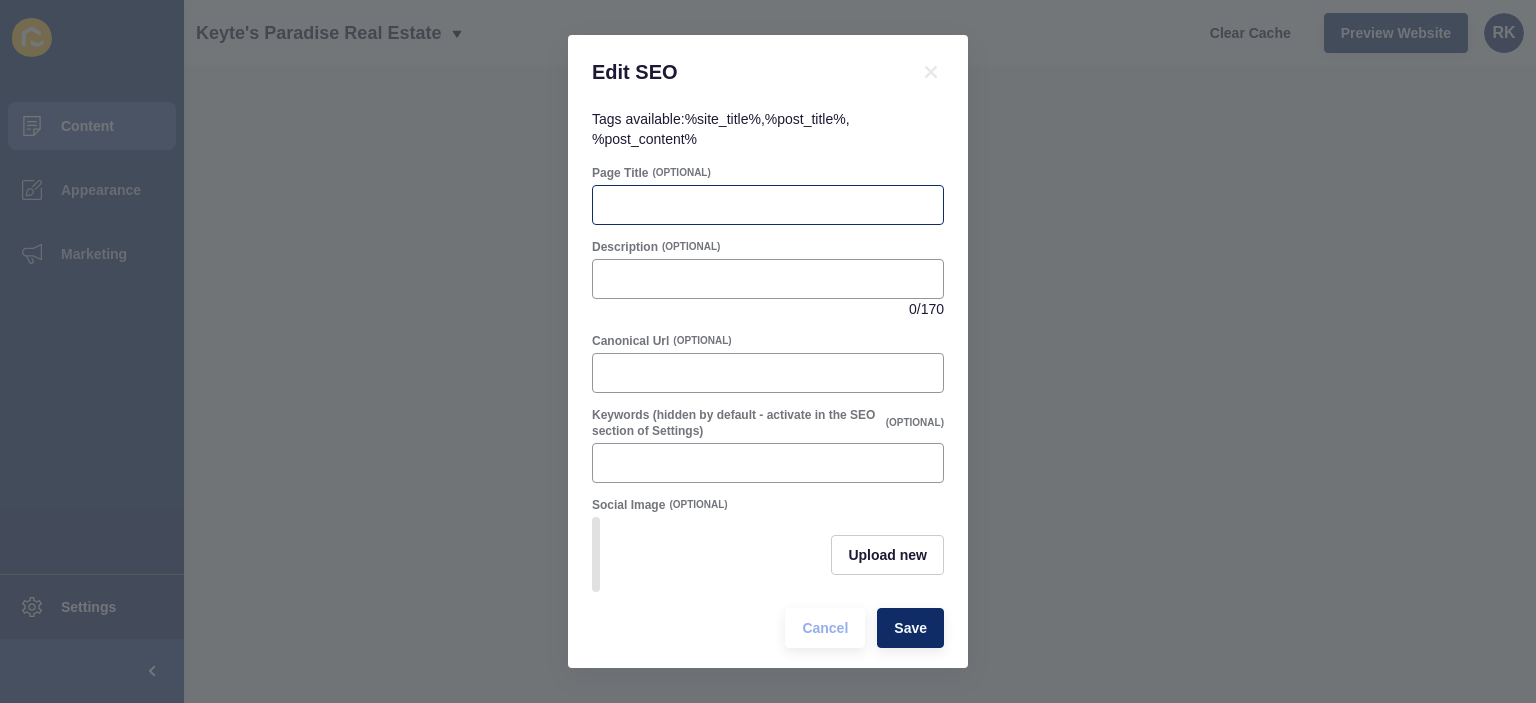 click at bounding box center (768, 205) 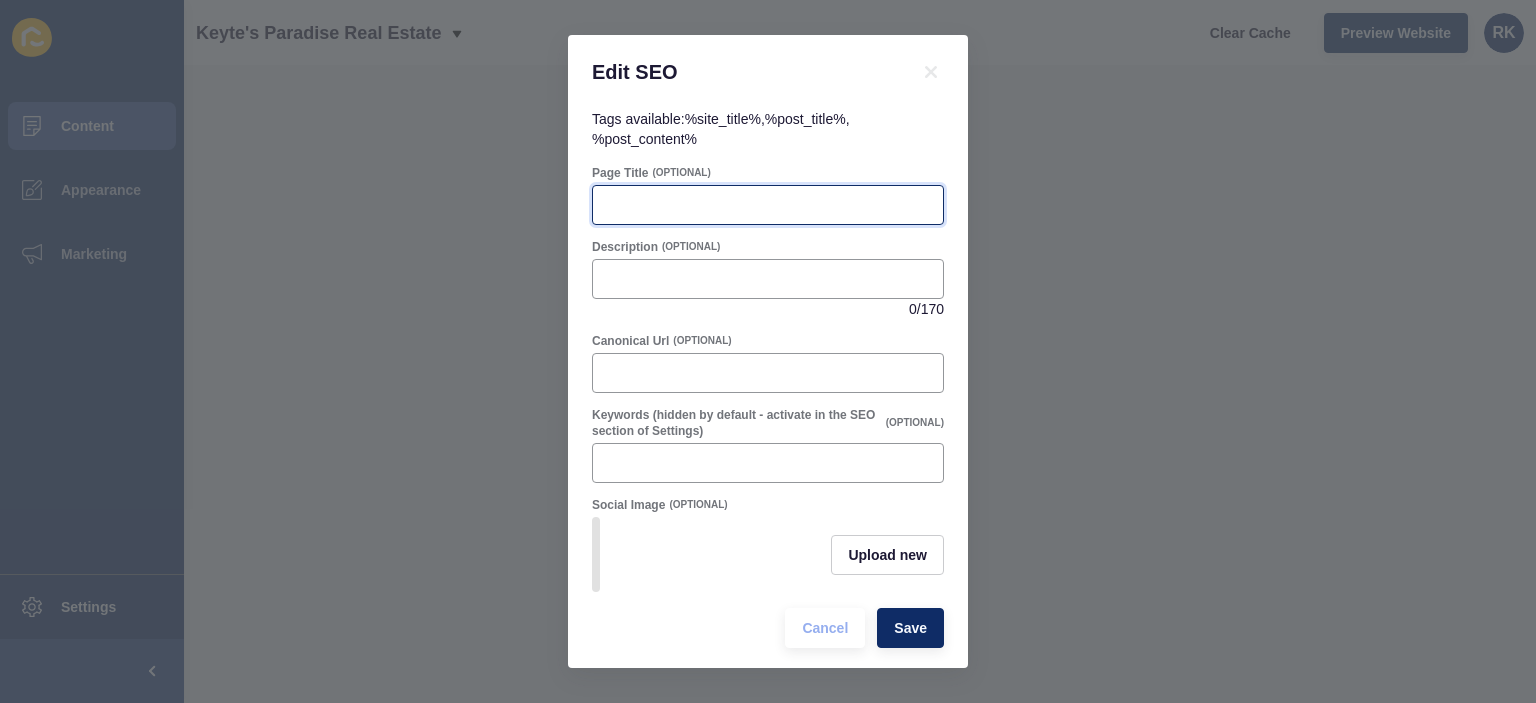 paste on "Why Rent With Us | Keyte's Real Estate" 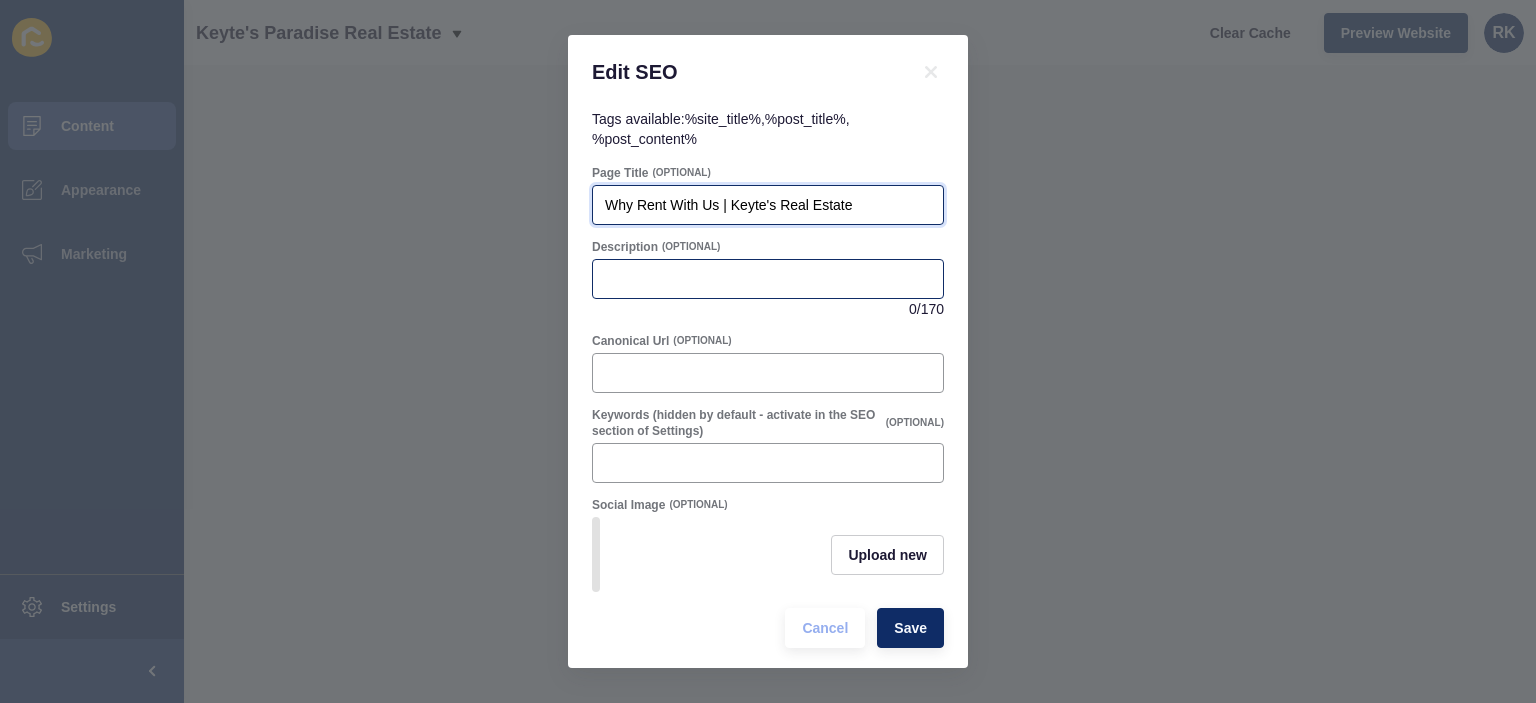type on "Why Rent With Us | Keyte's Real Estate" 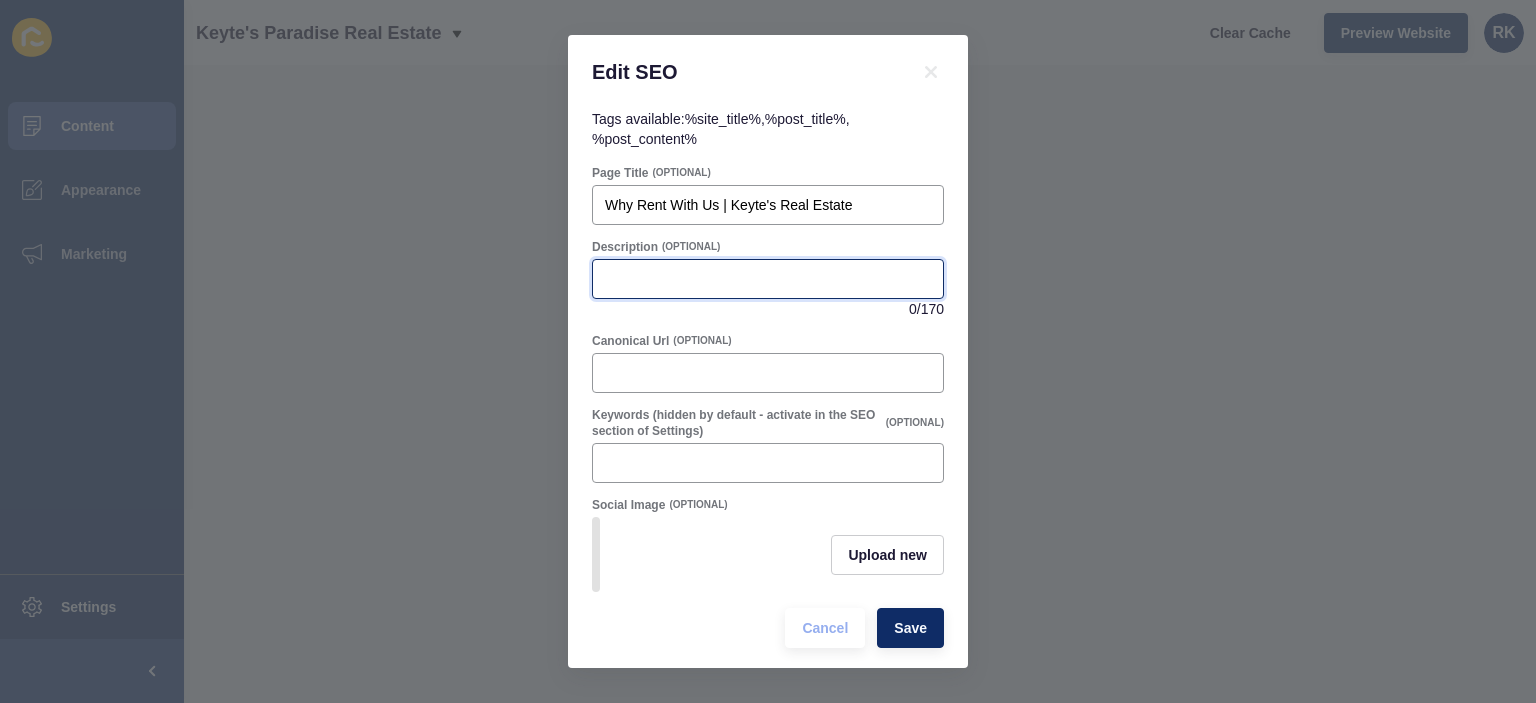 click on "Description" at bounding box center (768, 279) 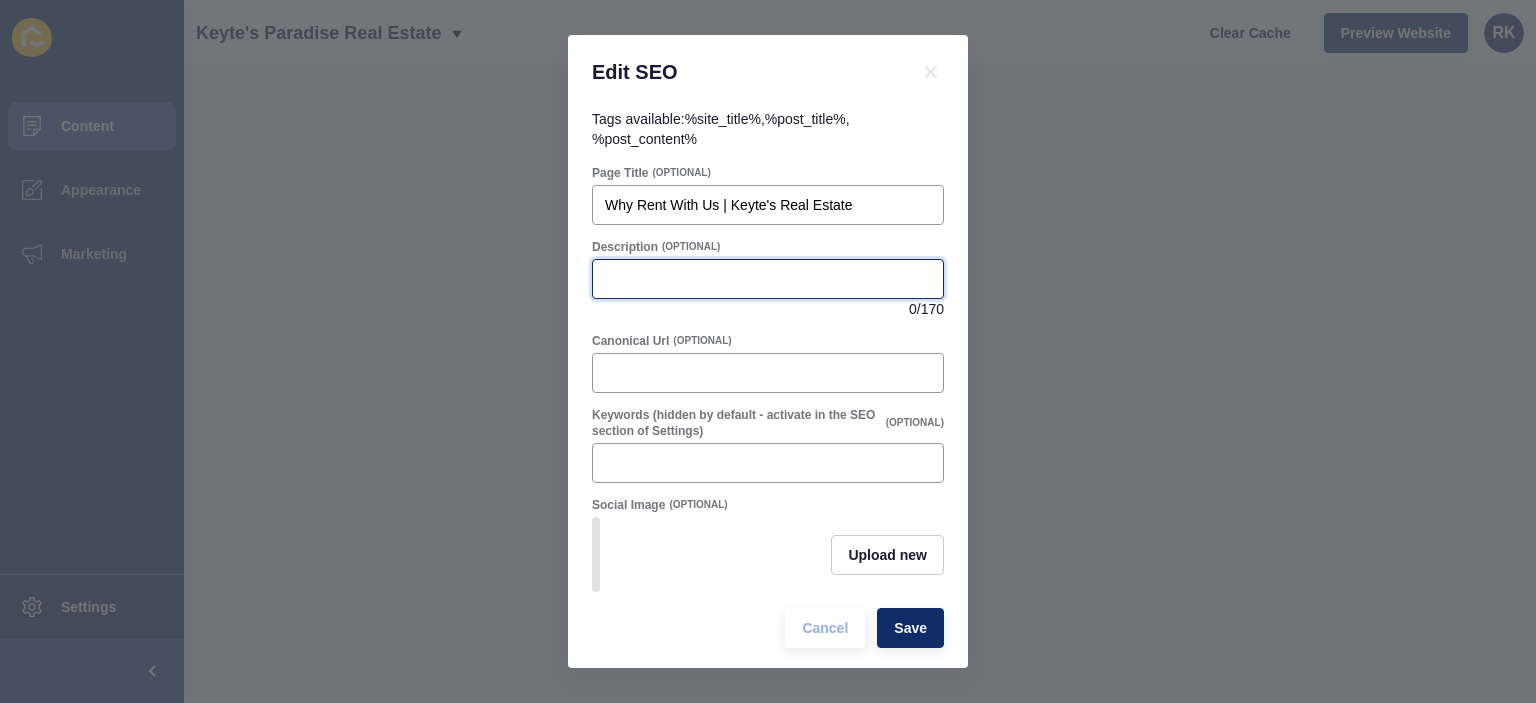 paste on "Recognise the reasons why customers pick us for their leasing needs. Discover how Keyte's Real Estate manages properties differently. Call us today!" 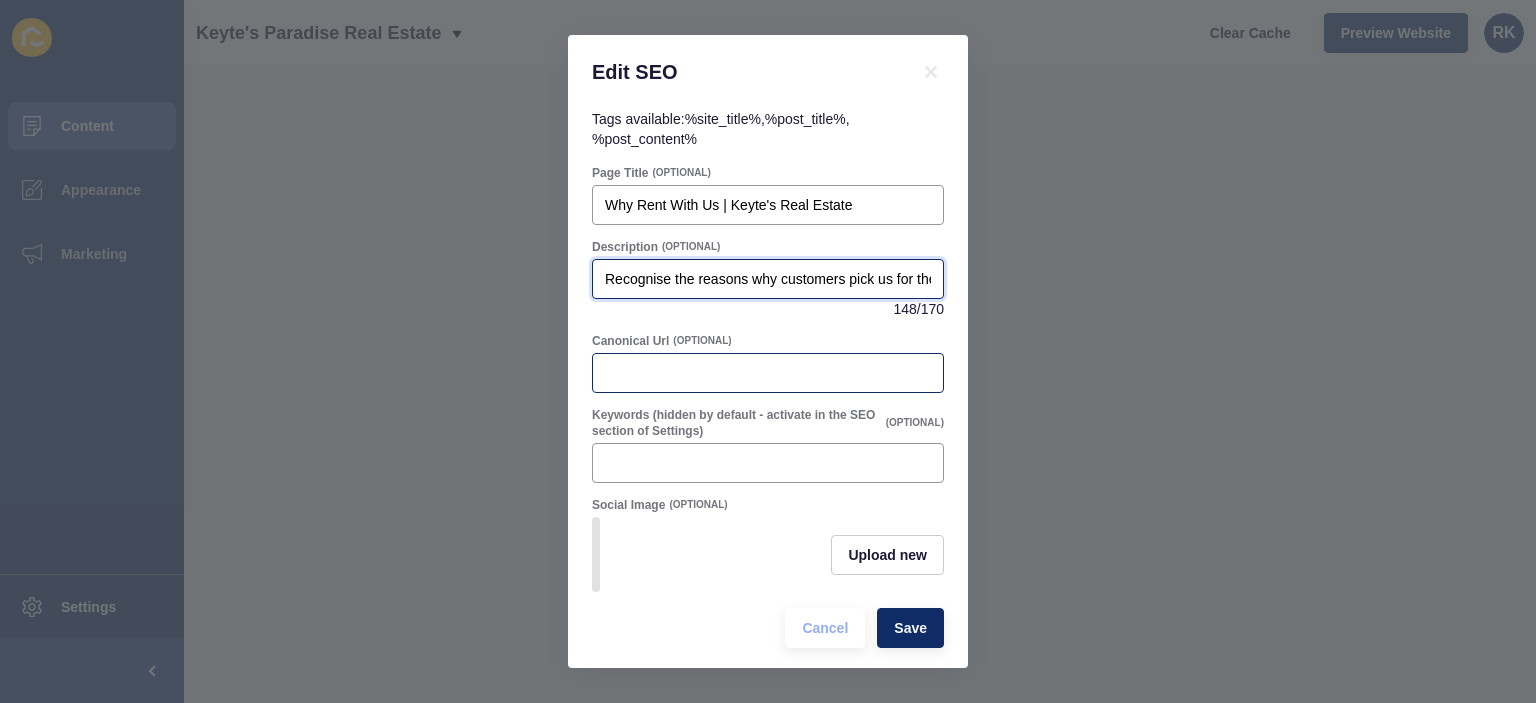 scroll, scrollTop: 0, scrollLeft: 619, axis: horizontal 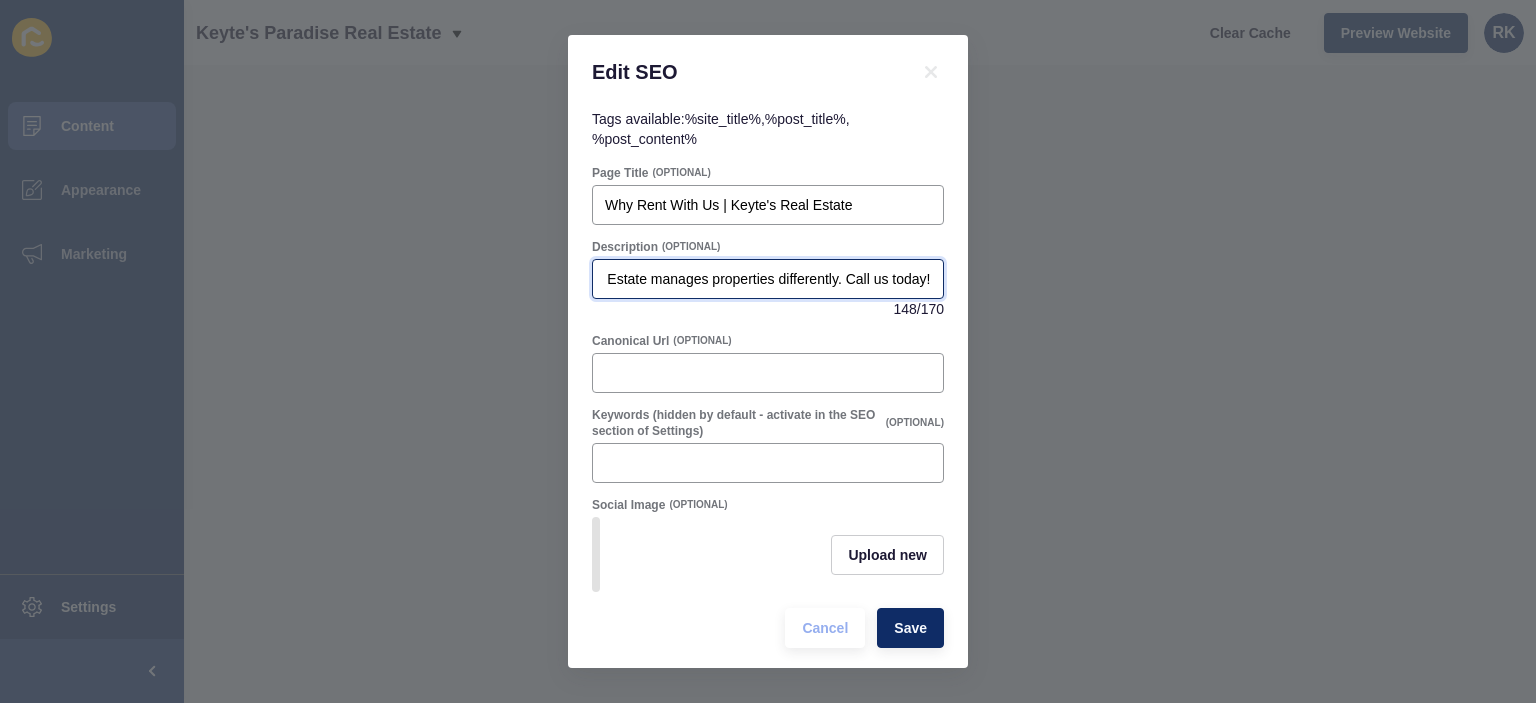 type on "Recognise the reasons why customers pick us for their leasing needs. Discover how Keyte's Real Estate manages properties differently. Call us today!" 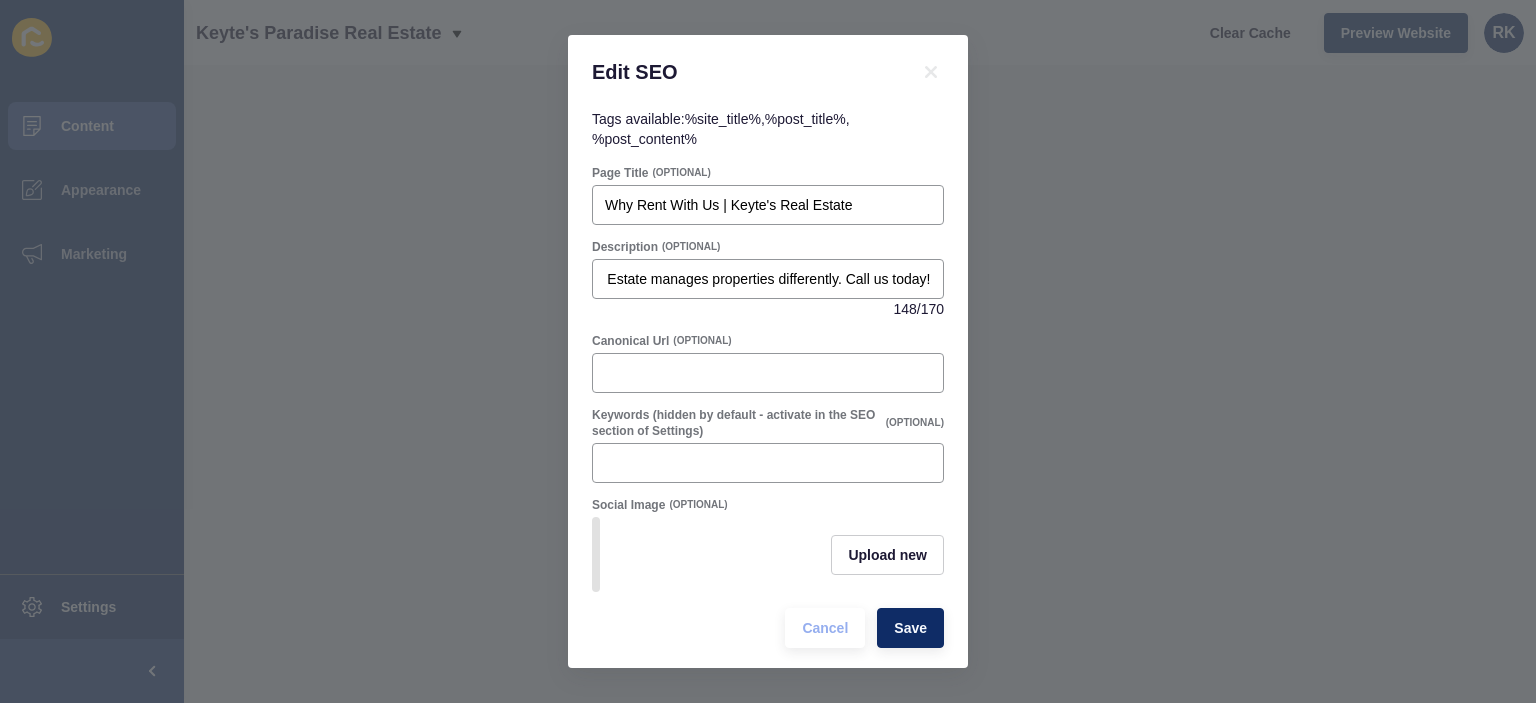 scroll, scrollTop: 0, scrollLeft: 0, axis: both 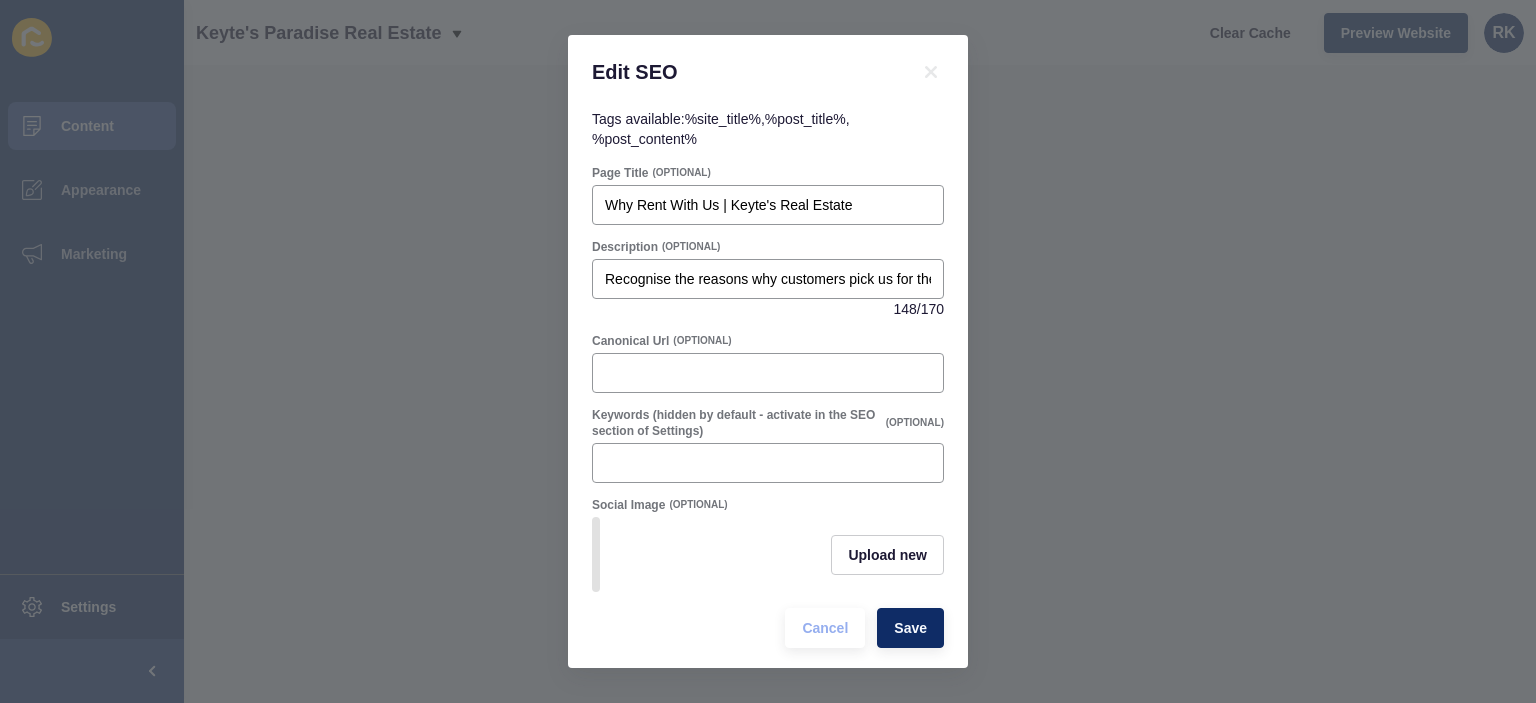 click on "Description (OPTIONAL)" at bounding box center [768, 173] 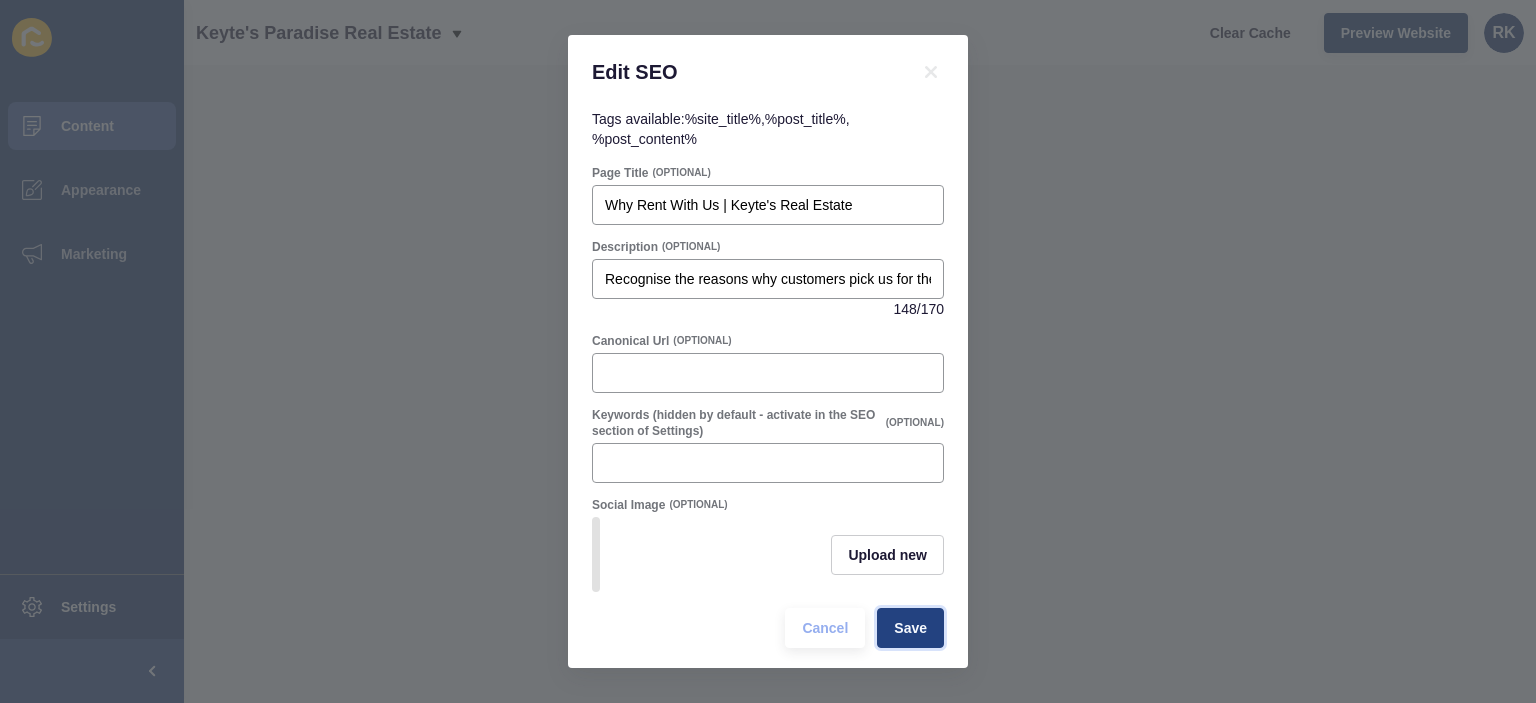 click on "Save" at bounding box center [910, 628] 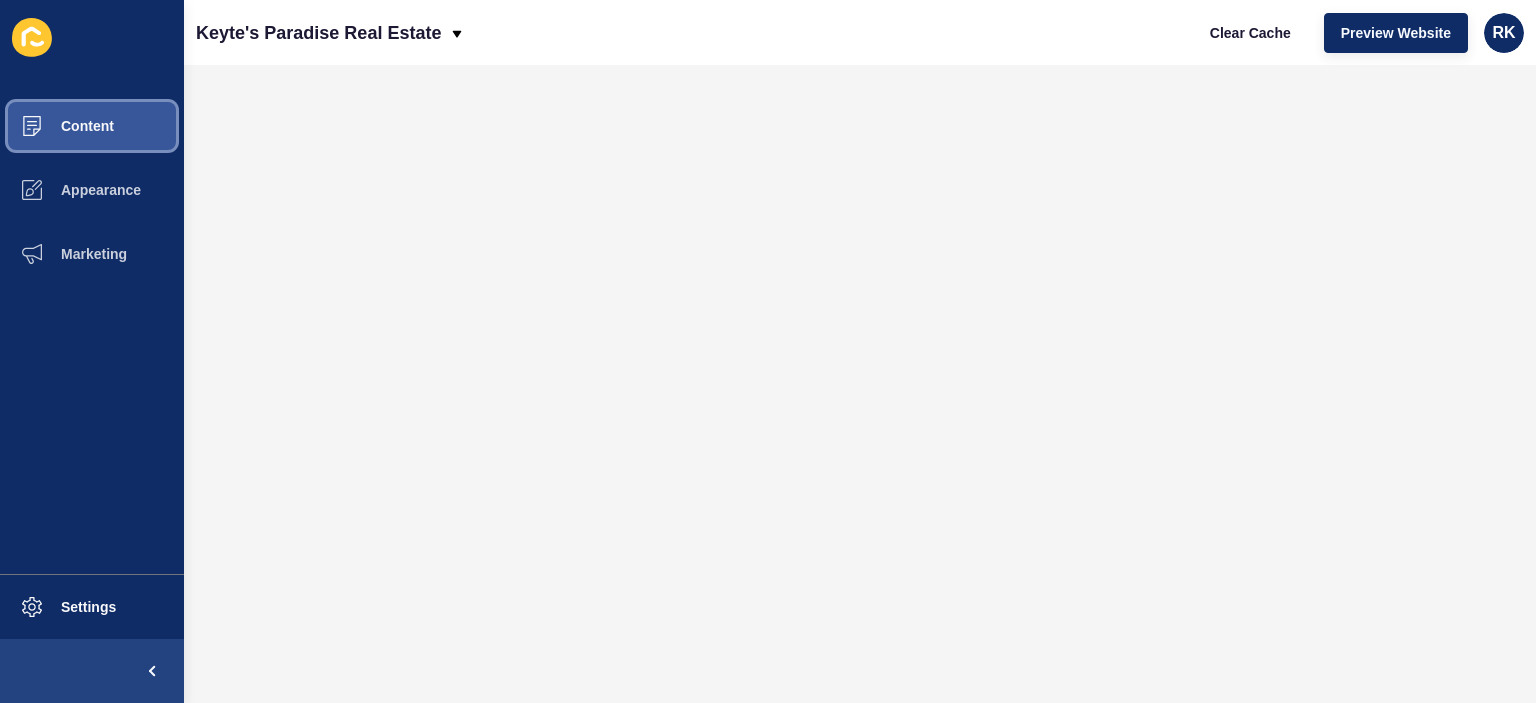 click on "Content" at bounding box center (55, 126) 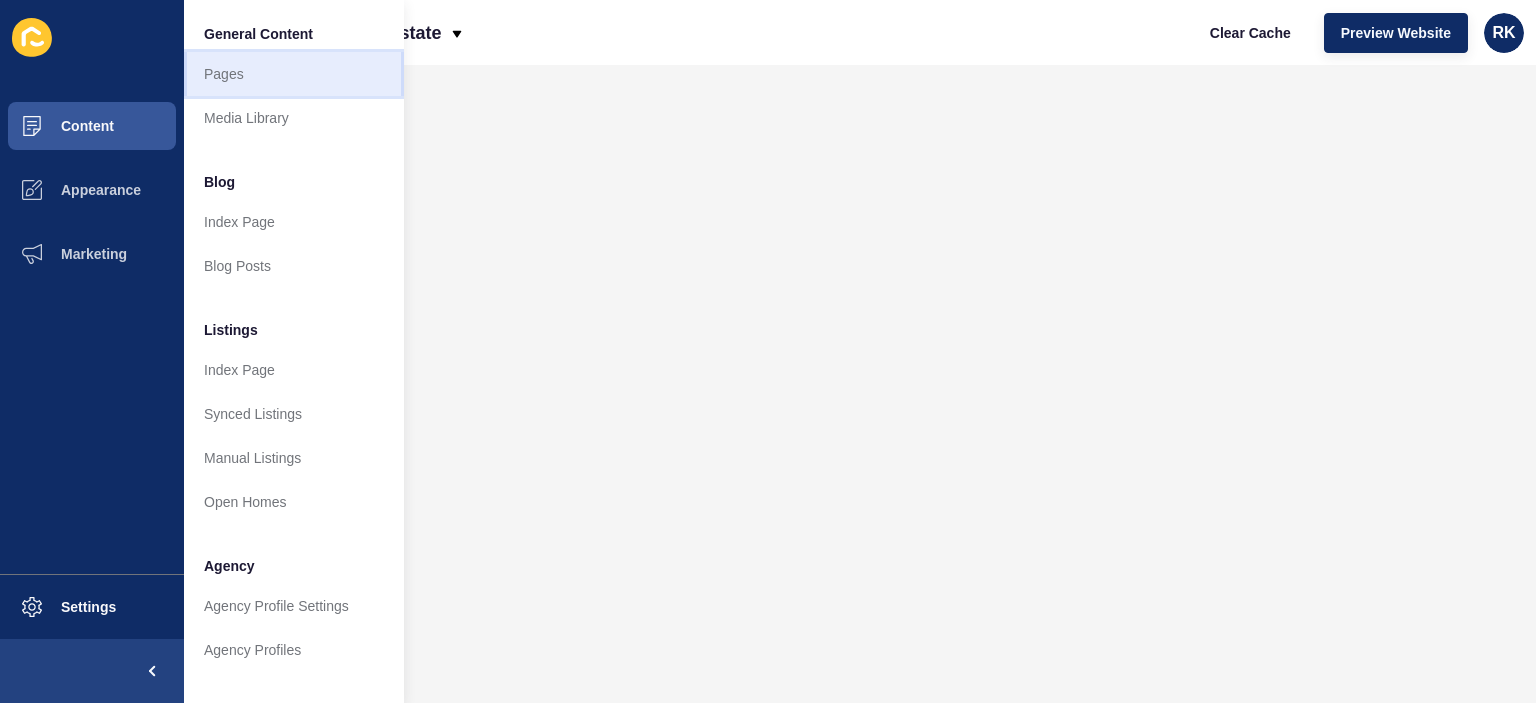 click on "Pages" at bounding box center [294, 74] 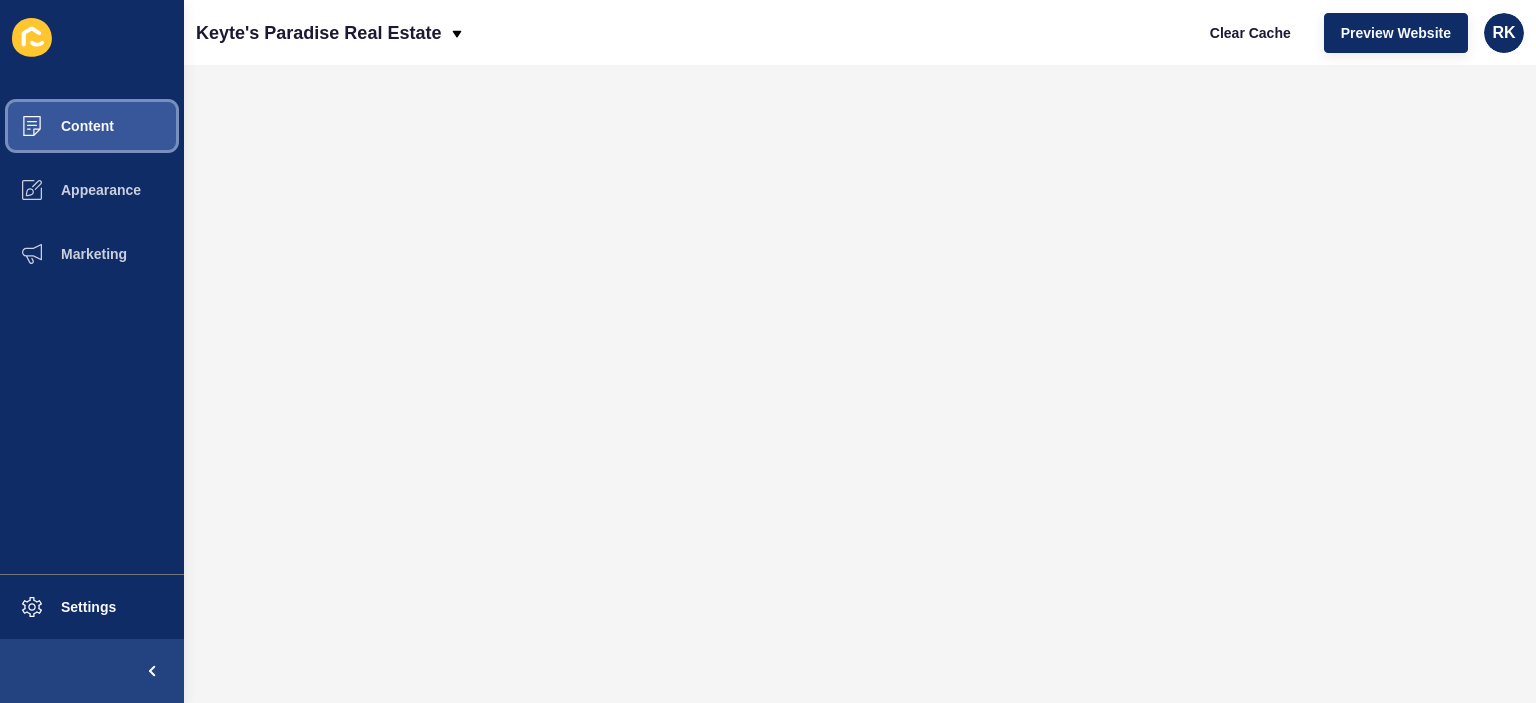 click on "Content" at bounding box center [55, 126] 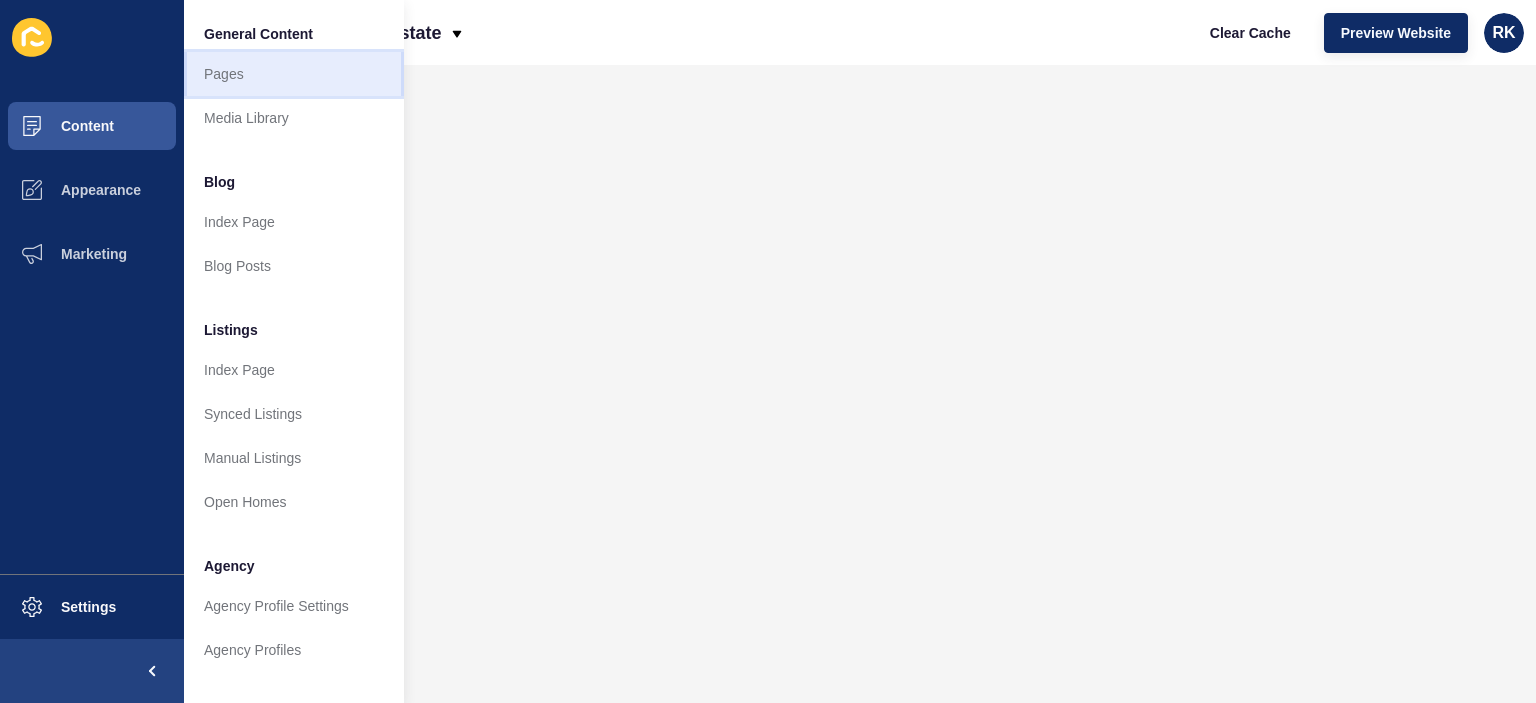 click on "Pages" at bounding box center [294, 74] 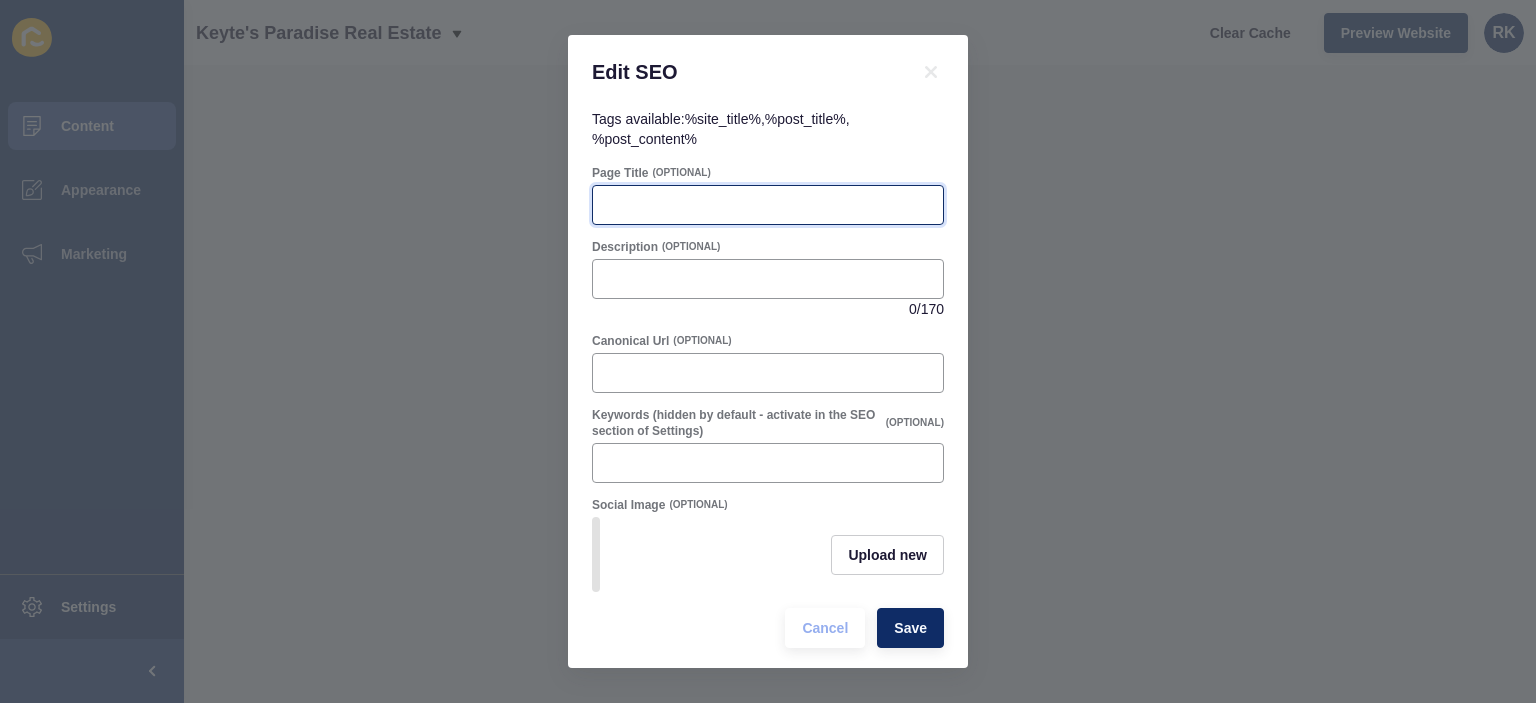 click on "Page Title" at bounding box center (768, 205) 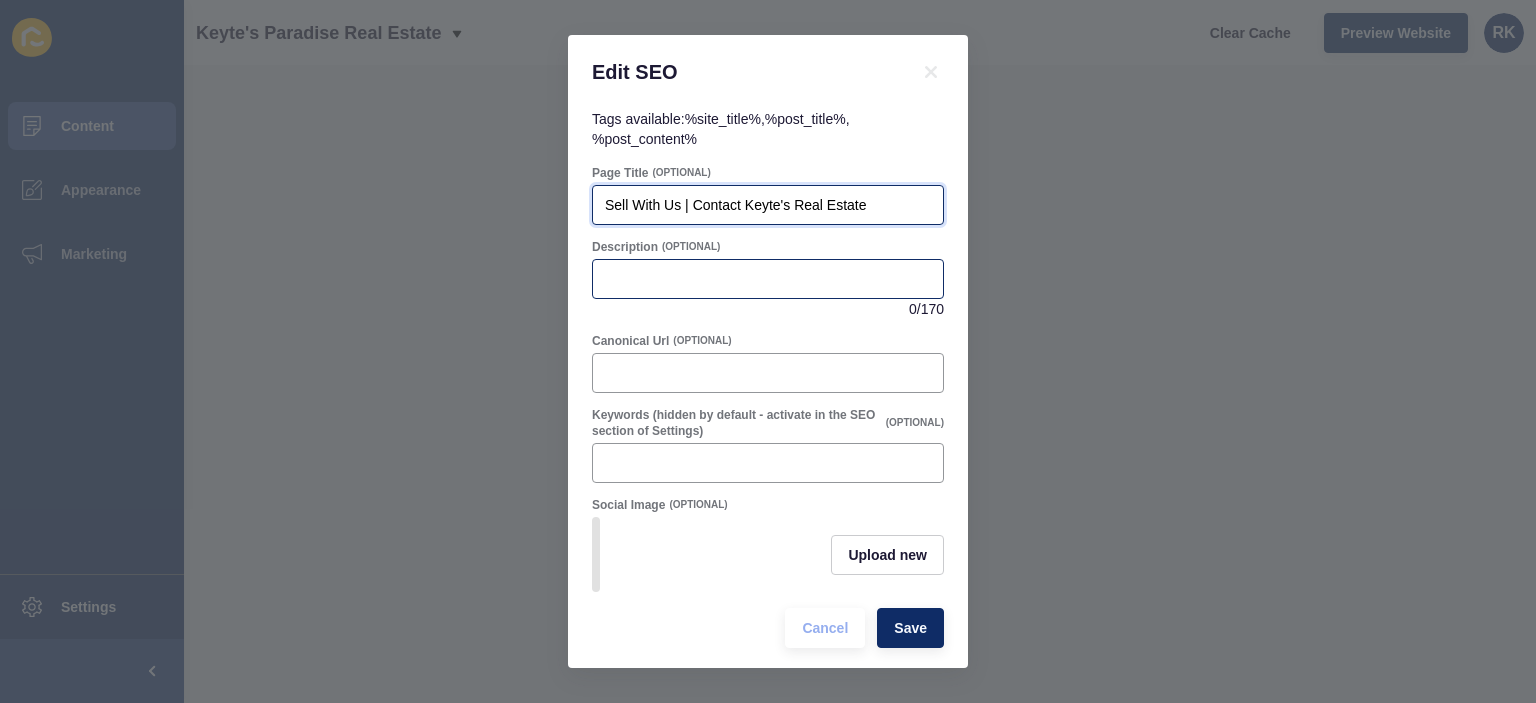 type on "Sell With Us | Contact Keyte's Real Estate" 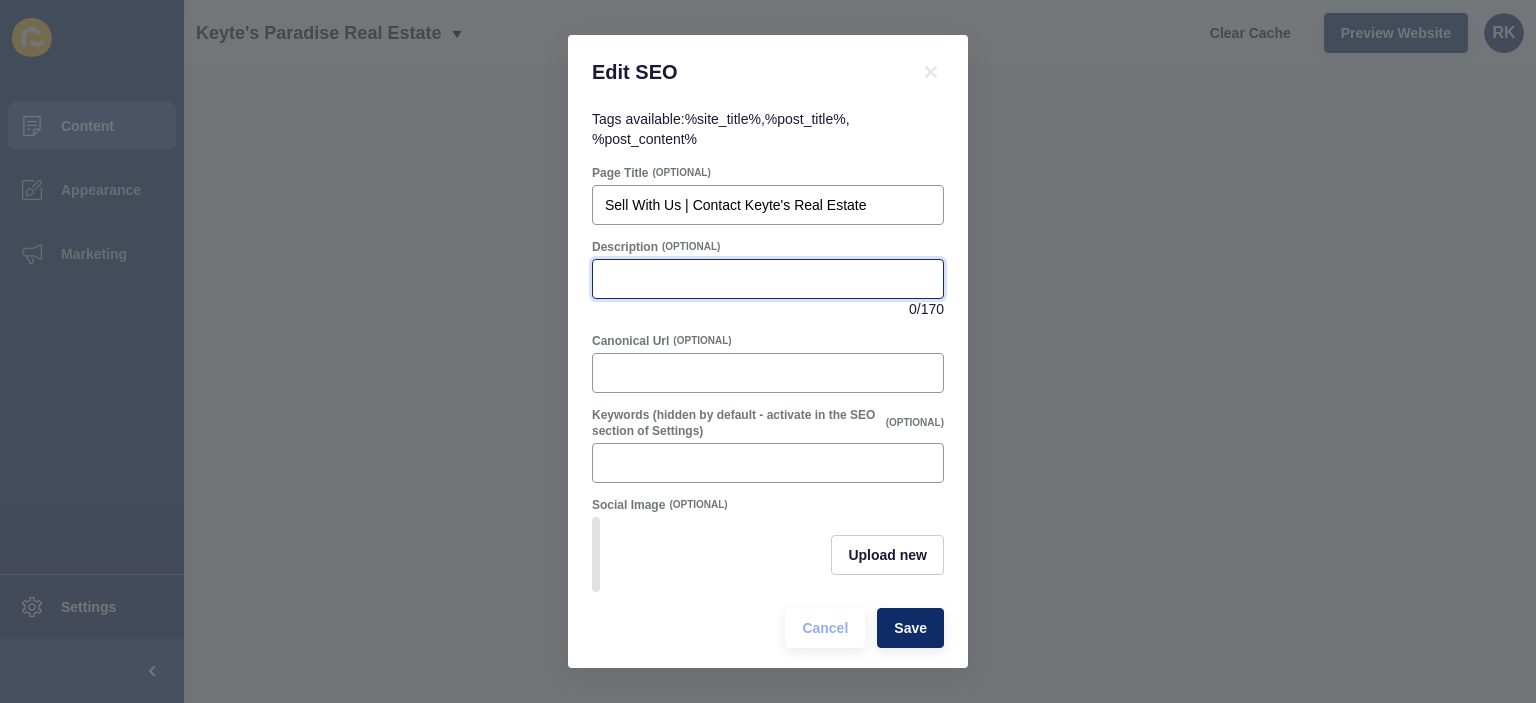 click on "Description" at bounding box center (768, 279) 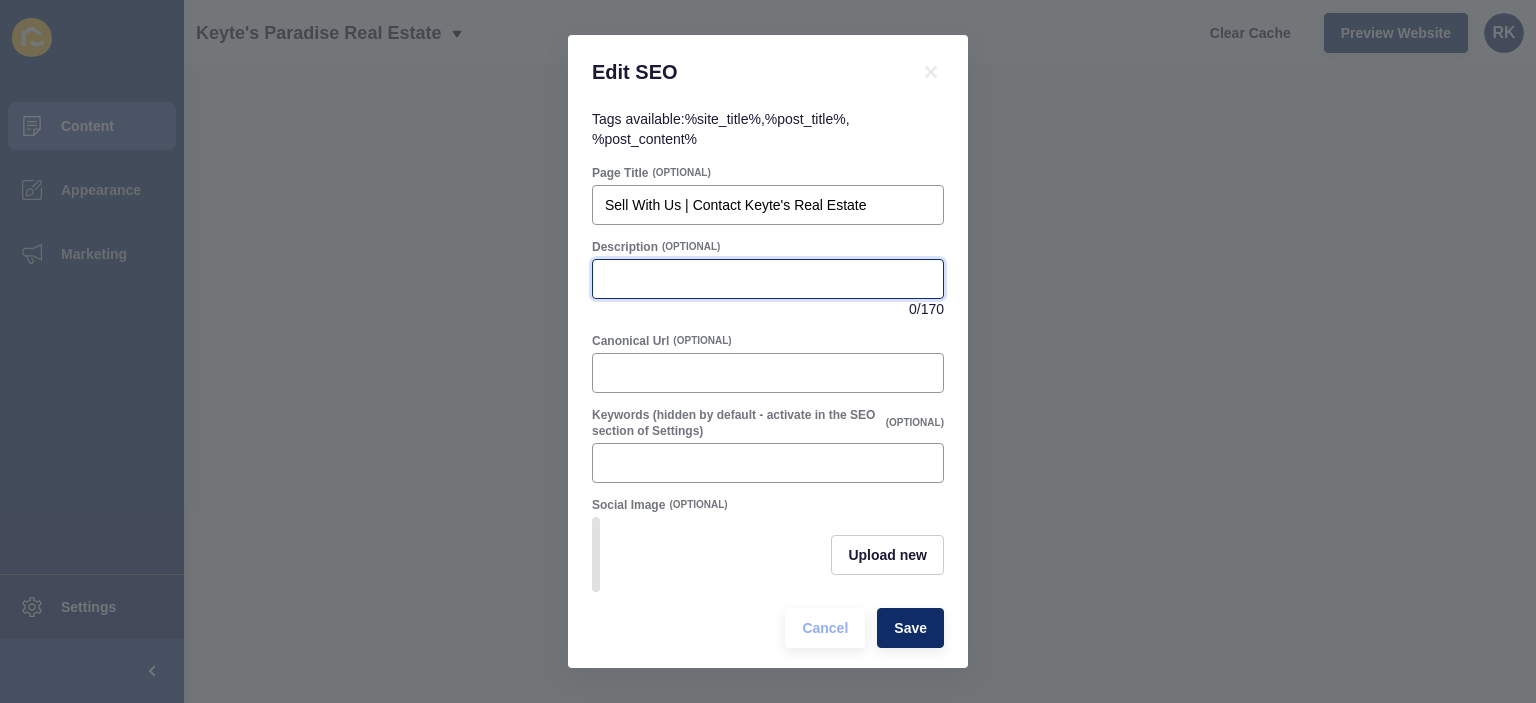 paste on "We provide detailed guidance throughout the entire sales process, from the first consultation to deal closing. Get results that count by contacting Keyte's Real Estate." 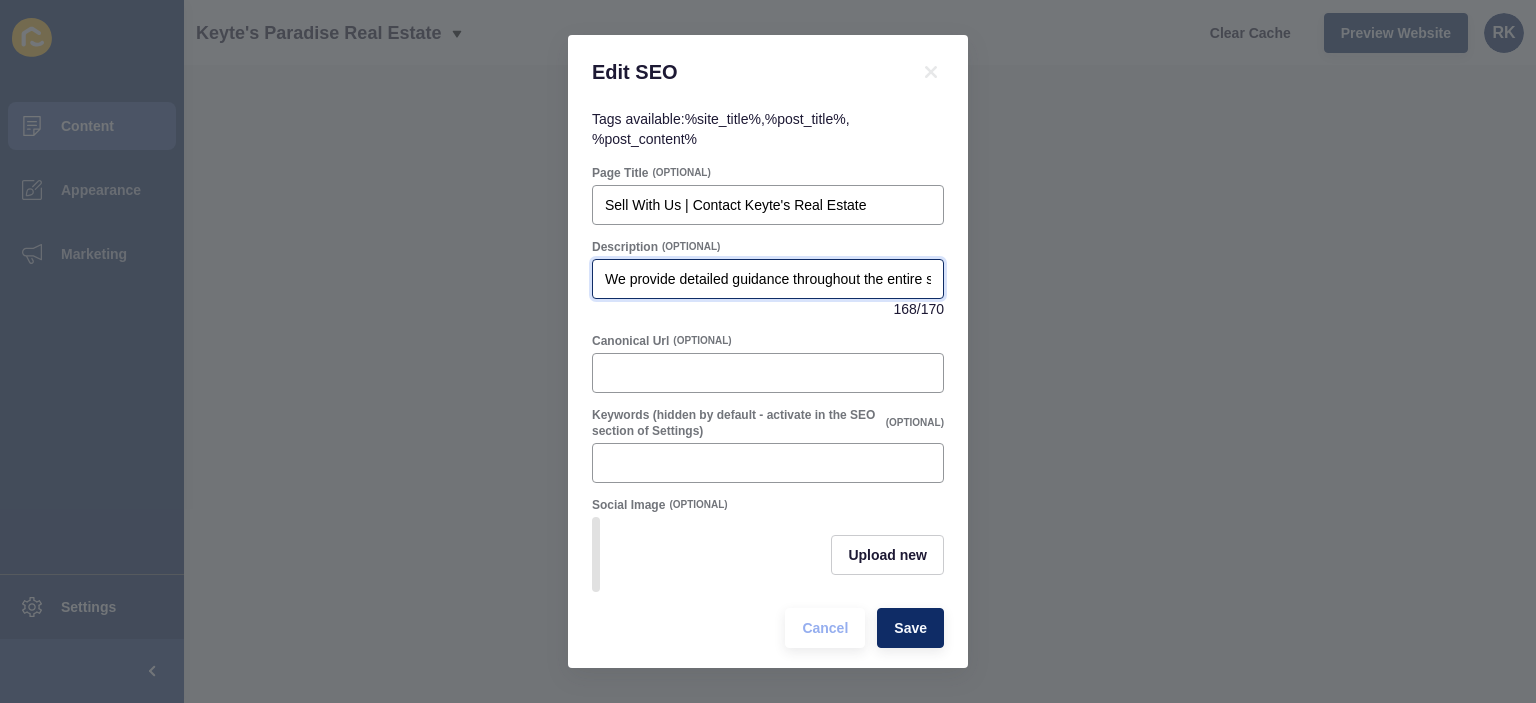 scroll, scrollTop: 0, scrollLeft: 709, axis: horizontal 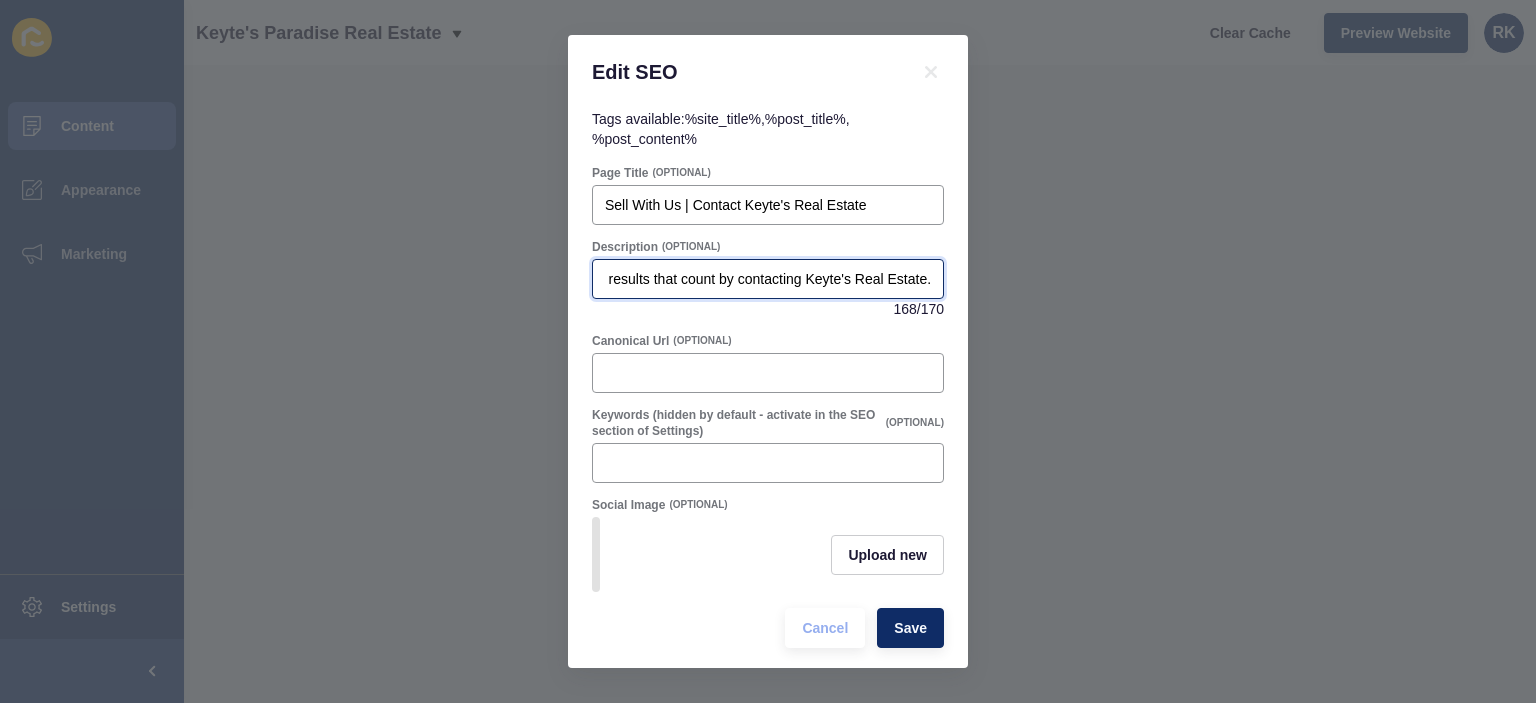 type on "We provide detailed guidance throughout the entire sales process, from the first consultation to deal closing. Get results that count by contacting Keyte's Real Estate." 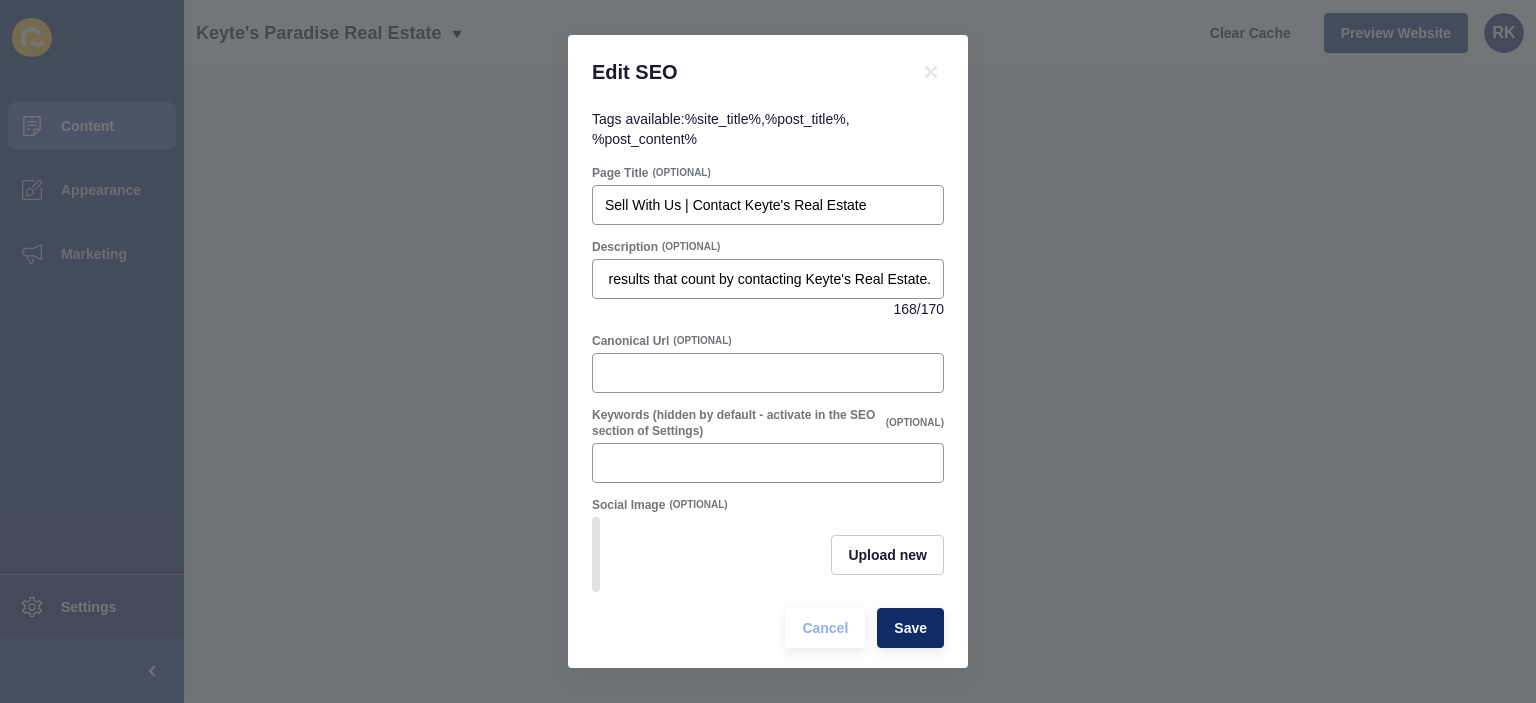 scroll, scrollTop: 0, scrollLeft: 0, axis: both 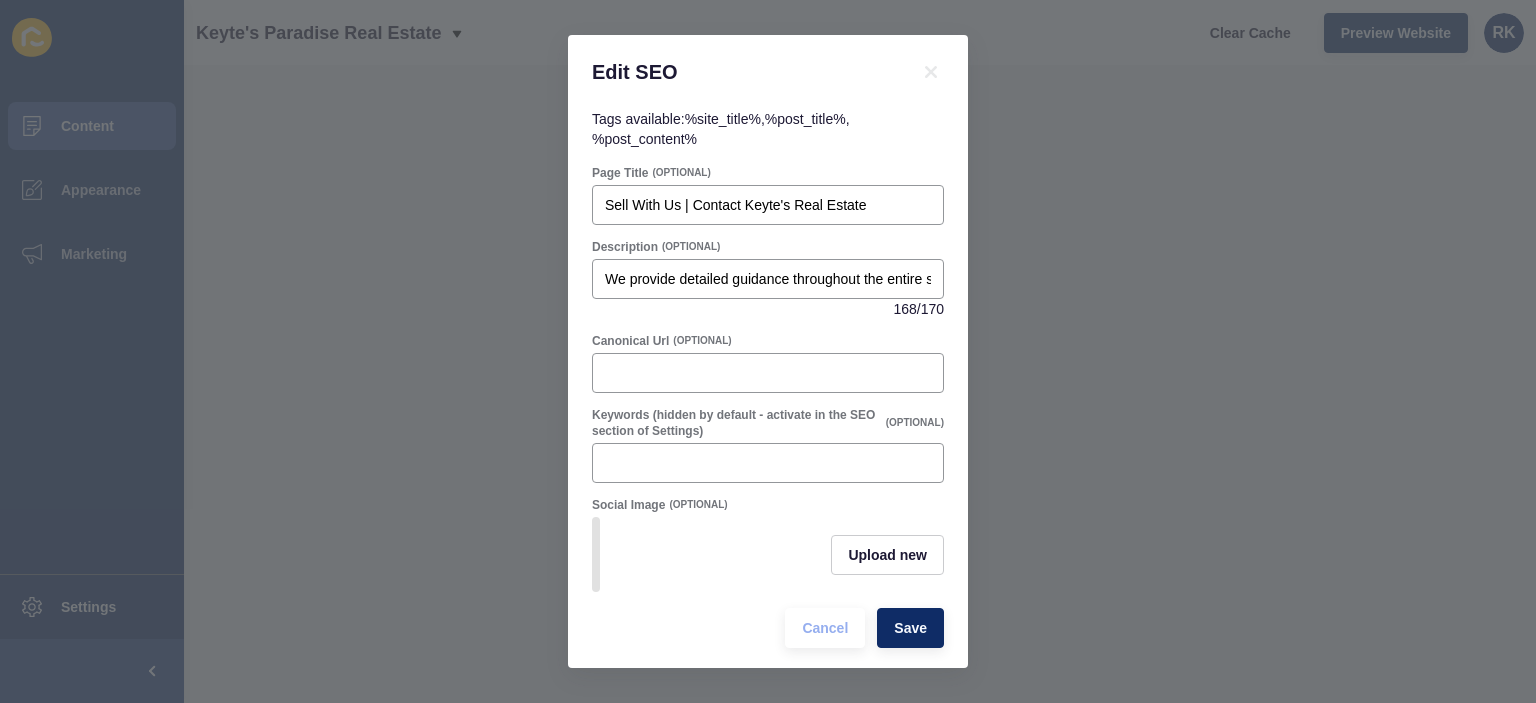 click on "Description (OPTIONAL)" at bounding box center (768, 173) 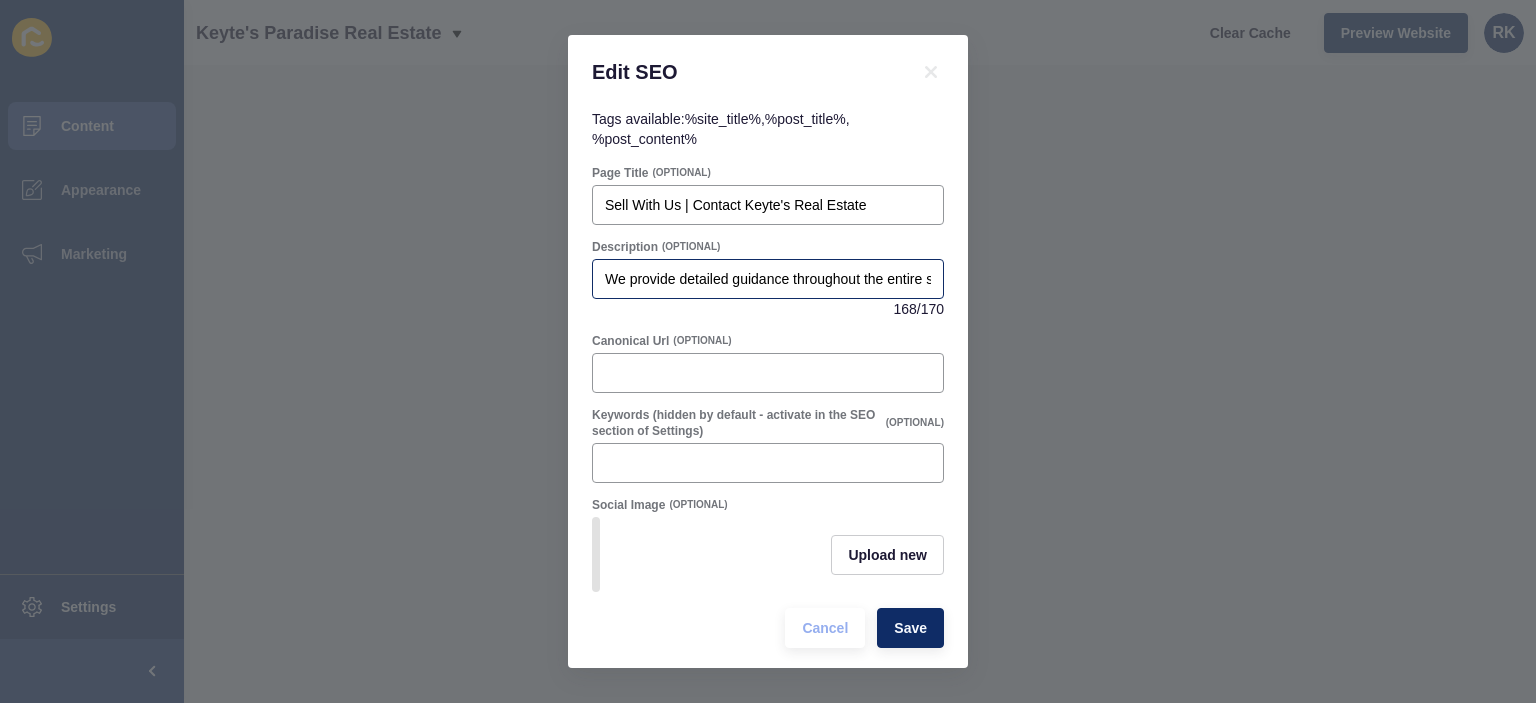 click on "We provide detailed guidance throughout the entire sales process, from the first consultation to deal closing. Get results that count by contacting Keyte's Real Estate." at bounding box center (768, 205) 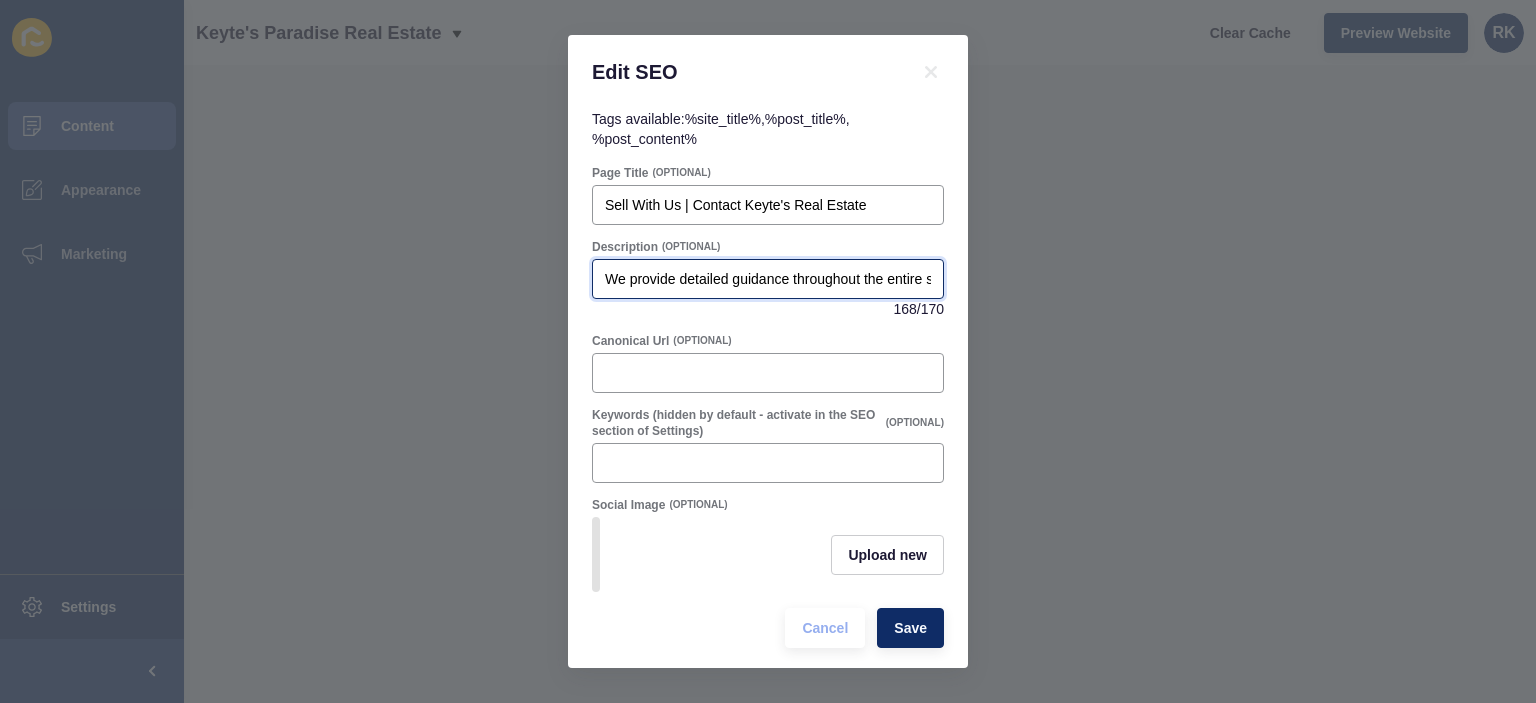 scroll, scrollTop: 0, scrollLeft: 709, axis: horizontal 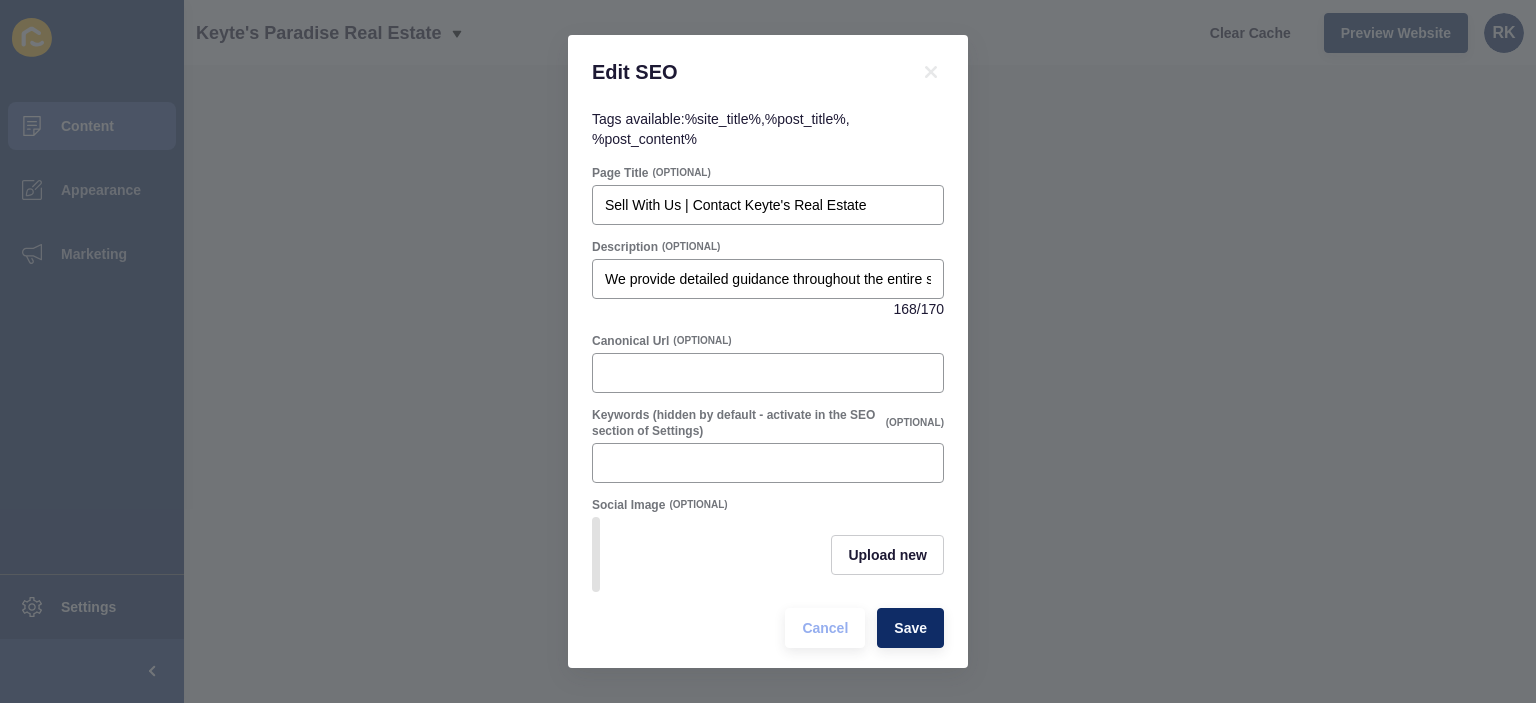 click on "Description (OPTIONAL)" at bounding box center [768, 173] 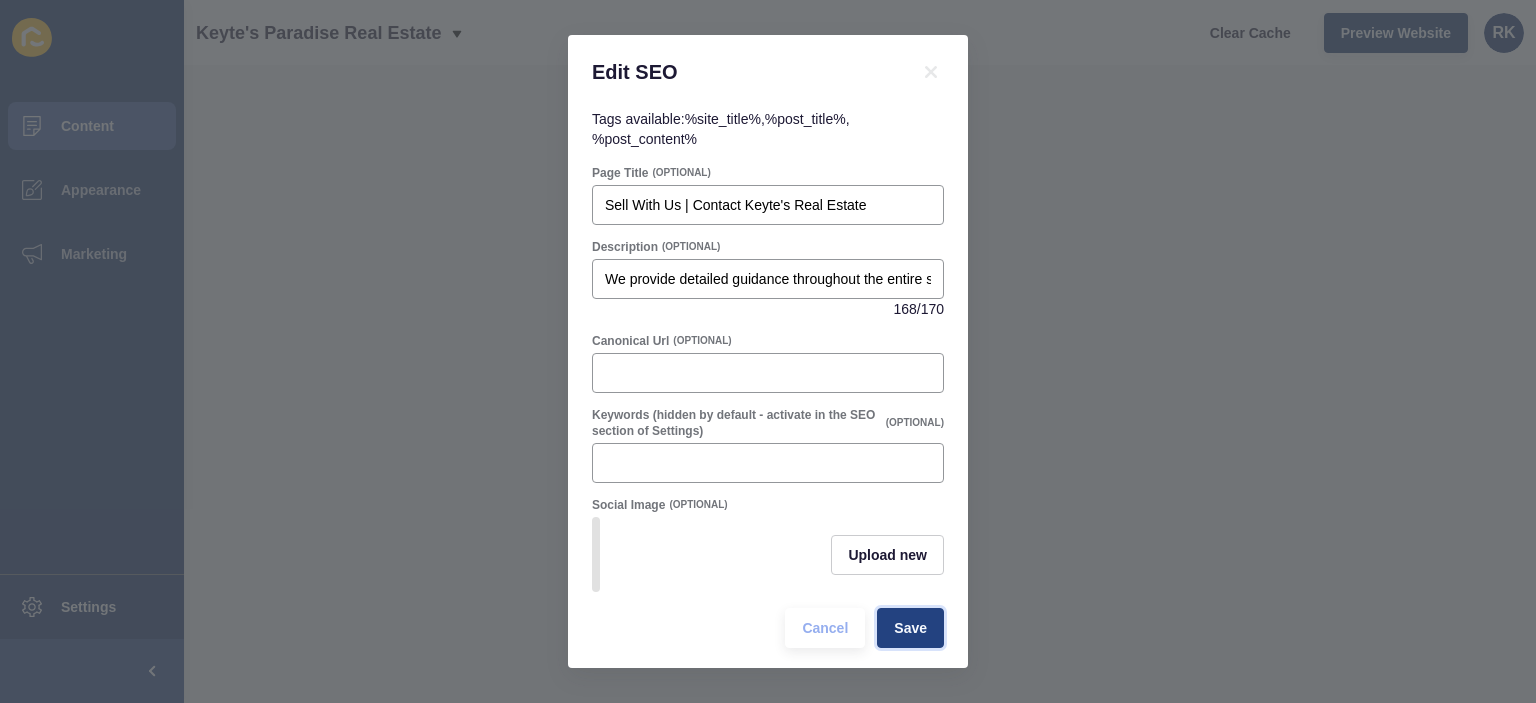 click on "Save" at bounding box center [910, 628] 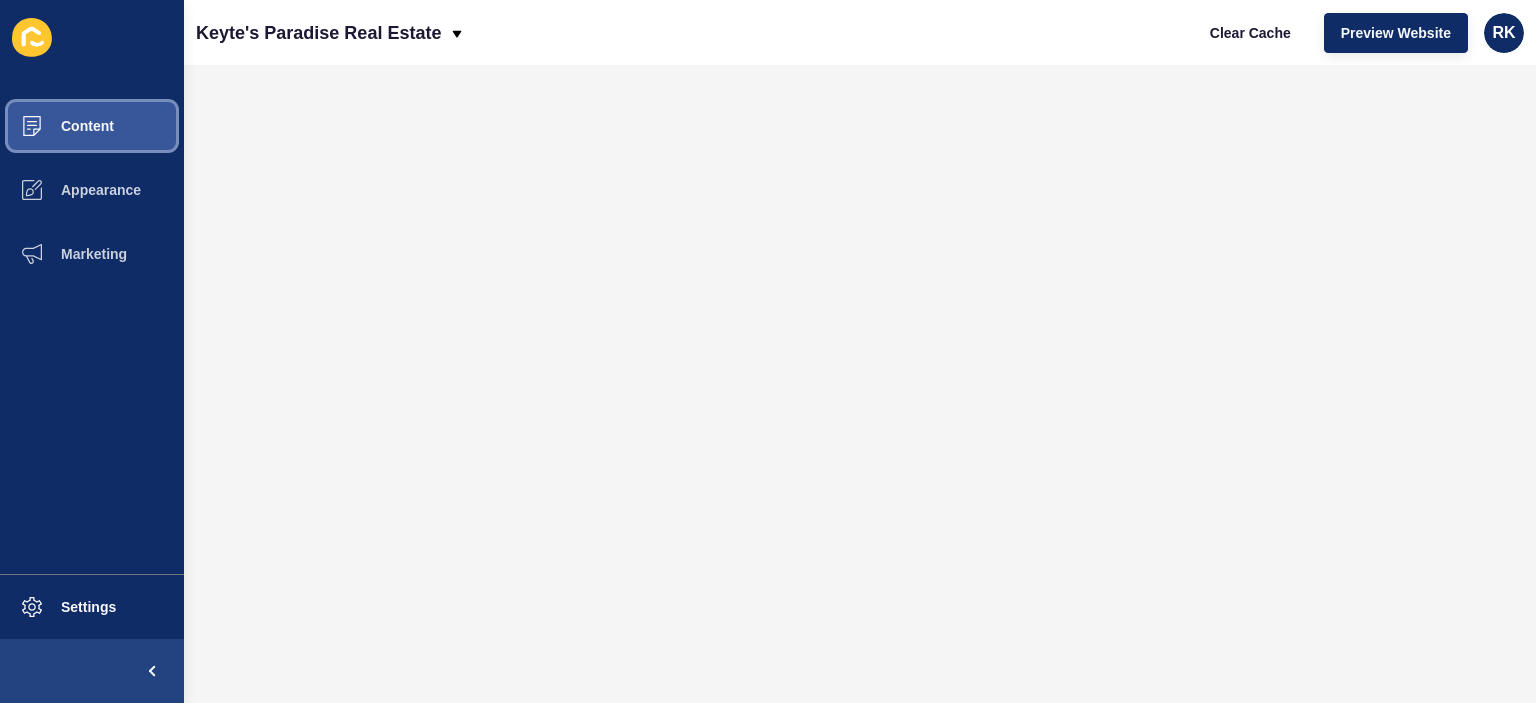 click on "Content" at bounding box center (55, 126) 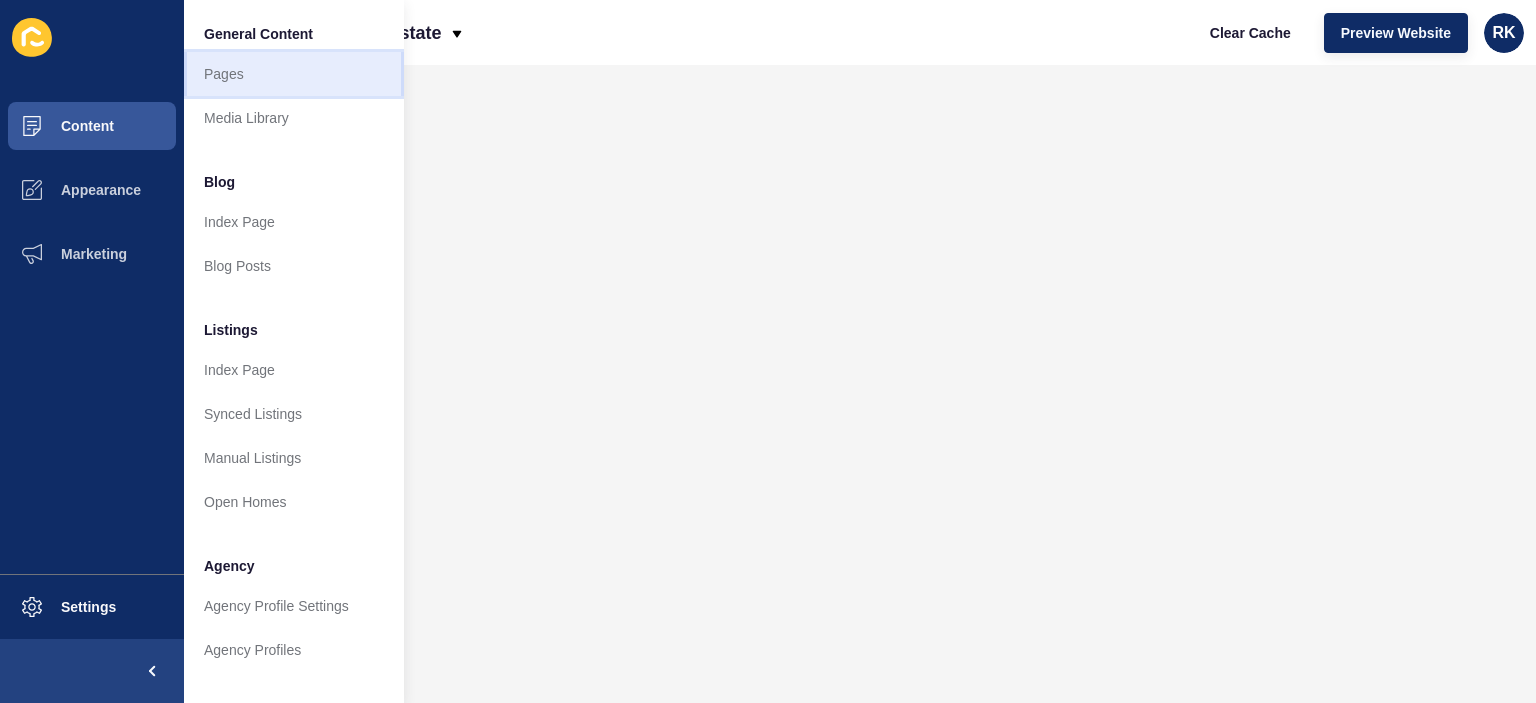 click on "Pages" at bounding box center (294, 74) 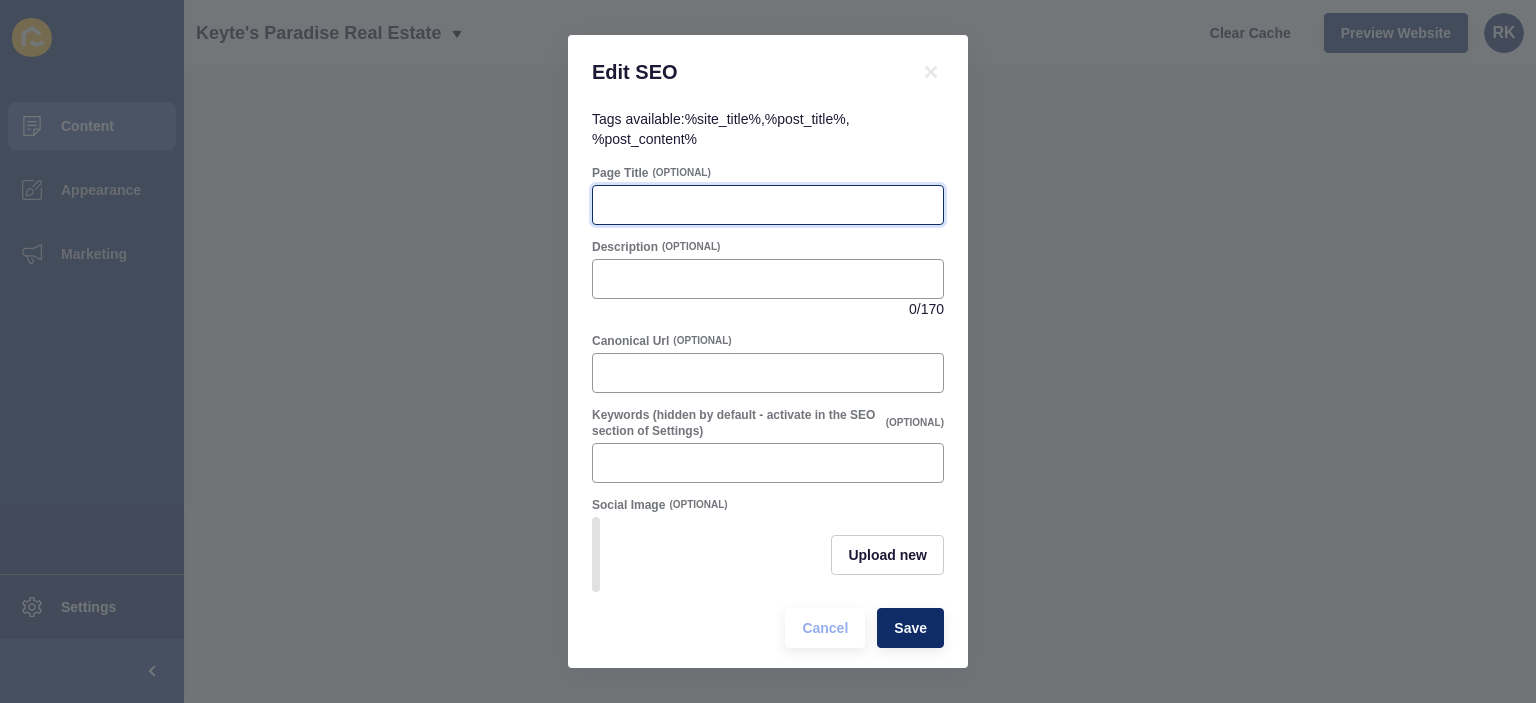 click on "Page Title" at bounding box center [768, 205] 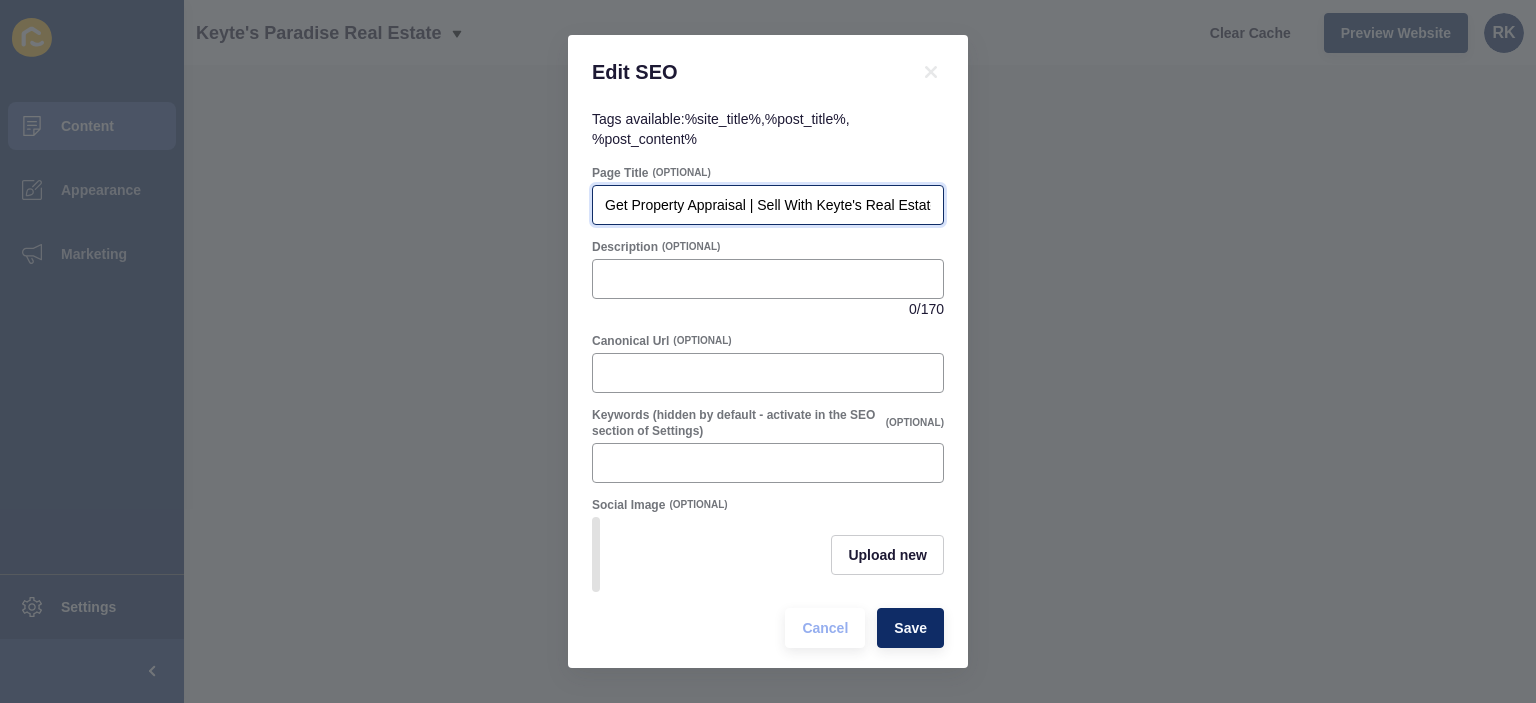 scroll, scrollTop: 0, scrollLeft: 21, axis: horizontal 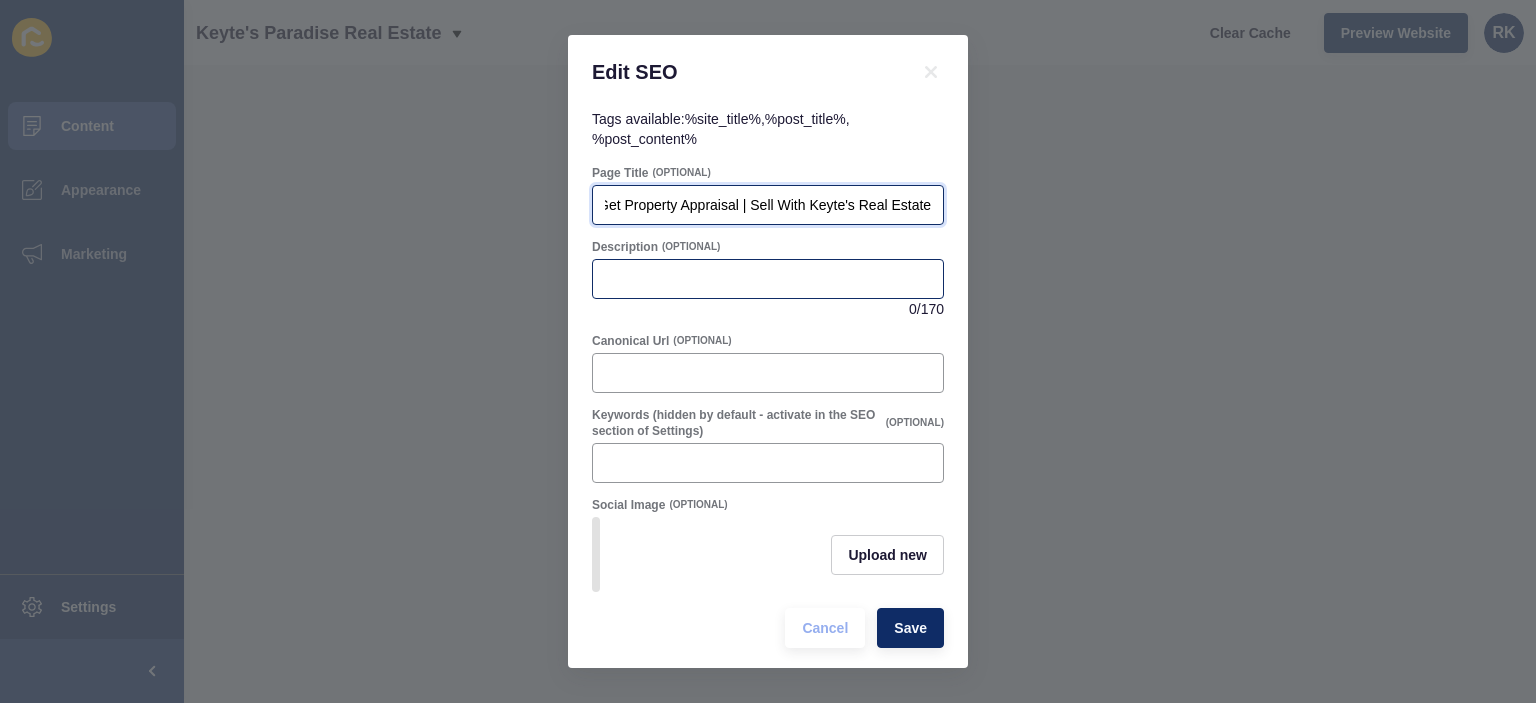 type on "Get Property Appraisal | Sell With Keyte's Real Estate" 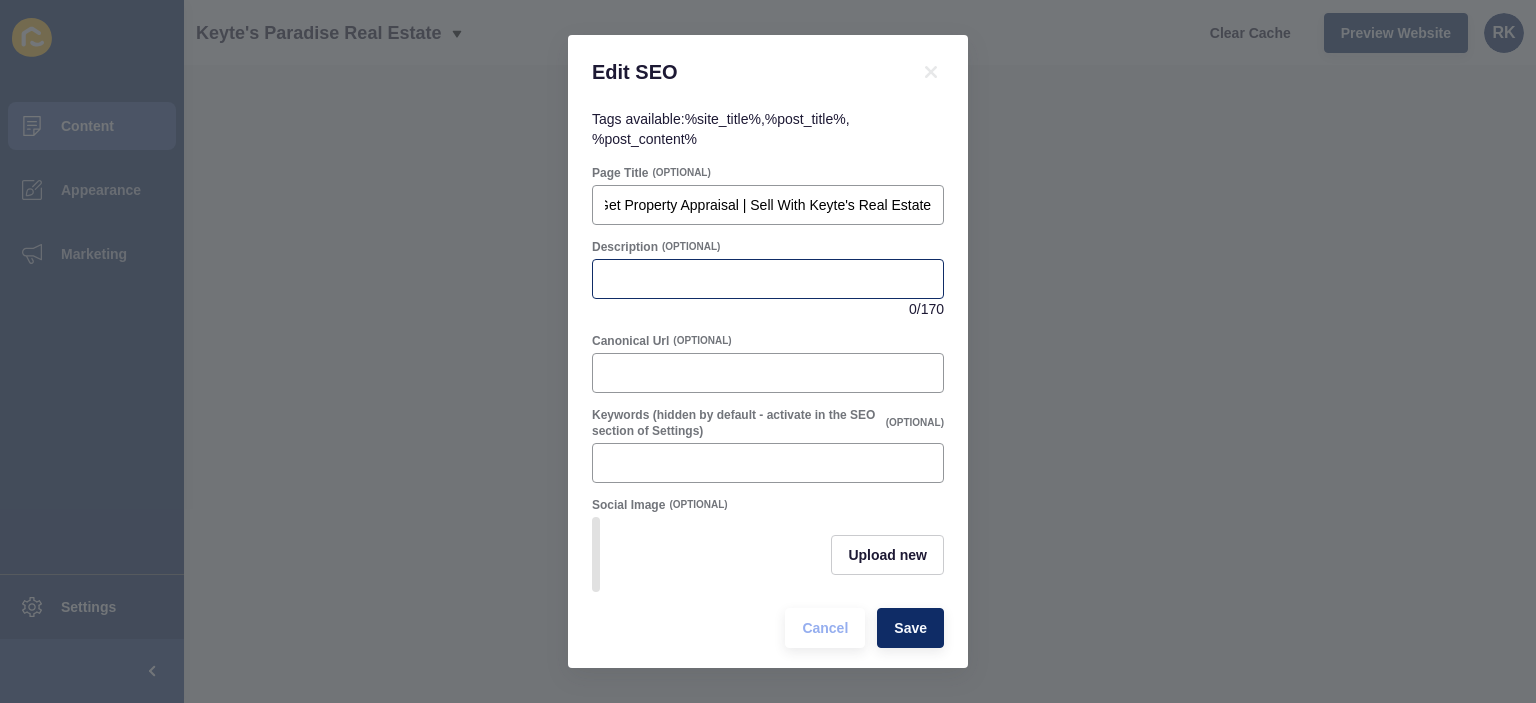click at bounding box center (768, 205) 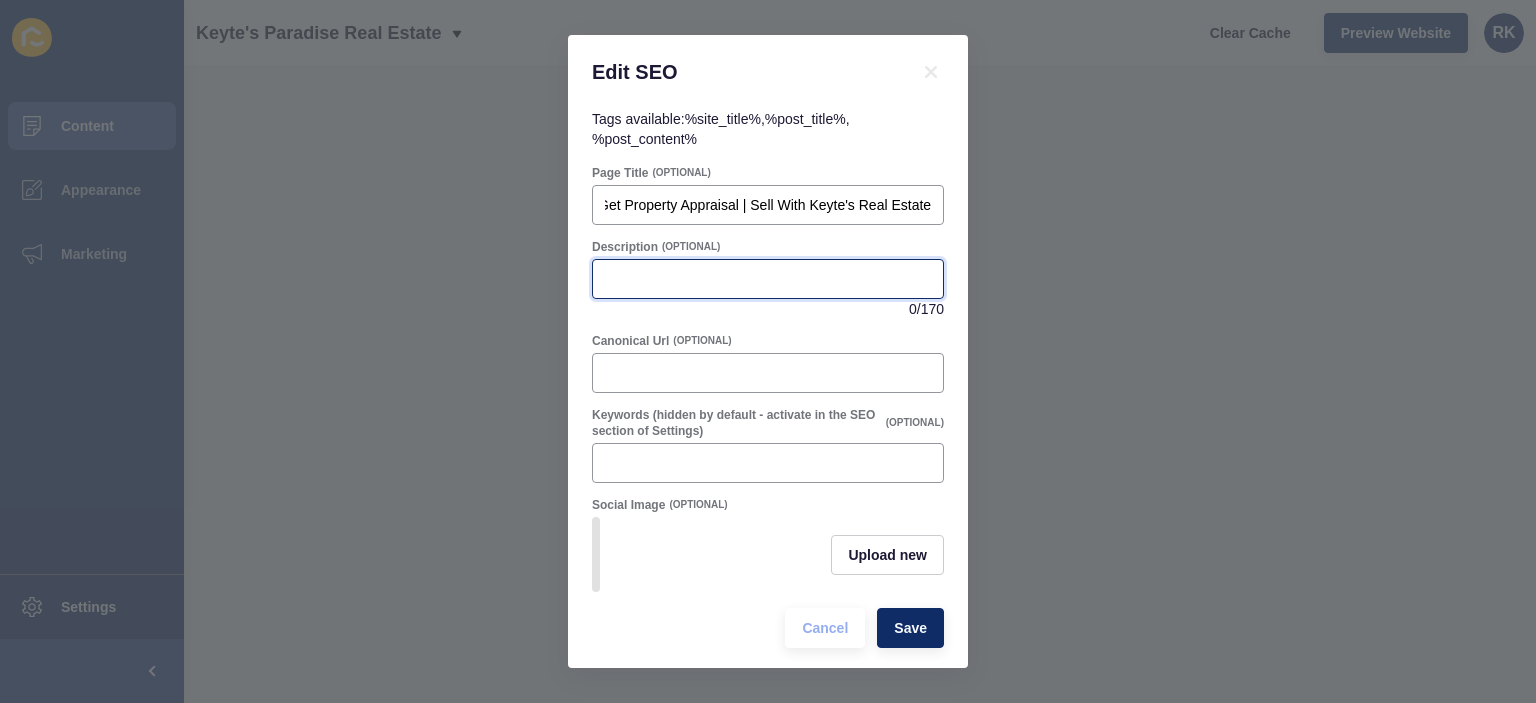 scroll, scrollTop: 0, scrollLeft: 0, axis: both 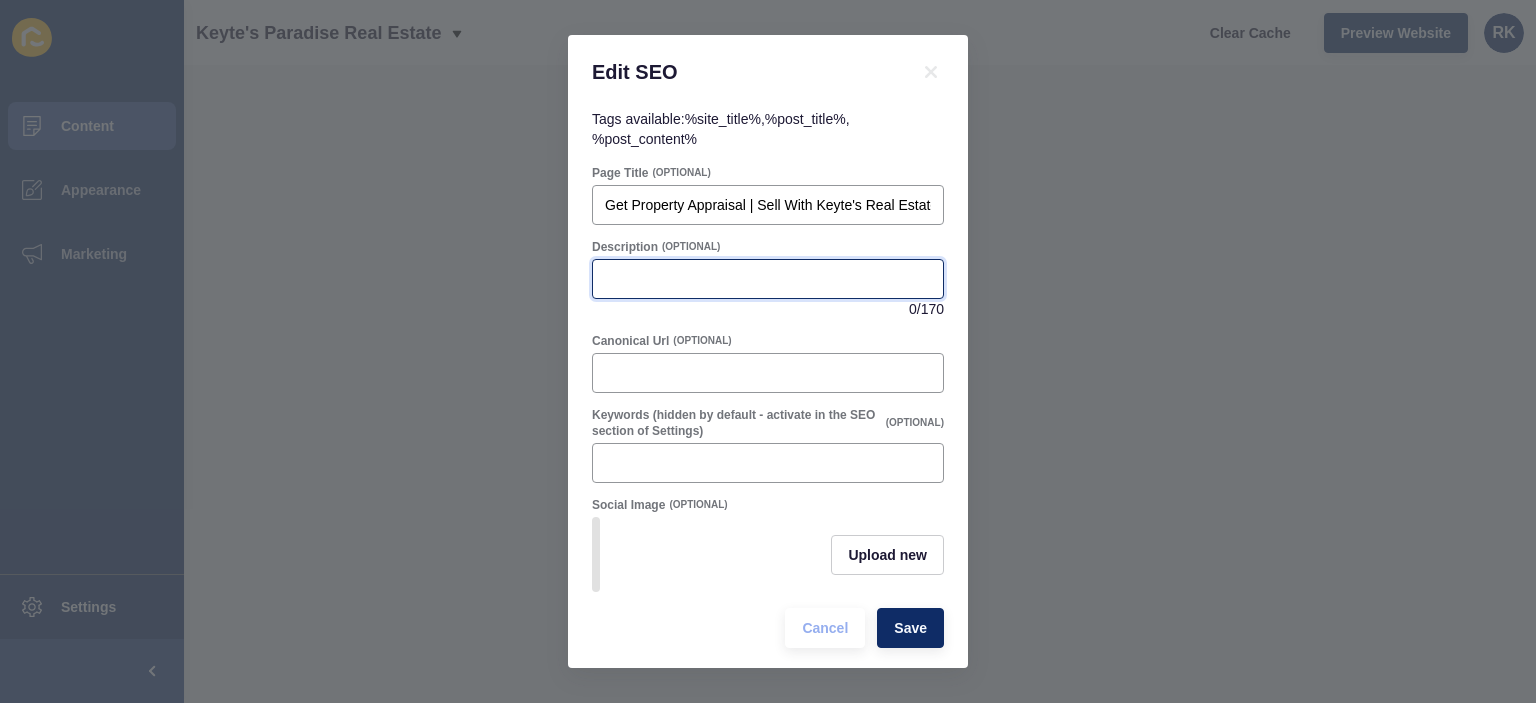 paste on "Find out the current market worth and possible sale price of your house by scheduling a professional property appraisal. Contact Keyte's Real Estate." 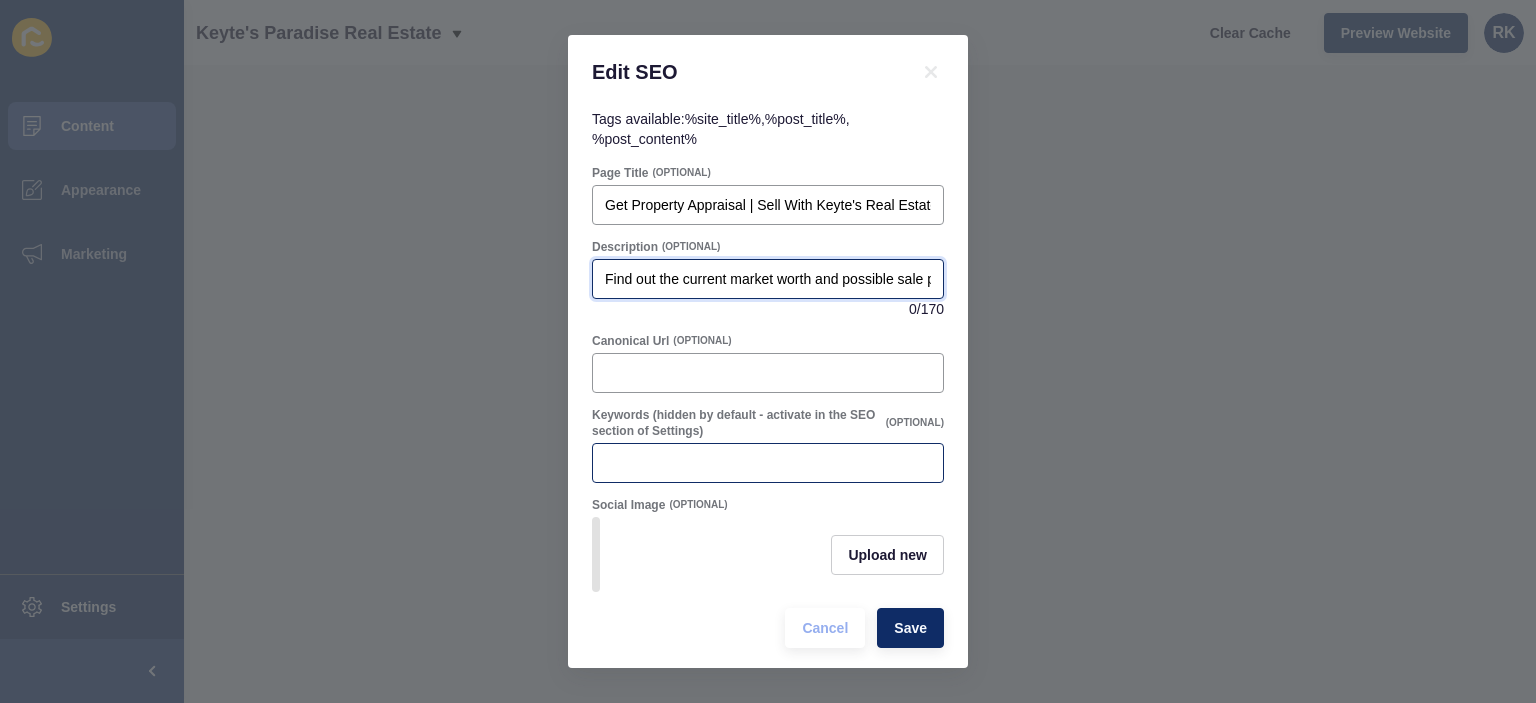 scroll, scrollTop: 0, scrollLeft: 612, axis: horizontal 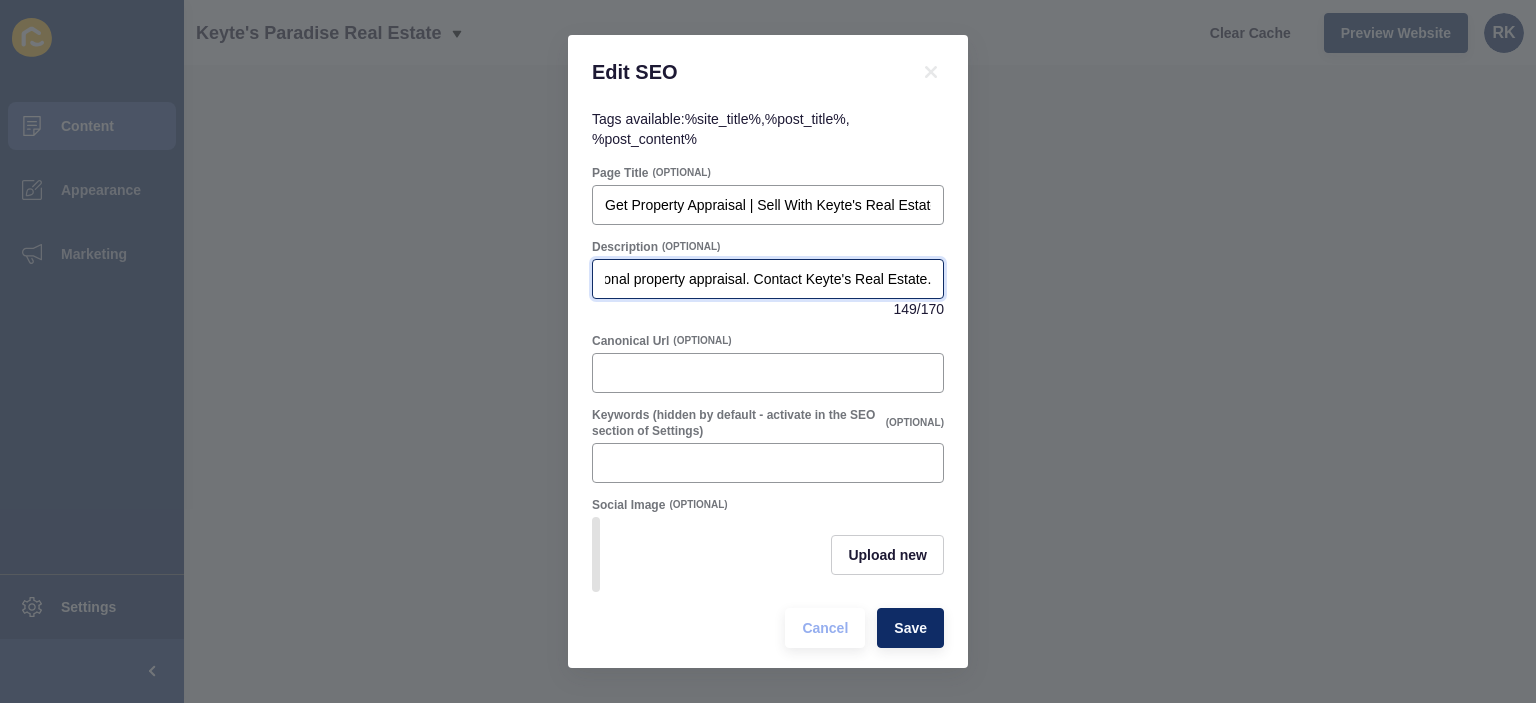 type on "Find out the current market worth and possible sale price of your house by scheduling a professional property appraisal. Contact Keyte's Real Estate." 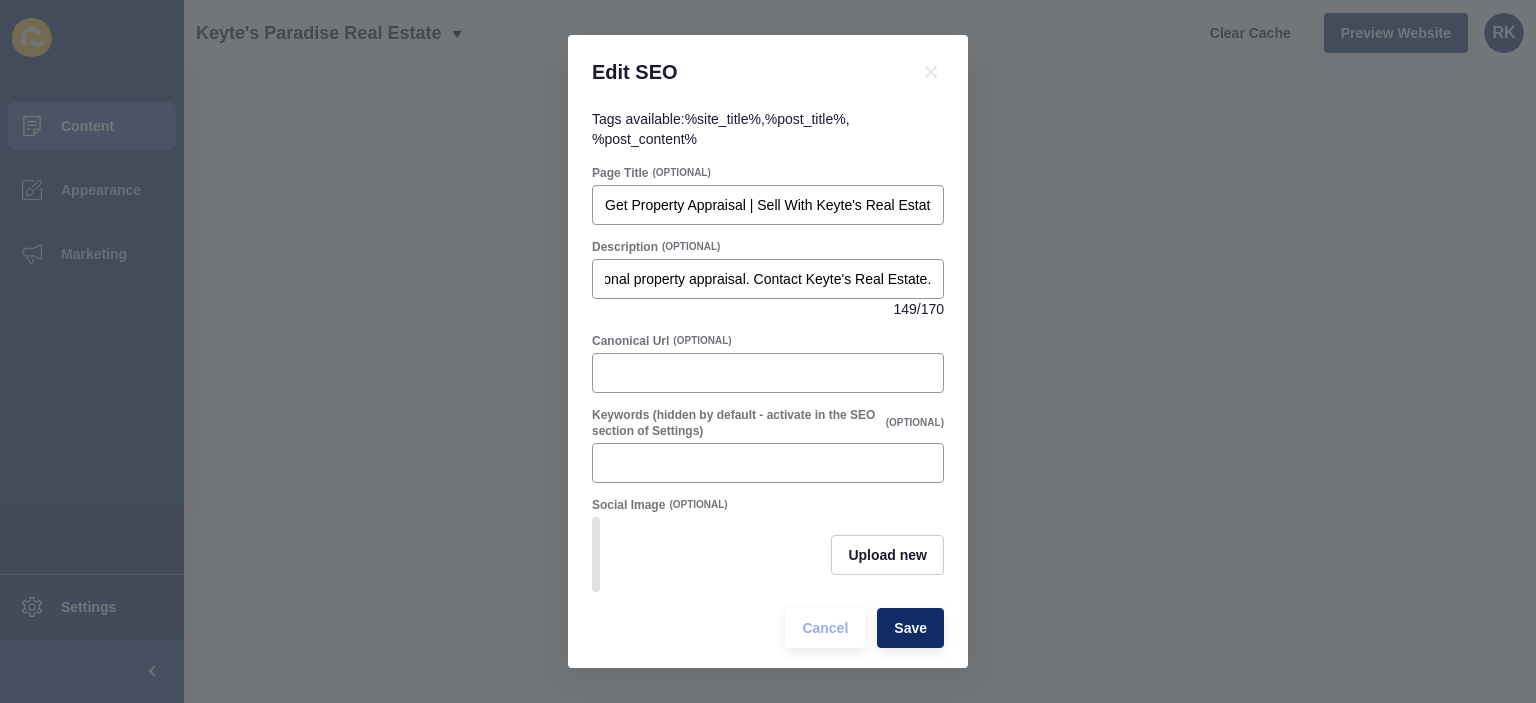 click on "Page Title (OPTIONAL) Get Property Appraisal | Sell With Keyte's Real Estate Description (OPTIONAL) Find out the current market worth and possible sale price of your house by scheduling a professional property appraisal. Contact Keyte's Real Estate. 149 / 170 Canonical Url (OPTIONAL) Keywords (hidden by default - activate in the SEO section of Settings) (OPTIONAL) Social Image (OPTIONAL) Upload new Cancel Save" at bounding box center [768, 406] 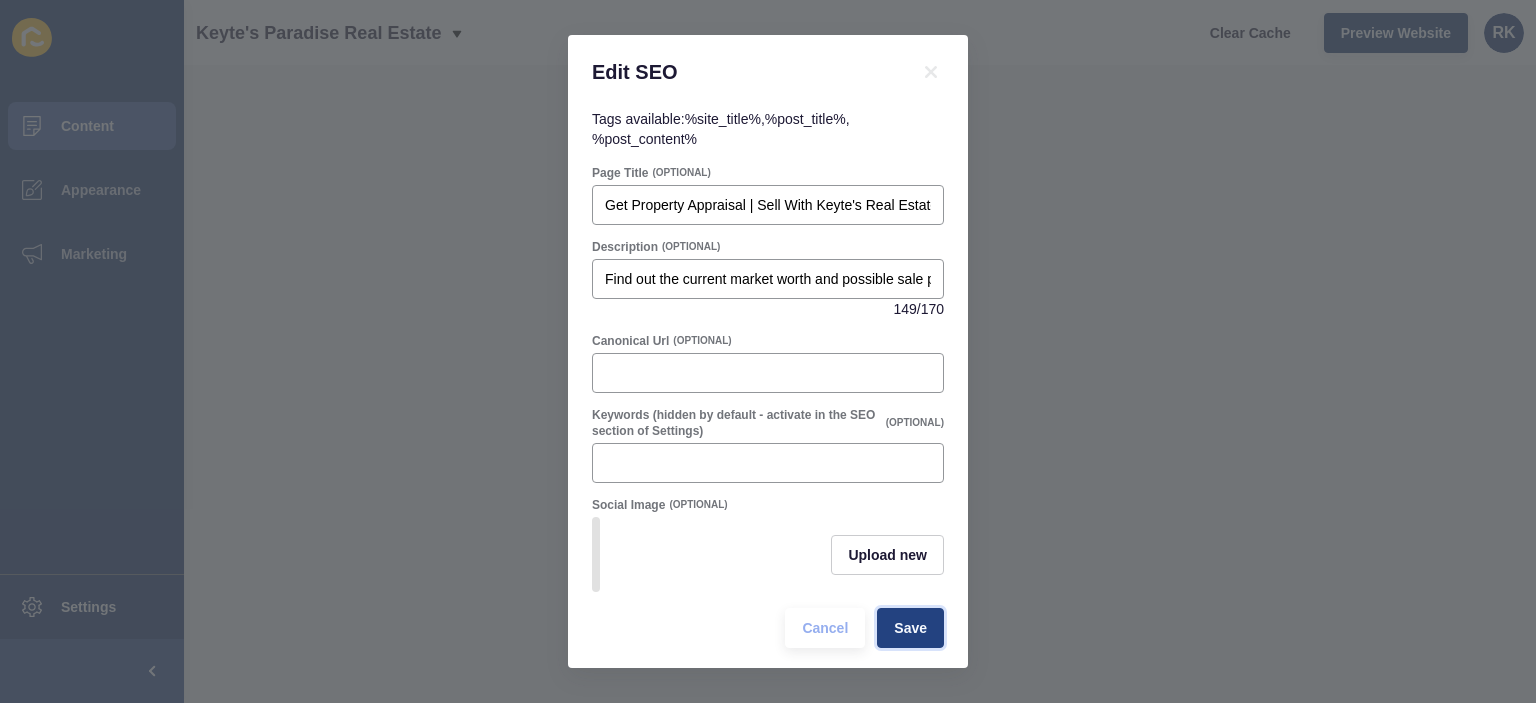 click on "Save" at bounding box center (910, 628) 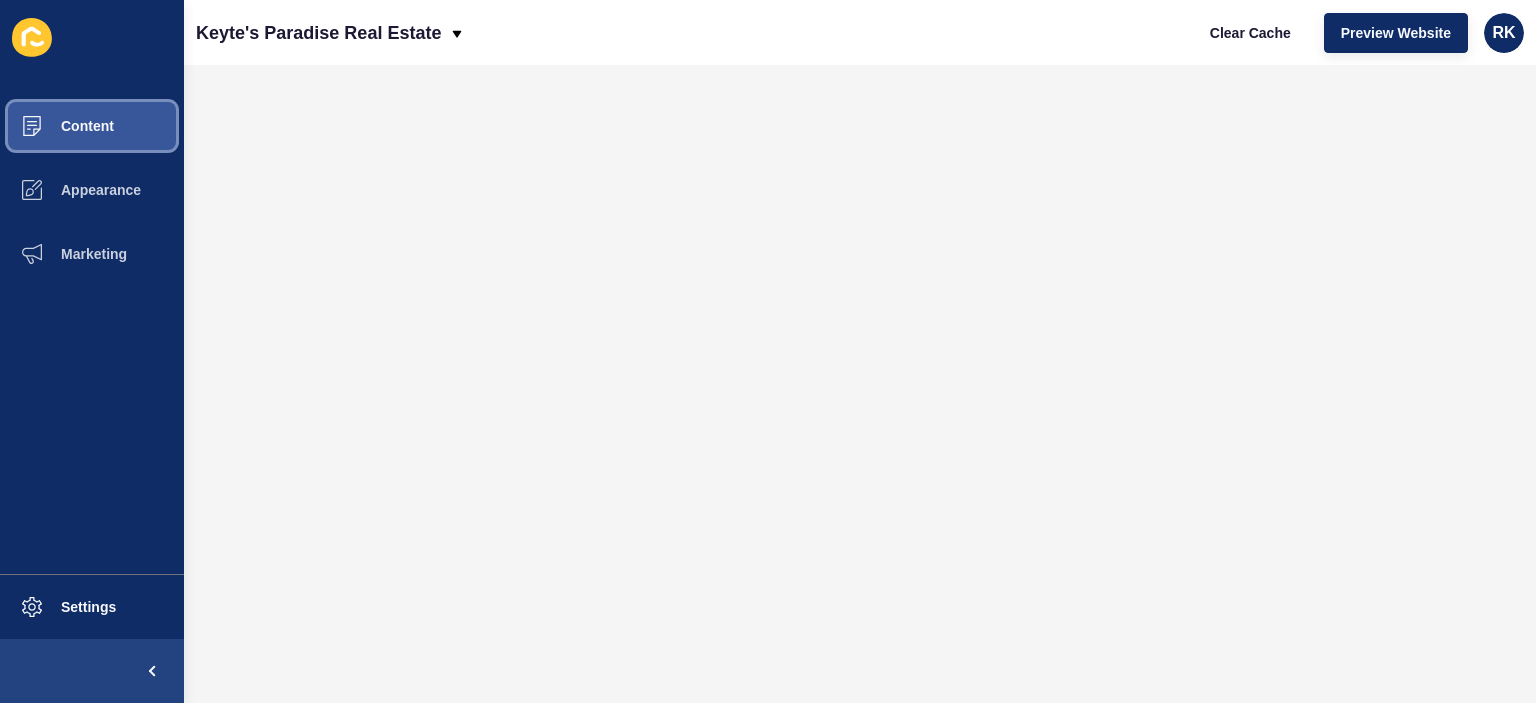 click on "Content" at bounding box center [55, 126] 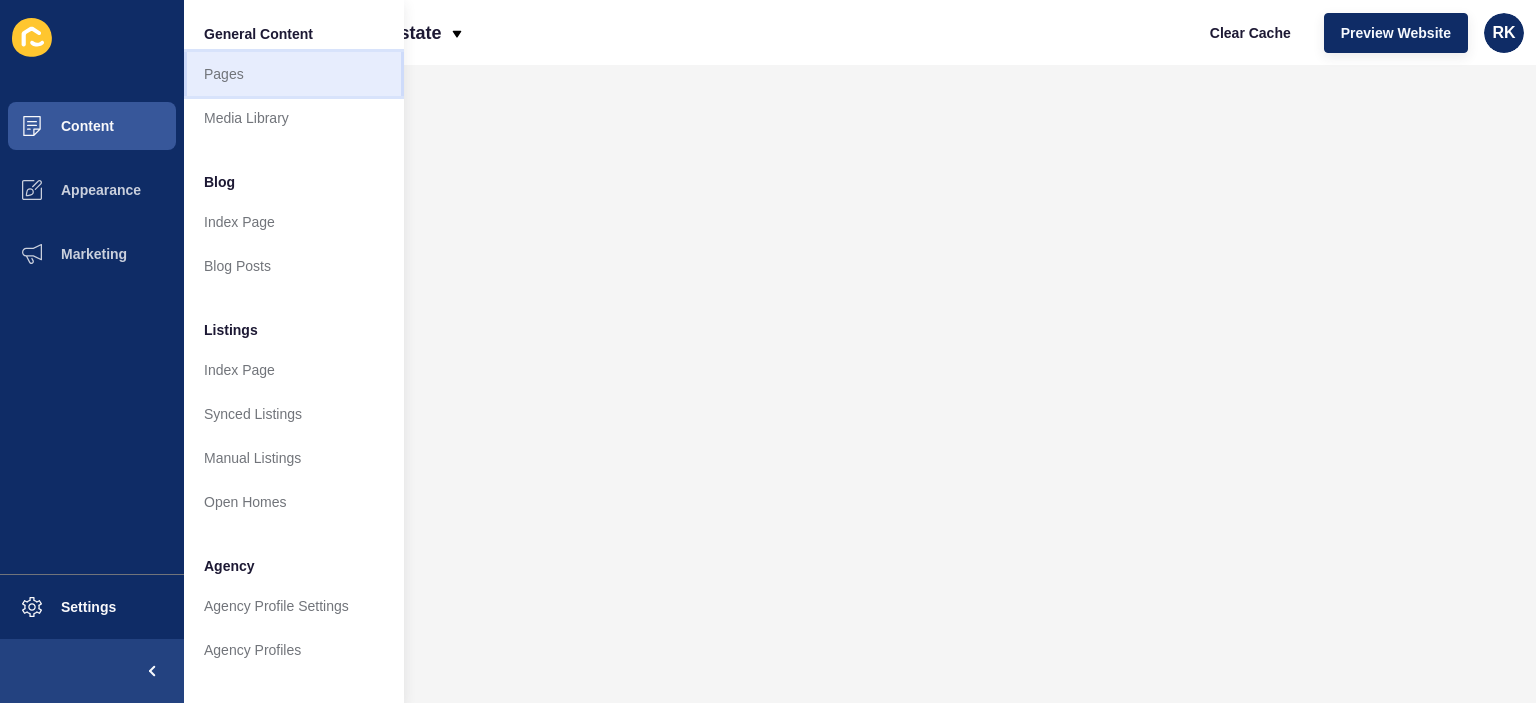 click on "Pages" at bounding box center (294, 74) 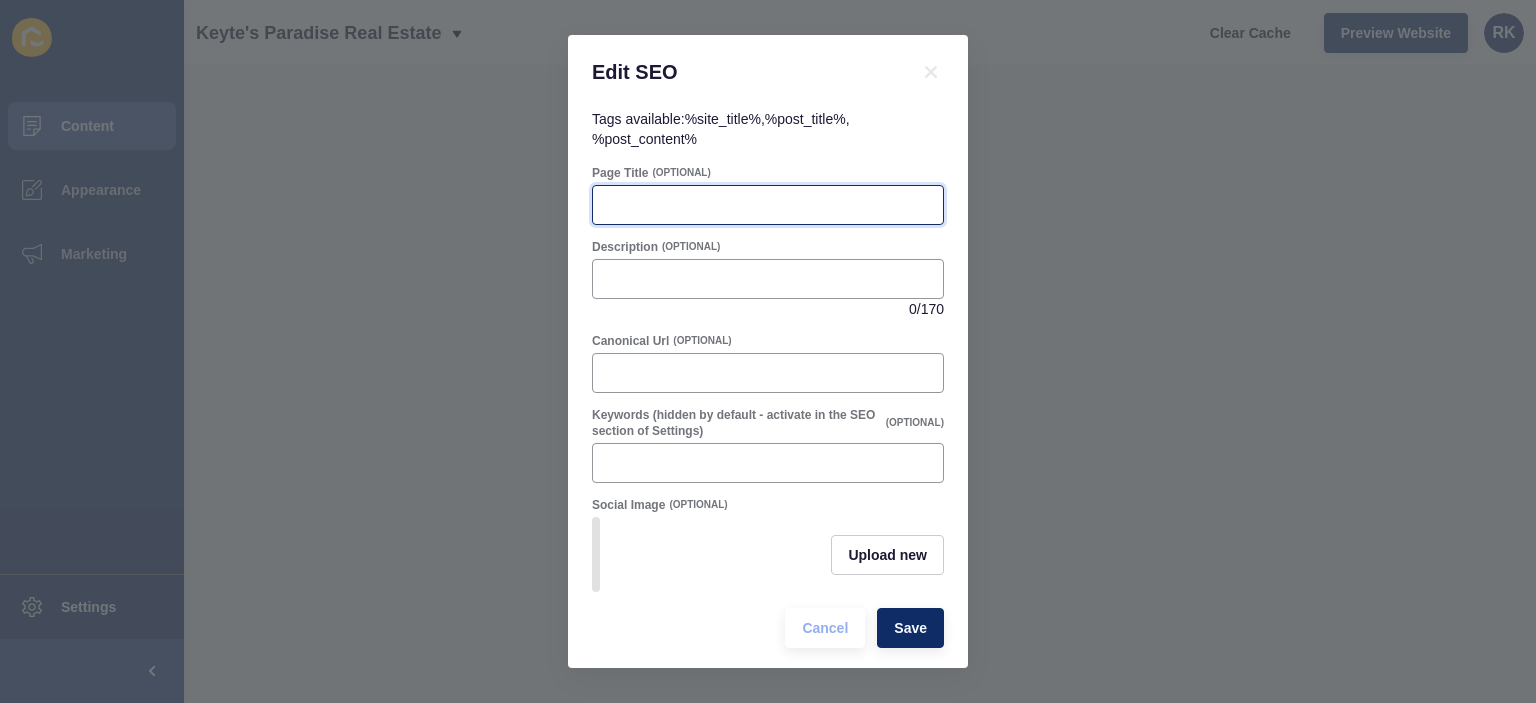 click on "Page Title" at bounding box center [768, 205] 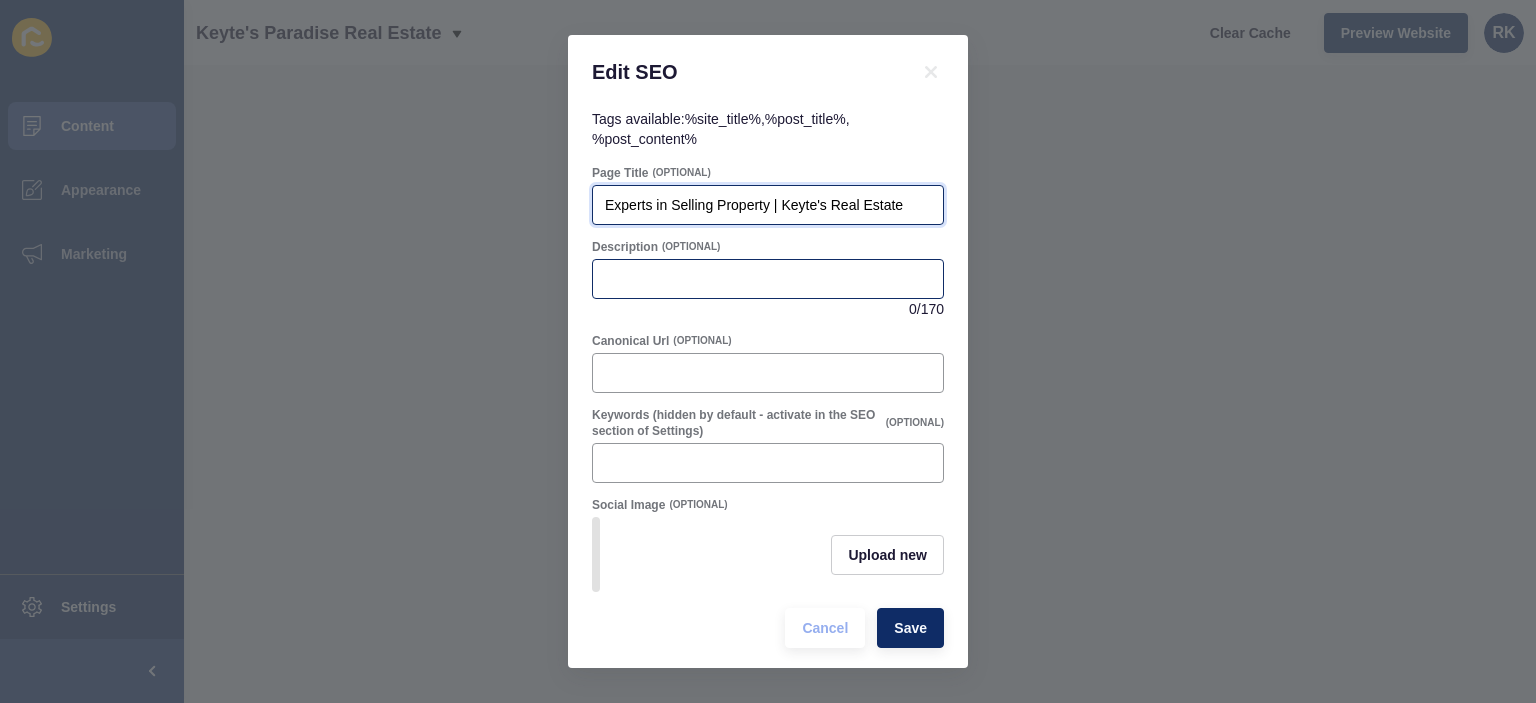 type on "Experts in Selling Property | Keyte's Real Estate" 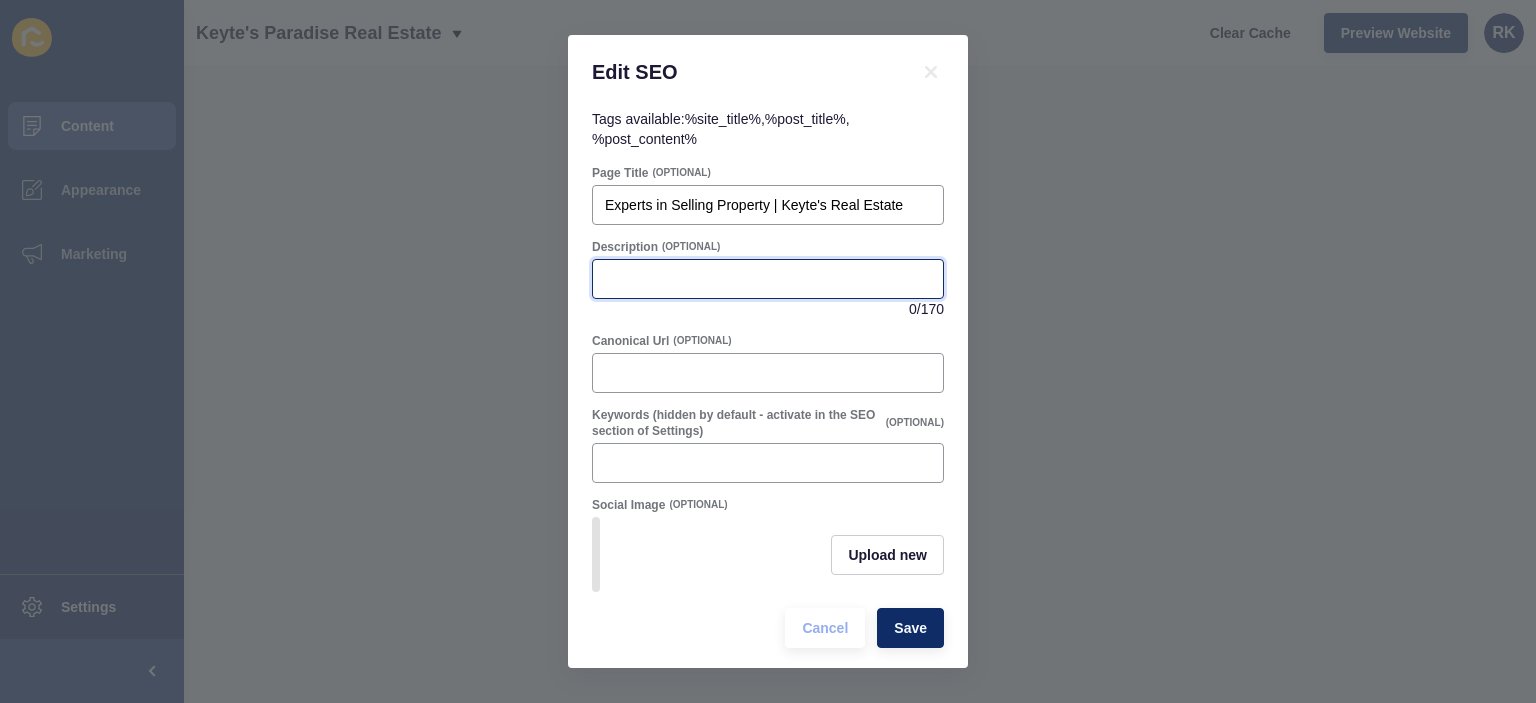 click on "Description" at bounding box center (768, 279) 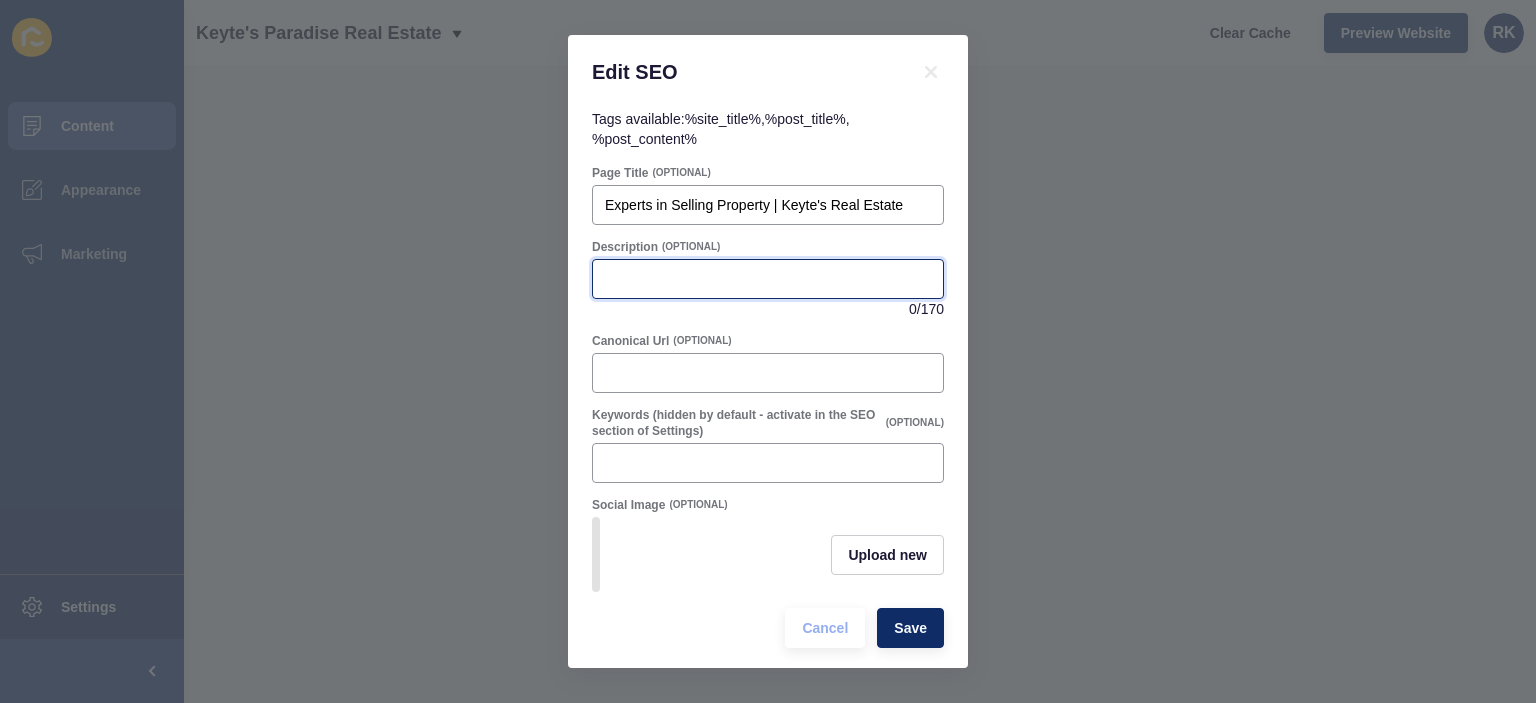paste on "We ensure the best sales results for your property by fusing data-driven tactics with local knowledge. Call Keyte's Real Estate experts to sell your property." 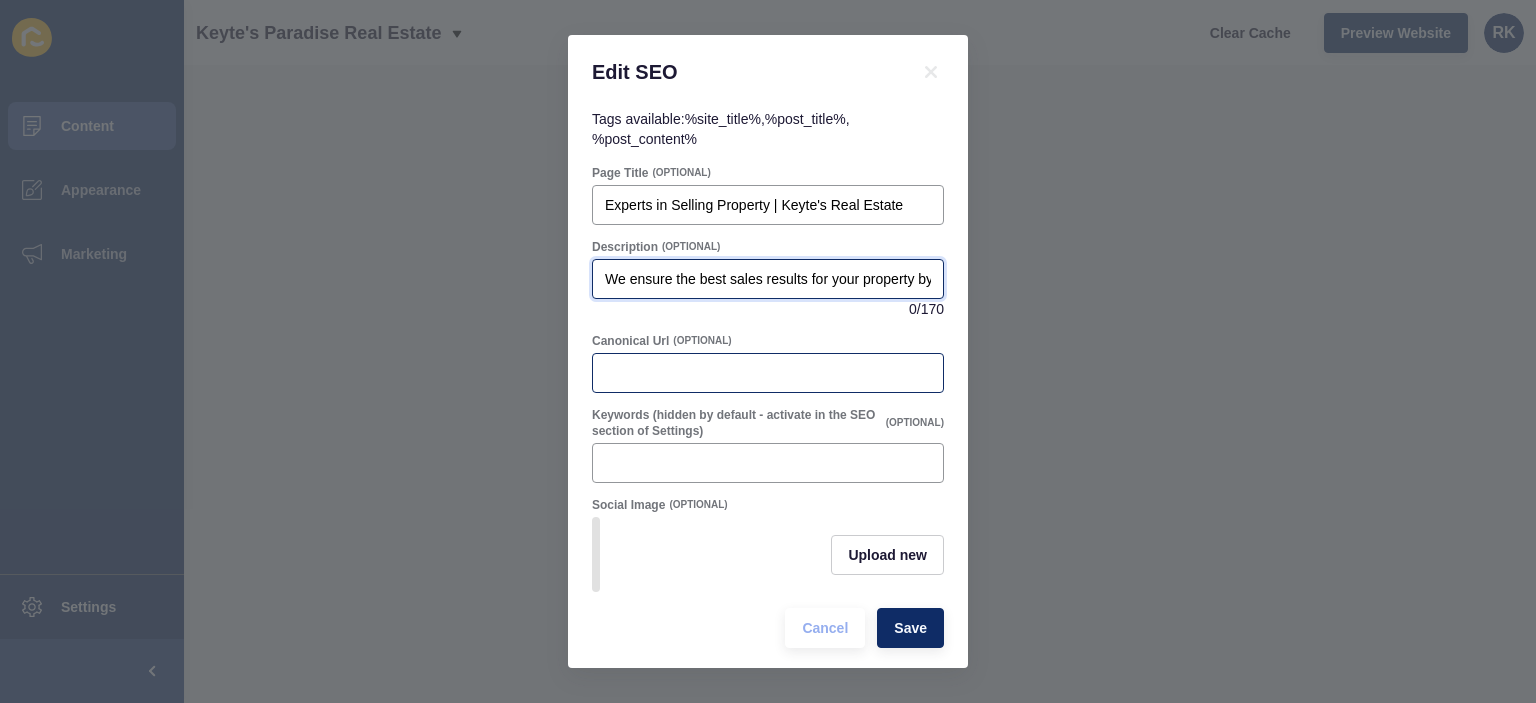 scroll, scrollTop: 0, scrollLeft: 644, axis: horizontal 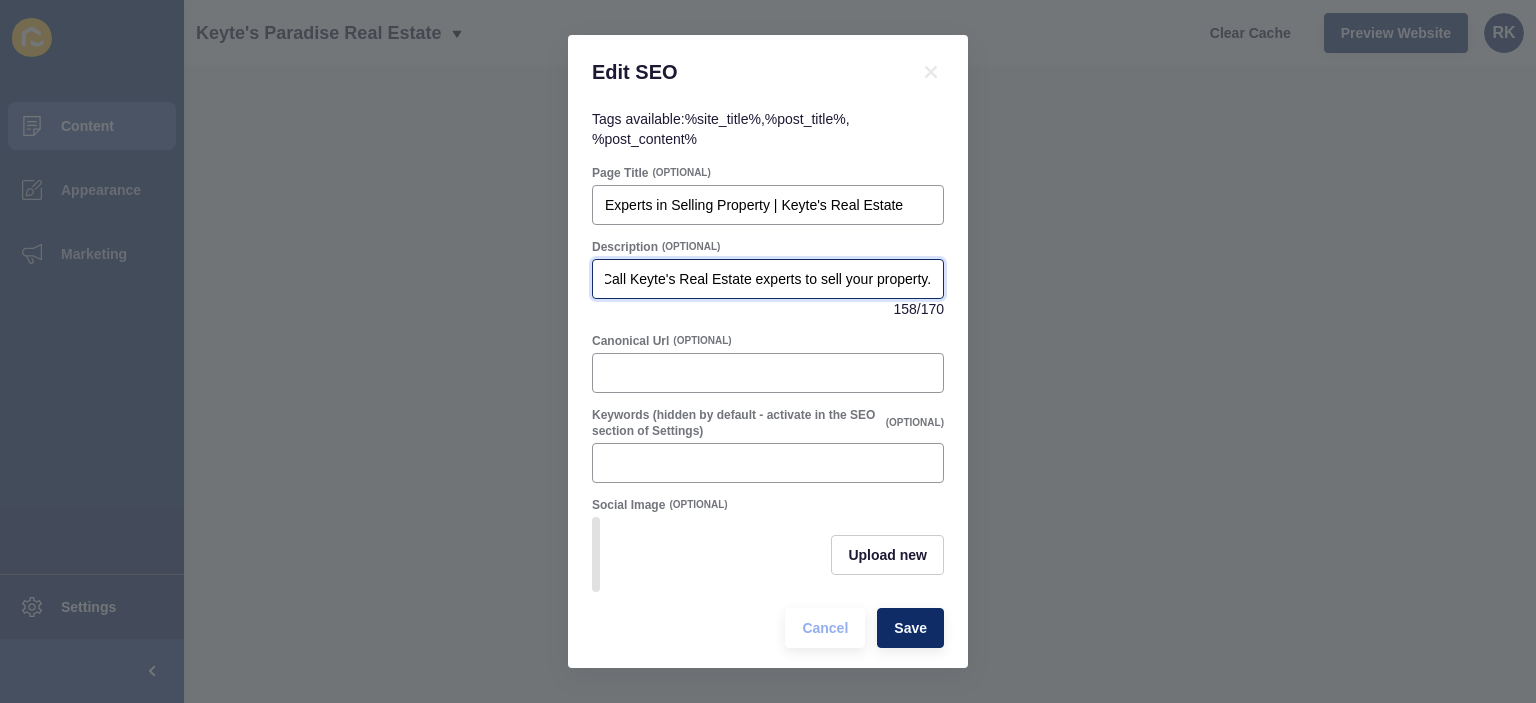 type on "We ensure the best sales results for your property by fusing data-driven tactics with local knowledge. Call Keyte's Real Estate experts to sell your property." 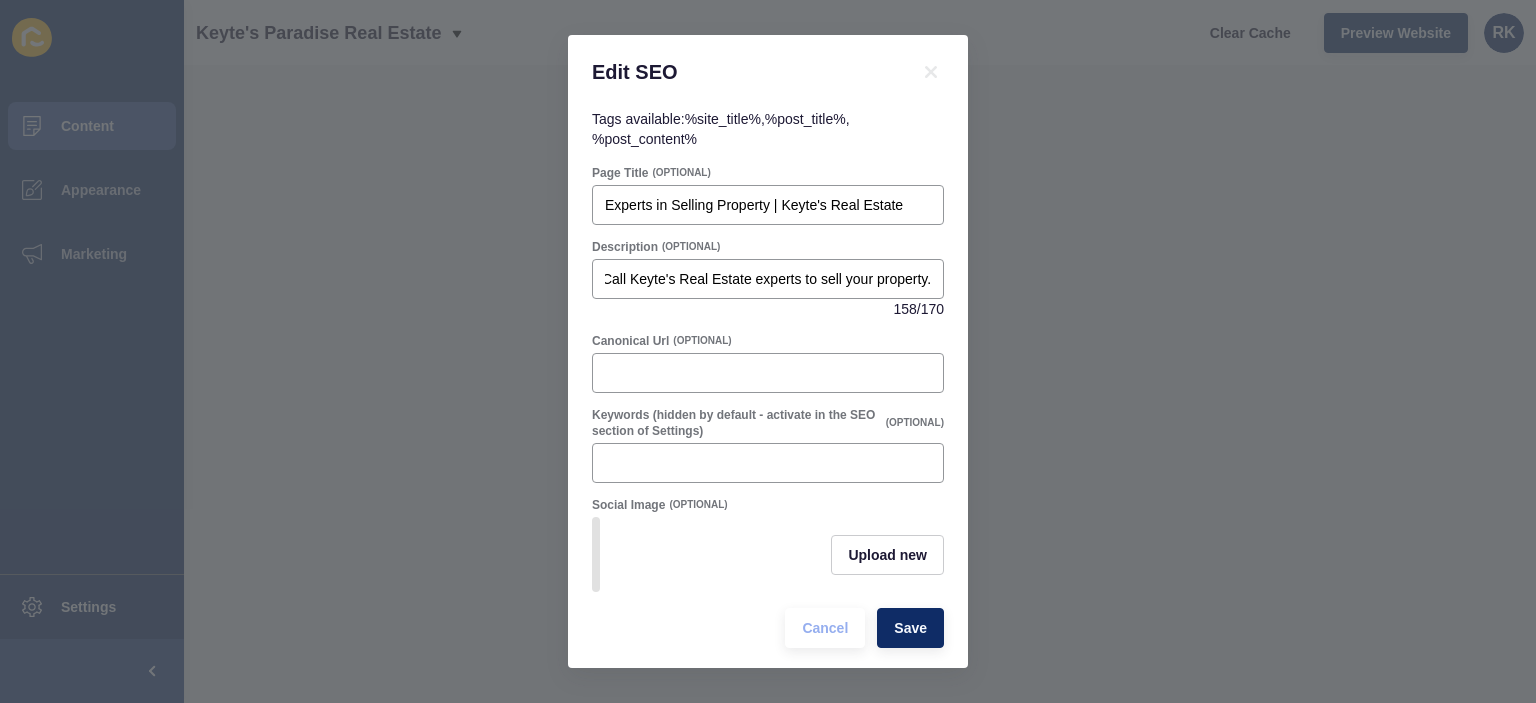 scroll, scrollTop: 0, scrollLeft: 0, axis: both 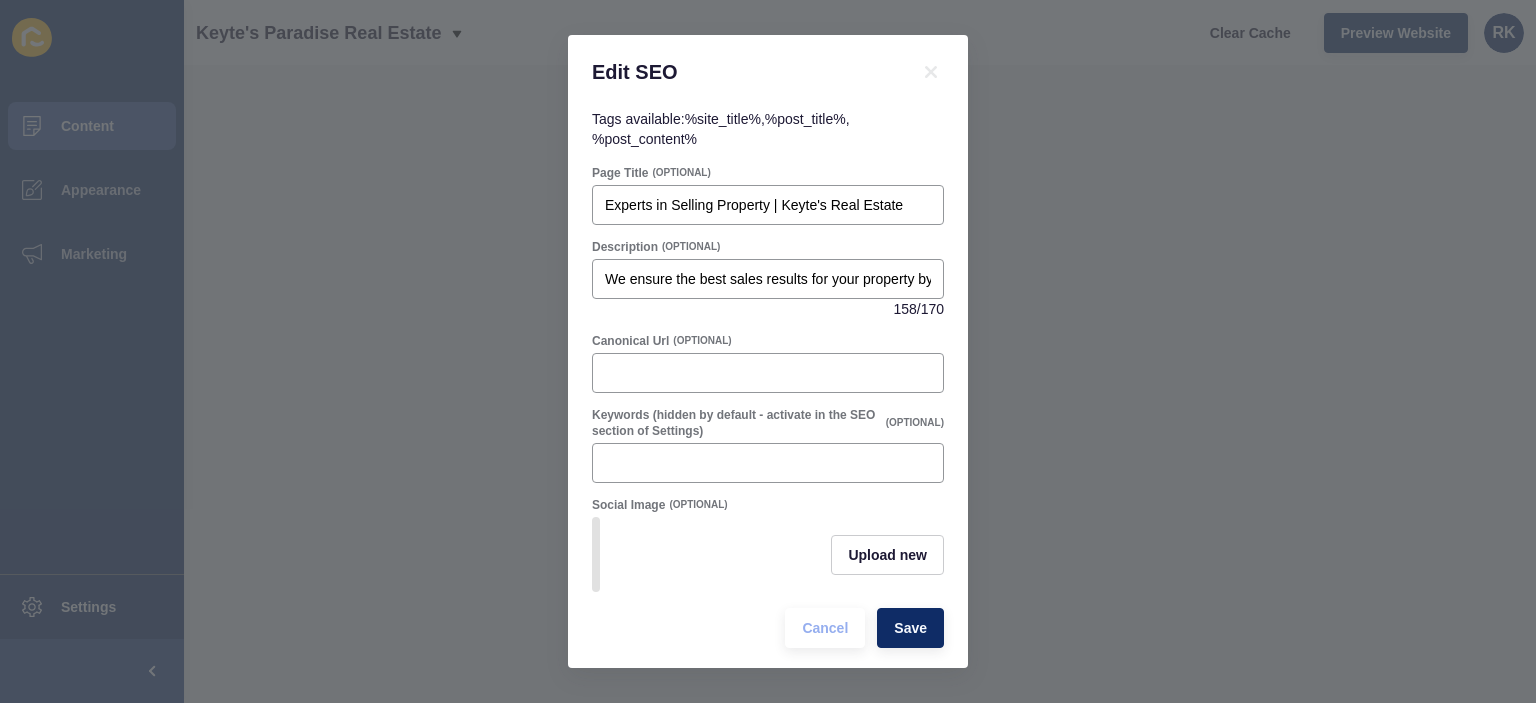 click on "Page Title (OPTIONAL) Experts in Selling Property | Keyte's Real Estate Description (OPTIONAL) We ensure the best sales results for your property by fusing data-driven tactics with local knowledge. Call Keyte's Real Estate experts to sell your property. 158 / 170 Canonical Url (OPTIONAL) Keywords (hidden by default - activate in the SEO section of Settings) (OPTIONAL) Social Image (OPTIONAL) Upload new Cancel Save" at bounding box center (768, 406) 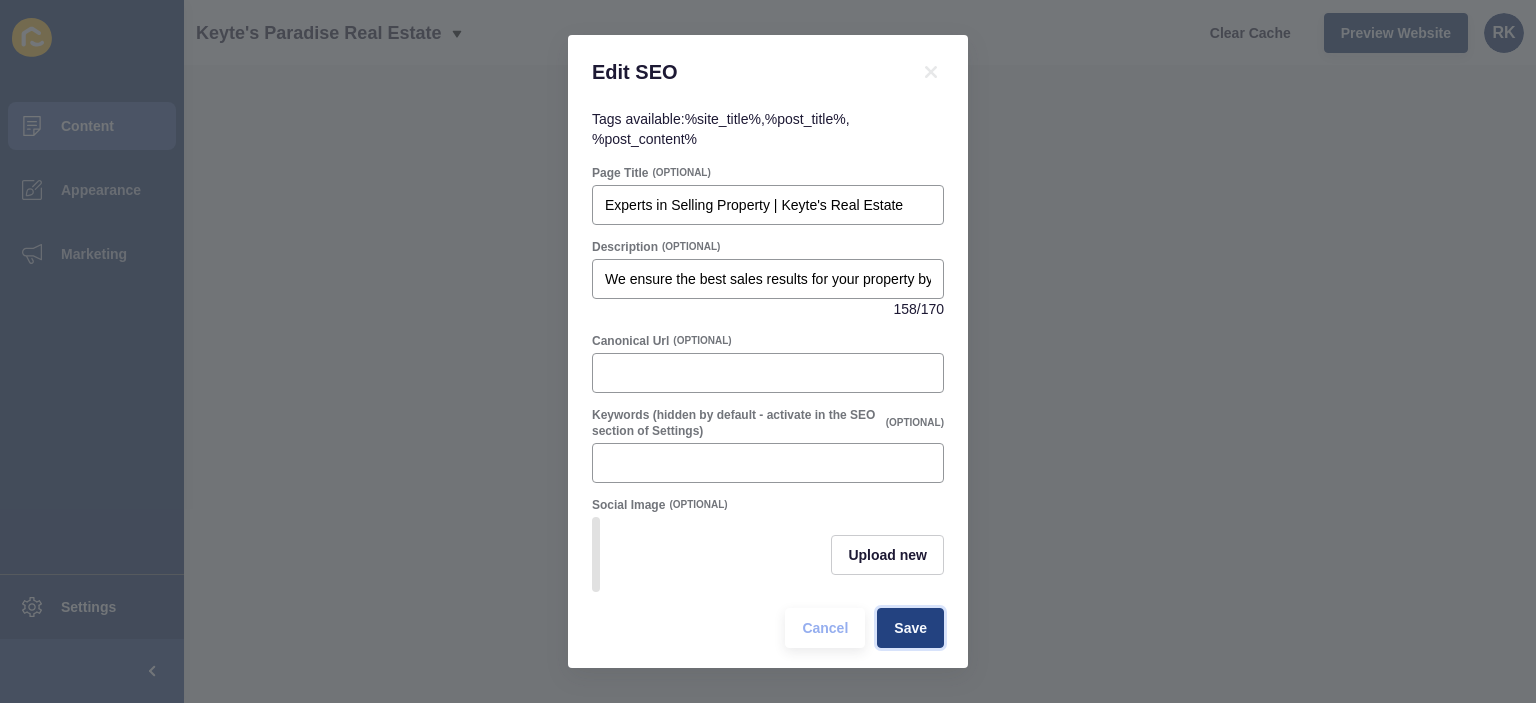 click on "Save" at bounding box center [910, 628] 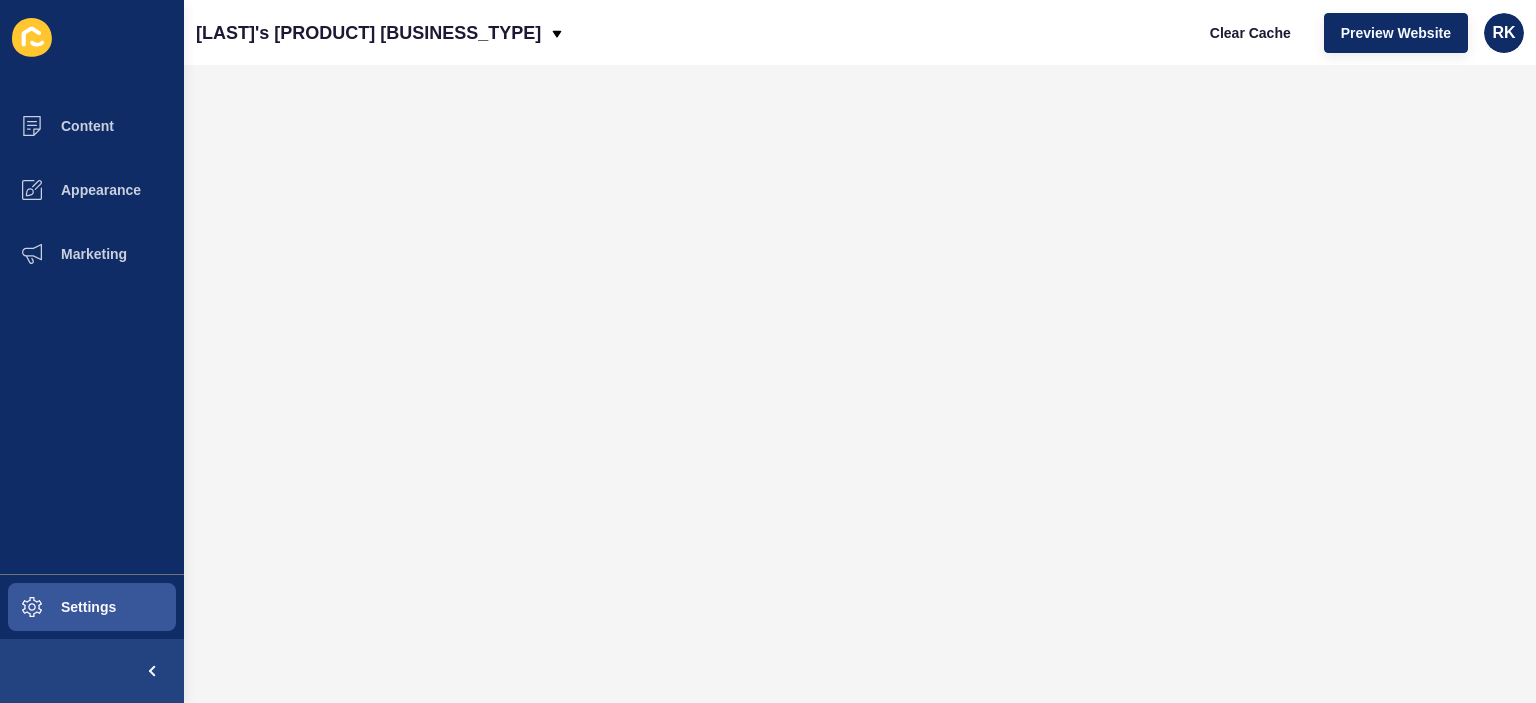 scroll, scrollTop: 0, scrollLeft: 0, axis: both 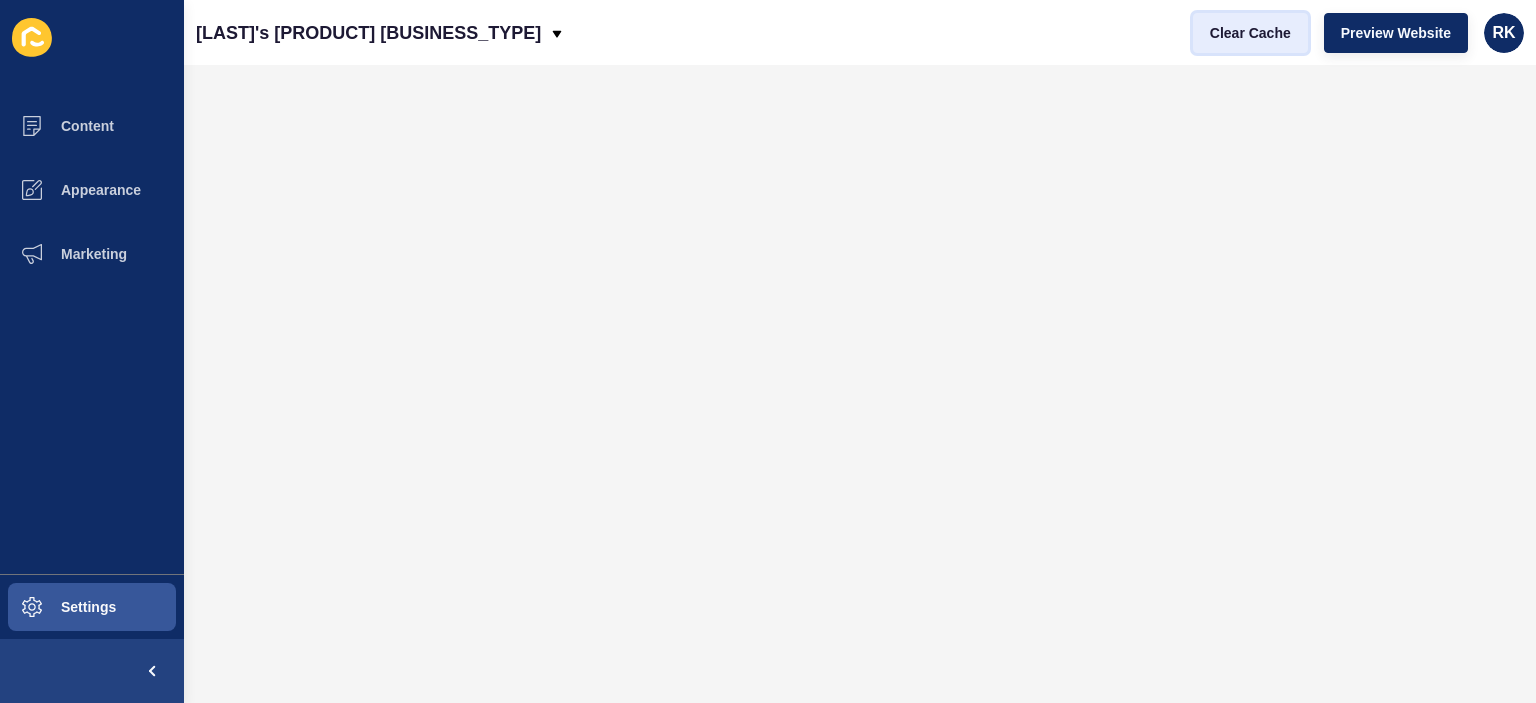 click on "Clear Cache" at bounding box center [1250, 33] 